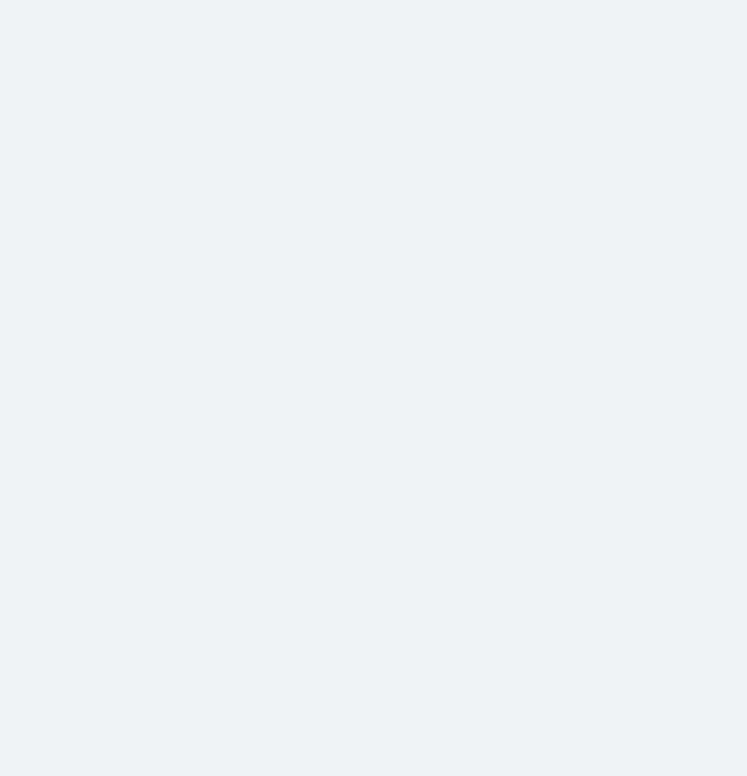 scroll, scrollTop: 0, scrollLeft: 0, axis: both 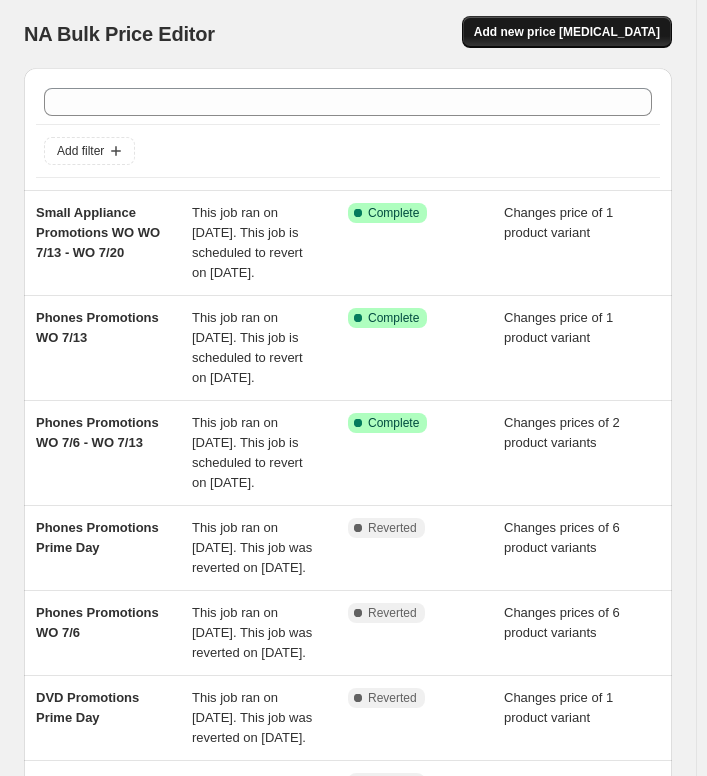 click on "Add new price [MEDICAL_DATA]" at bounding box center (567, 32) 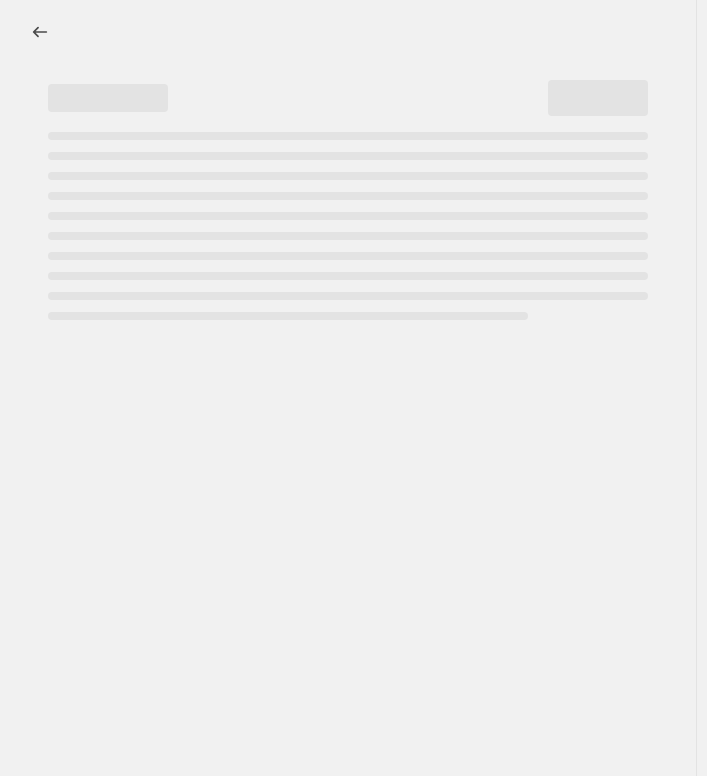 select on "percentage" 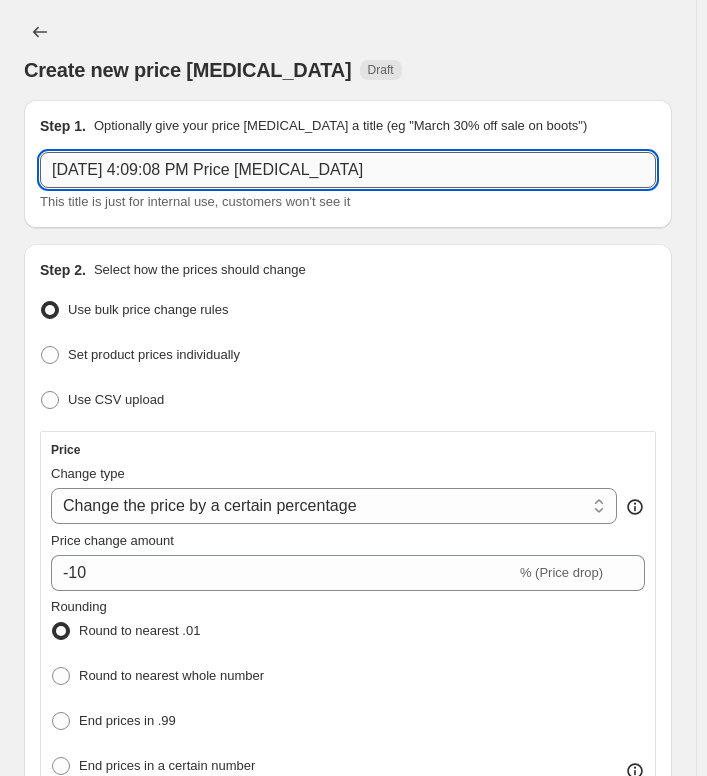 click on "[DATE] 4:09:08 PM Price [MEDICAL_DATA]" at bounding box center (348, 170) 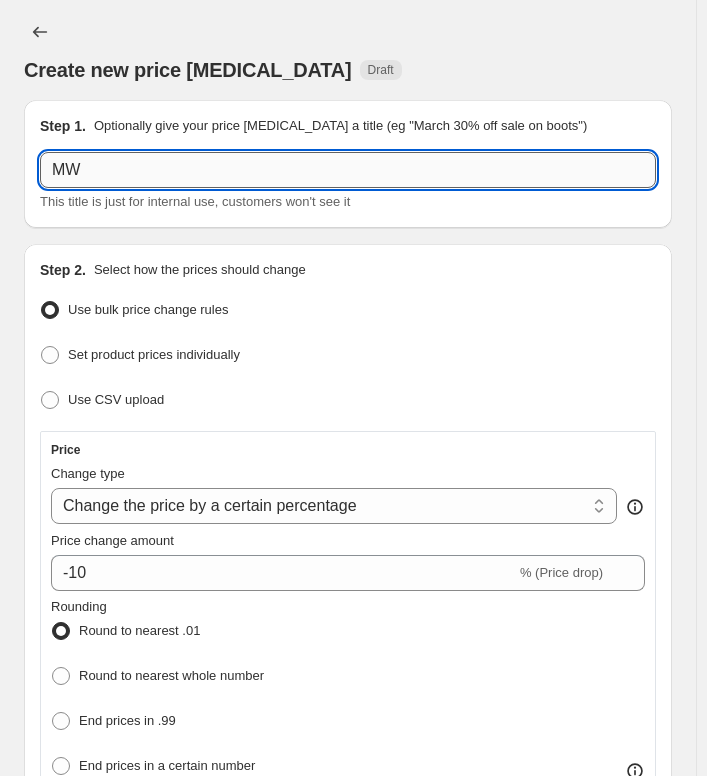 type on "M" 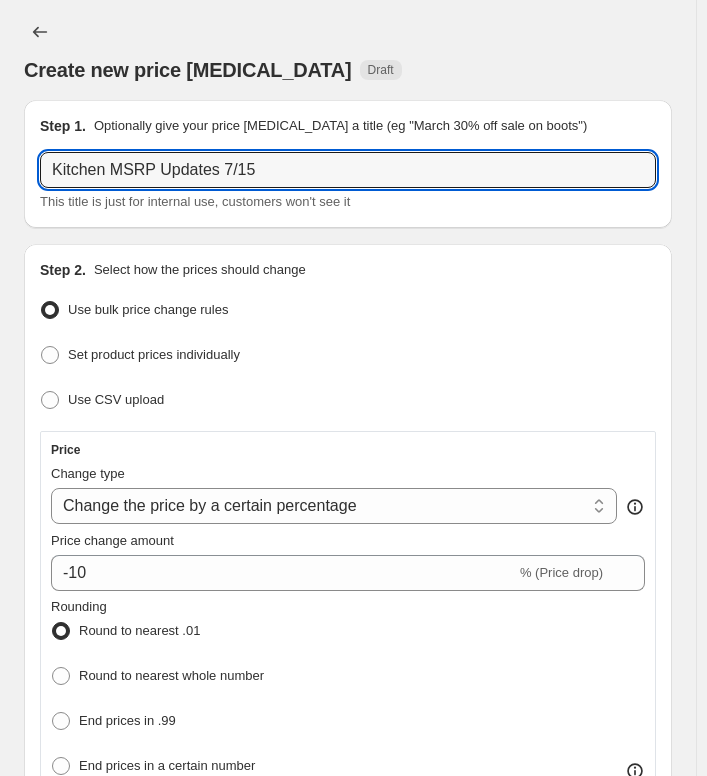 type on "Kitchen MSRP Updates 7/15" 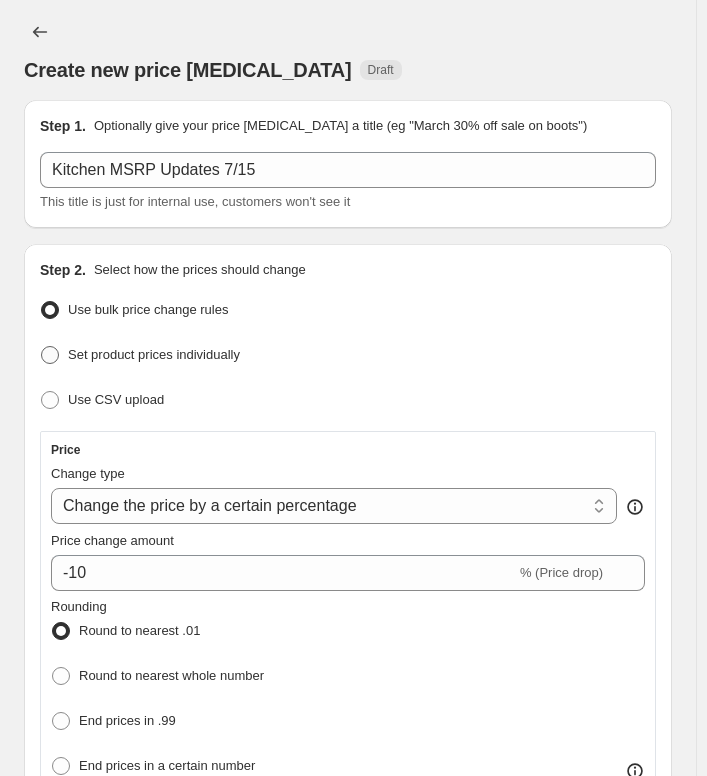 click on "Set product prices individually" at bounding box center [154, 354] 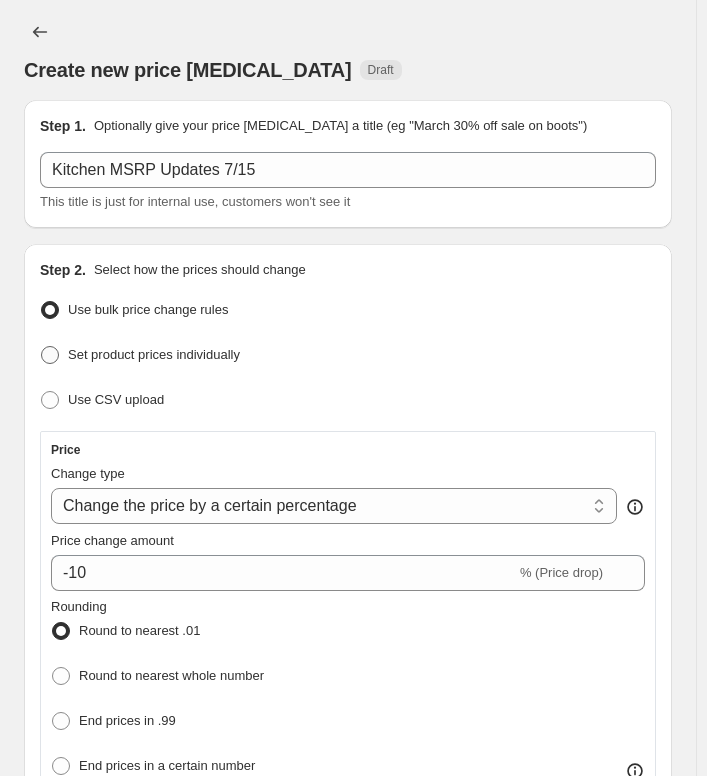 radio on "true" 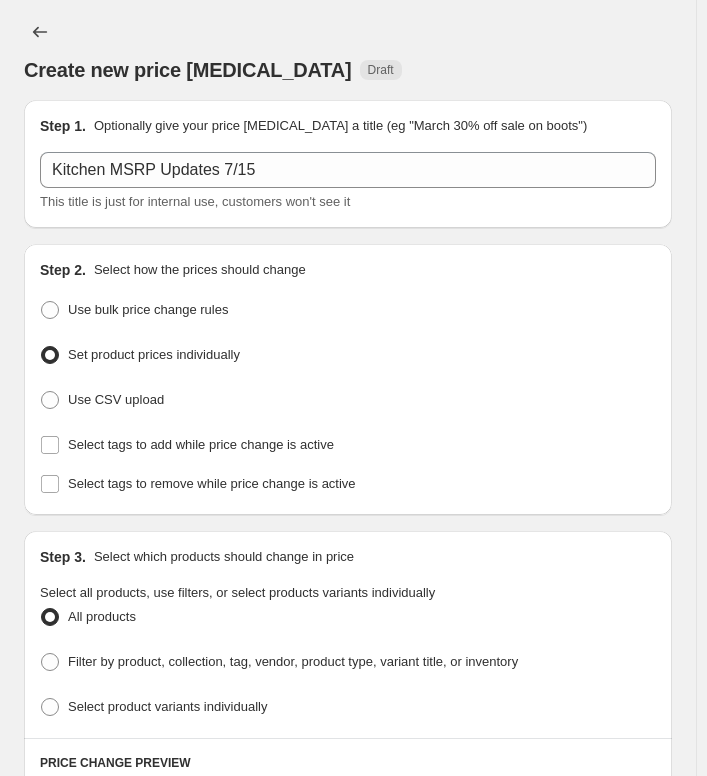 scroll, scrollTop: 200, scrollLeft: 0, axis: vertical 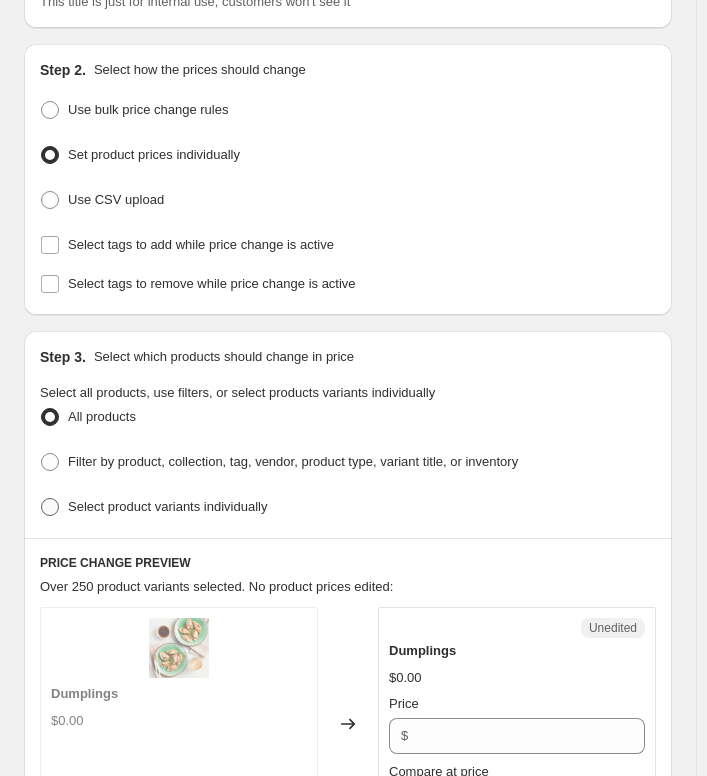 click on "Select product variants individually" at bounding box center [167, 506] 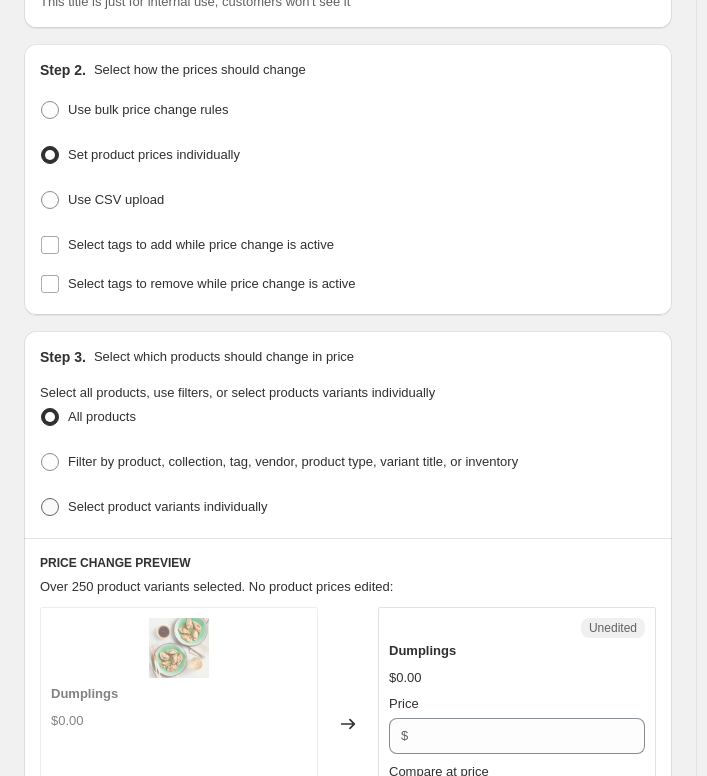 radio on "true" 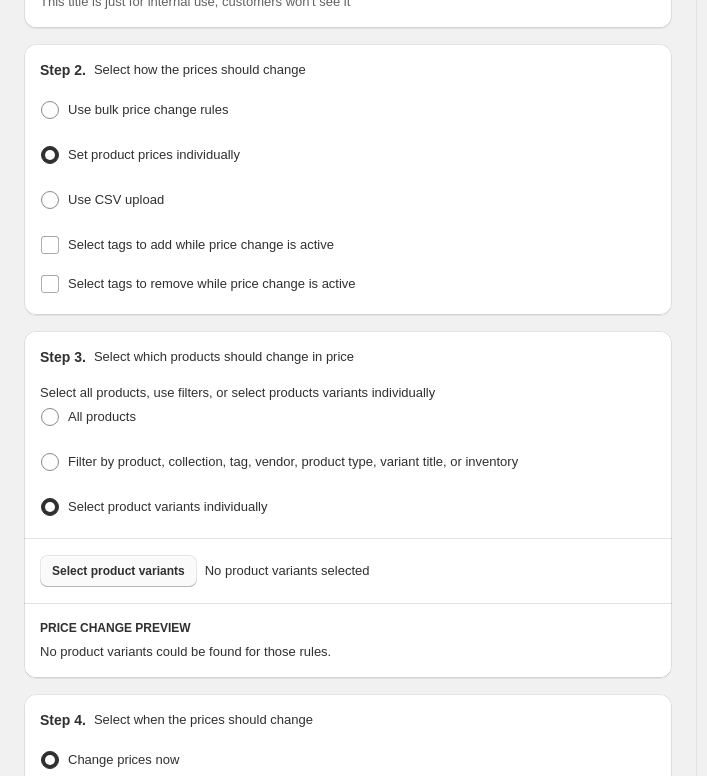 click on "Select product variants" at bounding box center [118, 571] 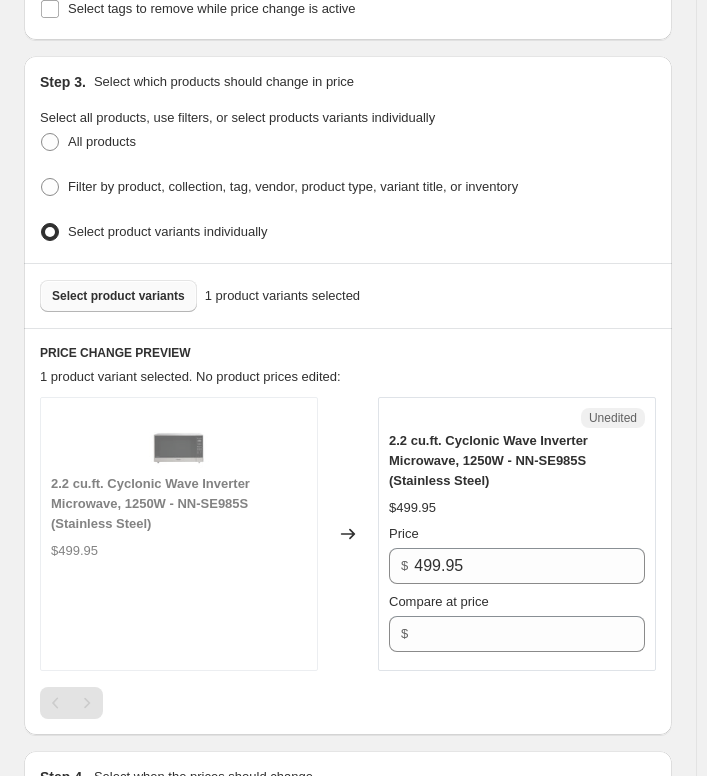 scroll, scrollTop: 500, scrollLeft: 0, axis: vertical 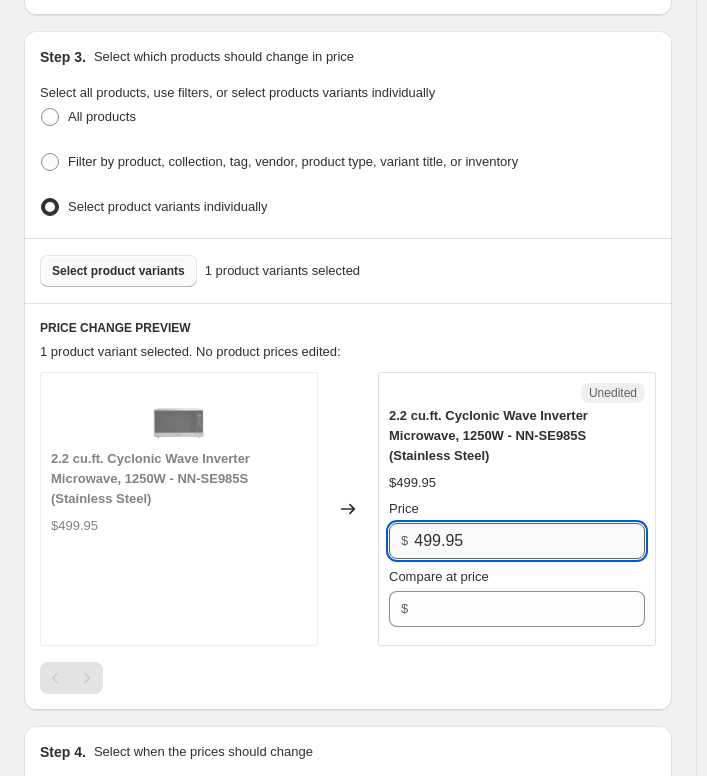 click on "499.95" at bounding box center (529, 541) 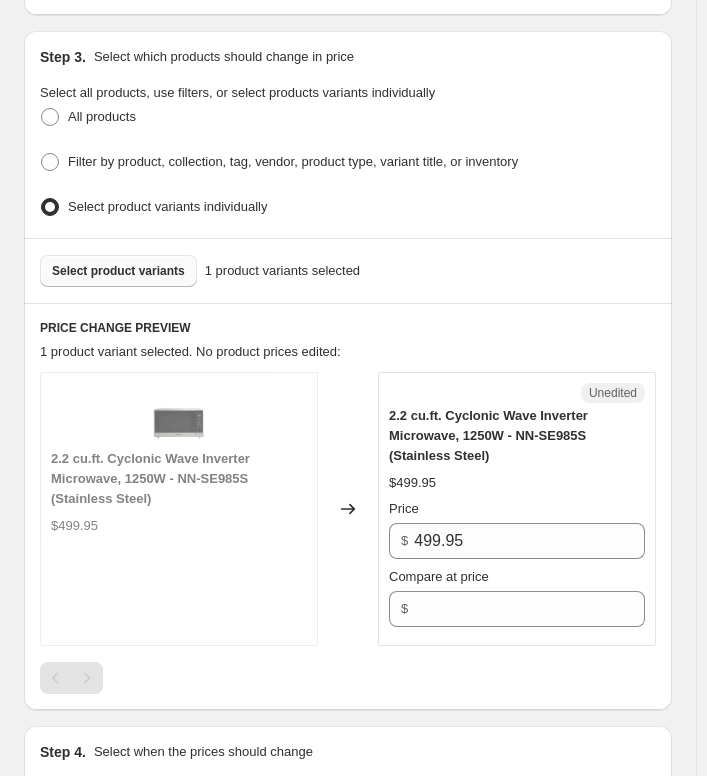 click on "2.2 cu.ft. Cyclonic Wave Inverter Microwave, 1250W - NN-SE985S (Stainless Steel)" at bounding box center [517, 436] 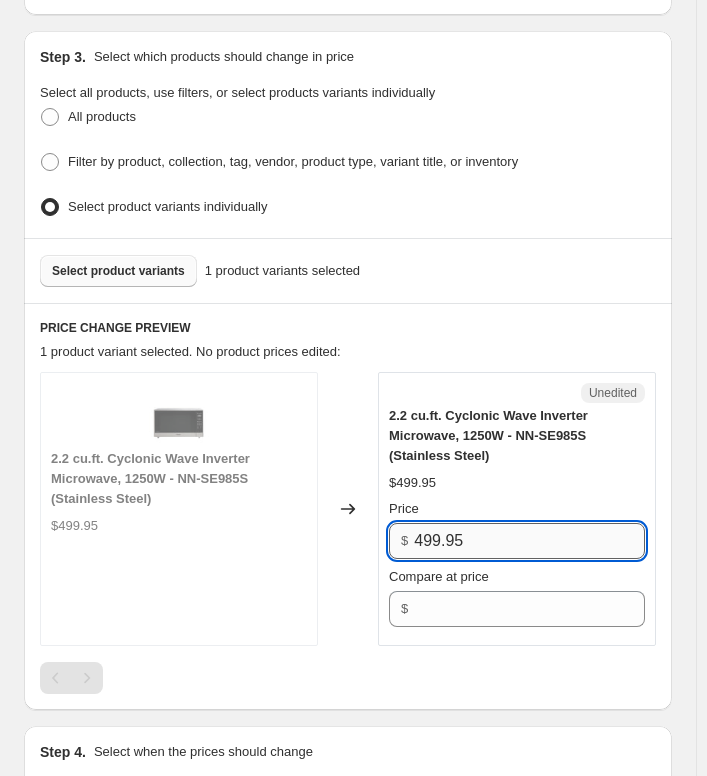 click on "499.95" at bounding box center [529, 541] 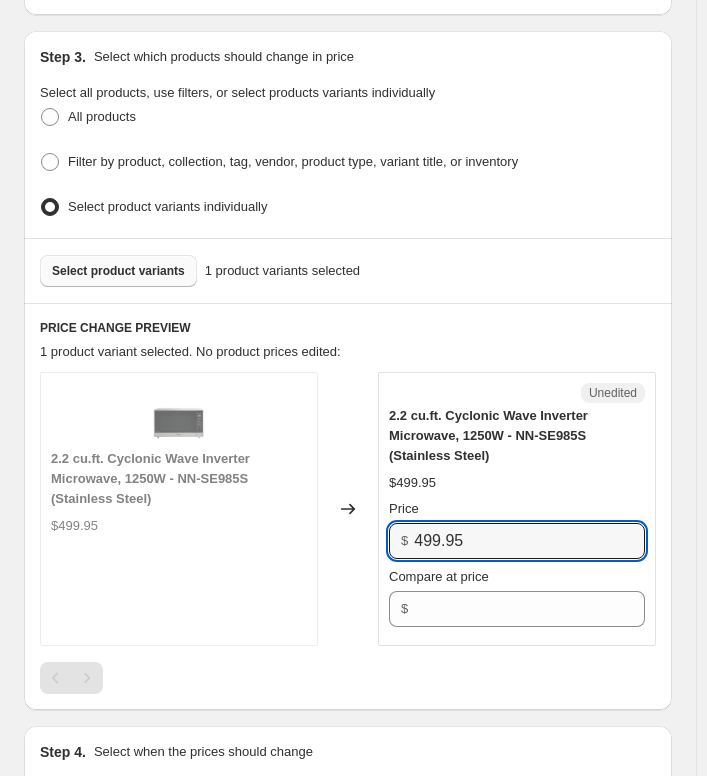 click on "2.2 cu.ft. Cyclonic Wave Inverter Microwave, 1250W - NN-SE985S (Stainless Steel) $499.95 Price $ 499.95 Compare at price $" at bounding box center [517, 516] 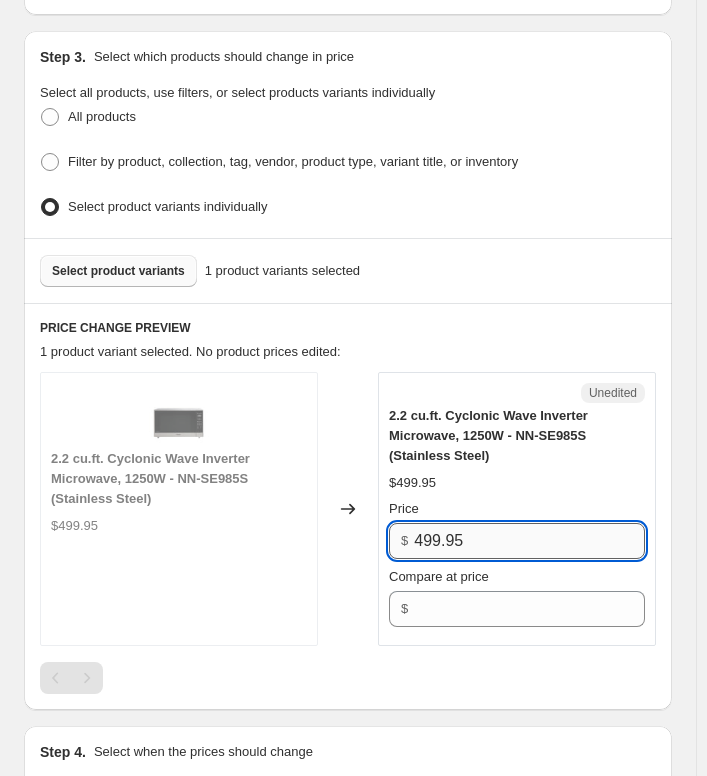 click on "499.95" at bounding box center (529, 541) 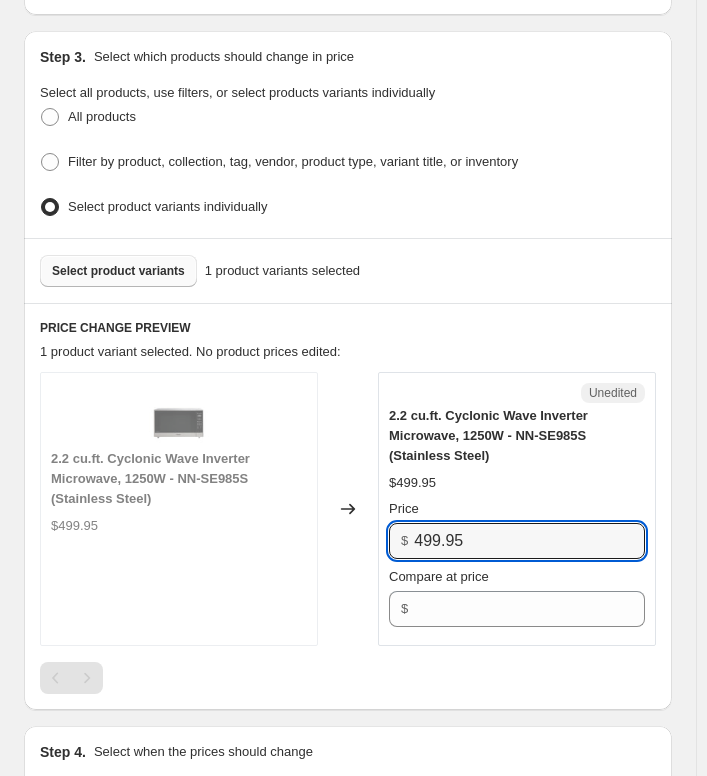 drag, startPoint x: 449, startPoint y: 535, endPoint x: 508, endPoint y: 446, distance: 106.78015 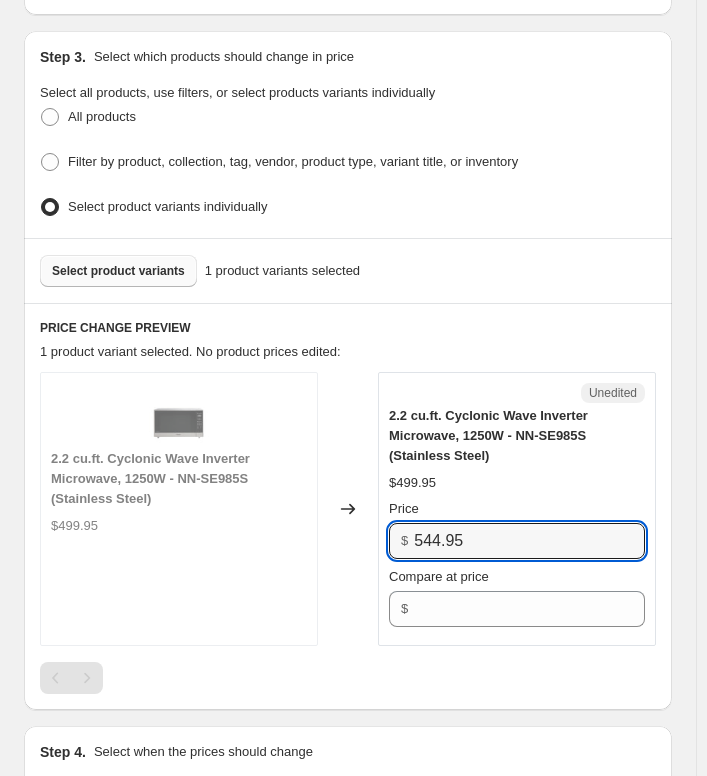 type on "544.95" 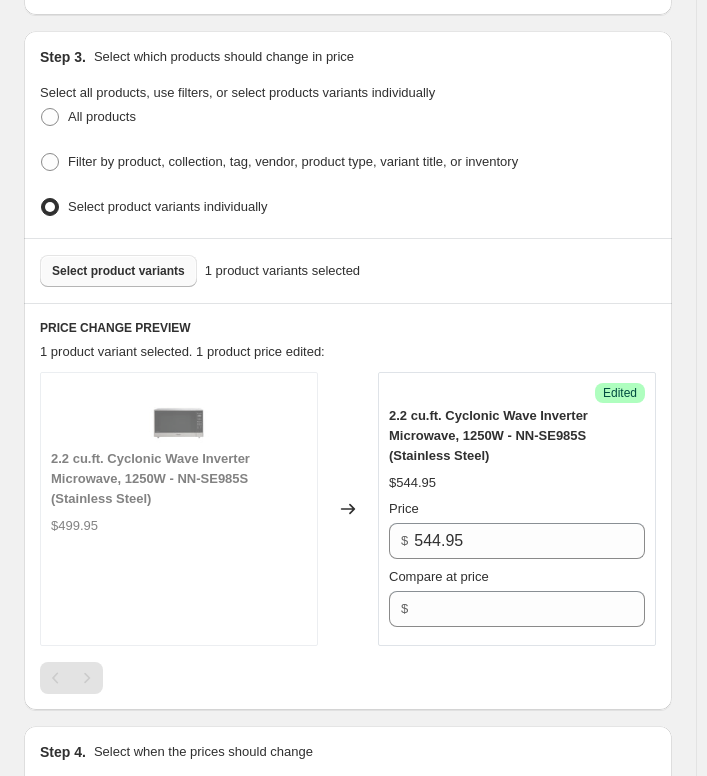 click on "2.2 cu.ft. Cyclonic Wave Inverter Microwave, 1250W - NN-SE985S (Stainless Steel)" at bounding box center (517, 436) 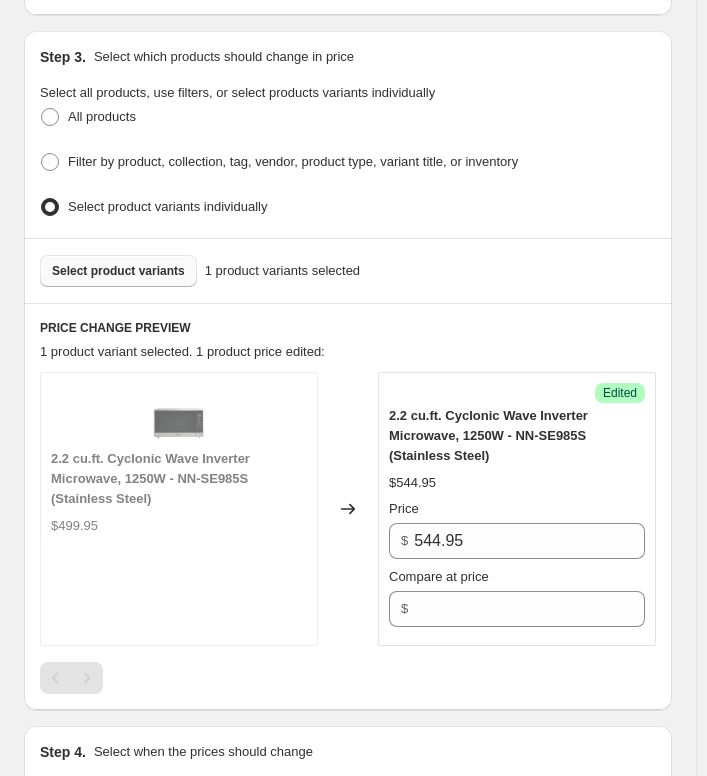 click on "Select product variants" at bounding box center (118, 271) 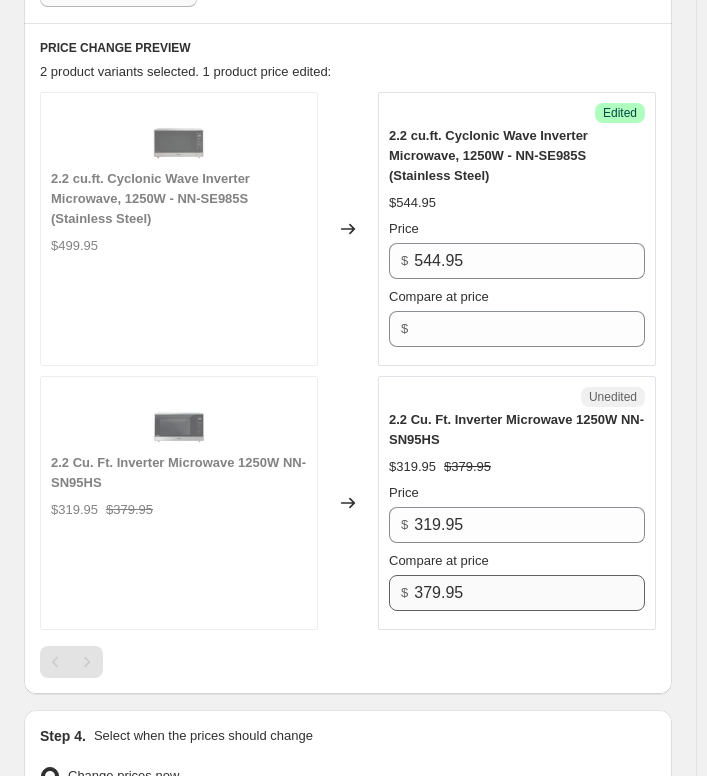 scroll, scrollTop: 800, scrollLeft: 0, axis: vertical 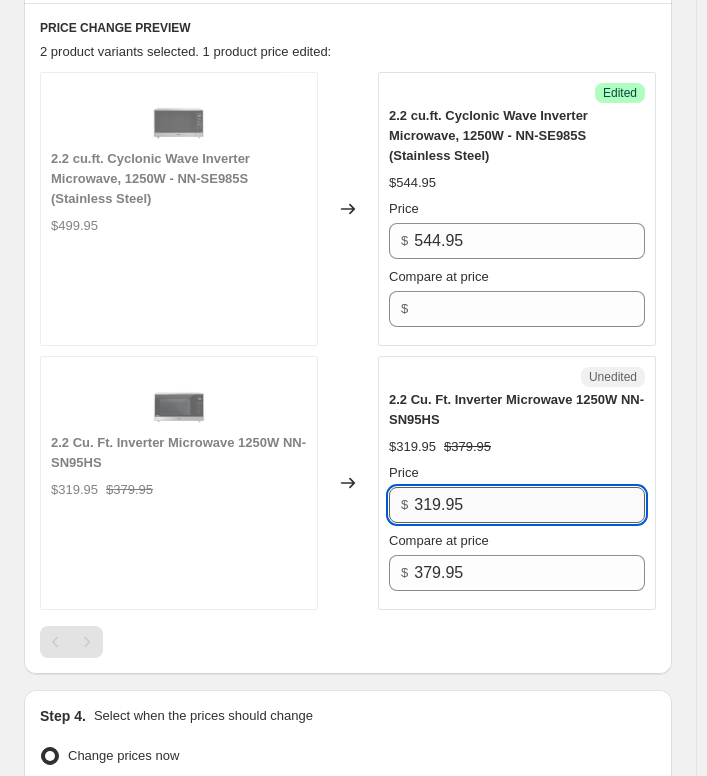 click on "319.95" at bounding box center (529, 505) 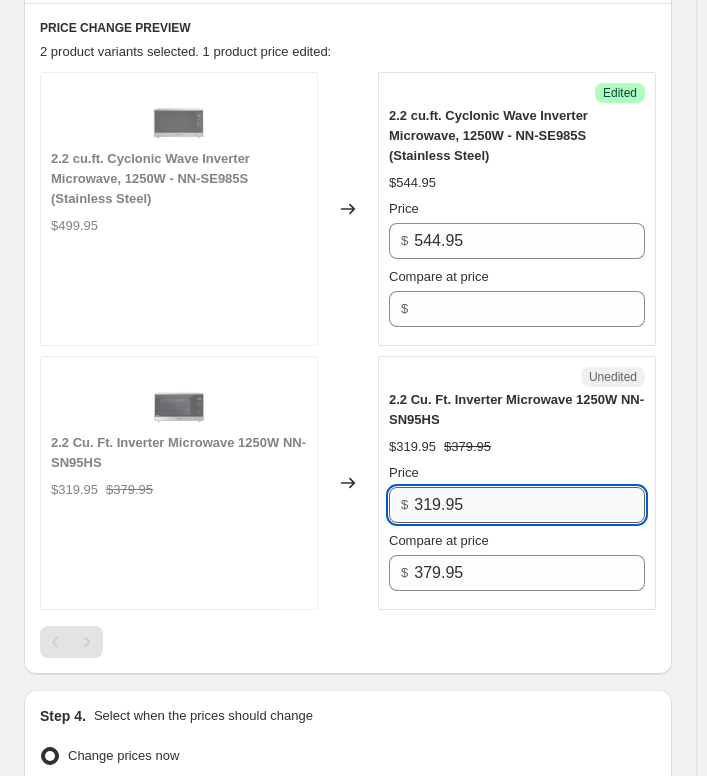 click on "319.95" at bounding box center [529, 505] 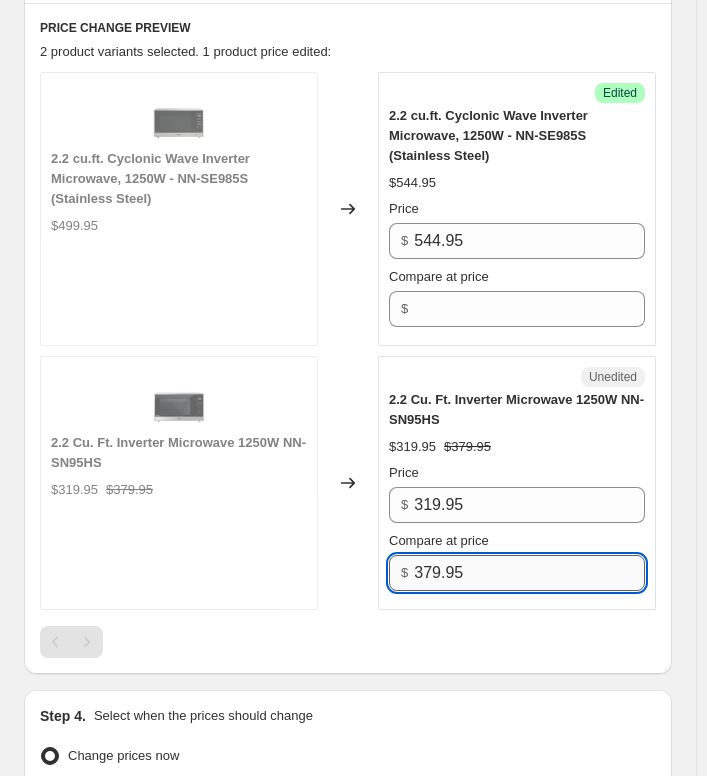 click on "379.95" at bounding box center [529, 573] 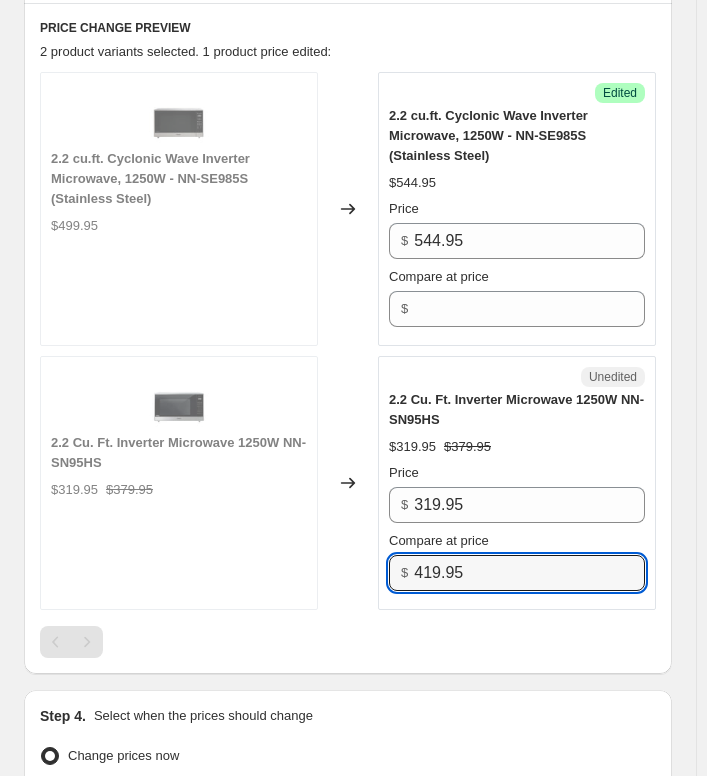 type on "419.95" 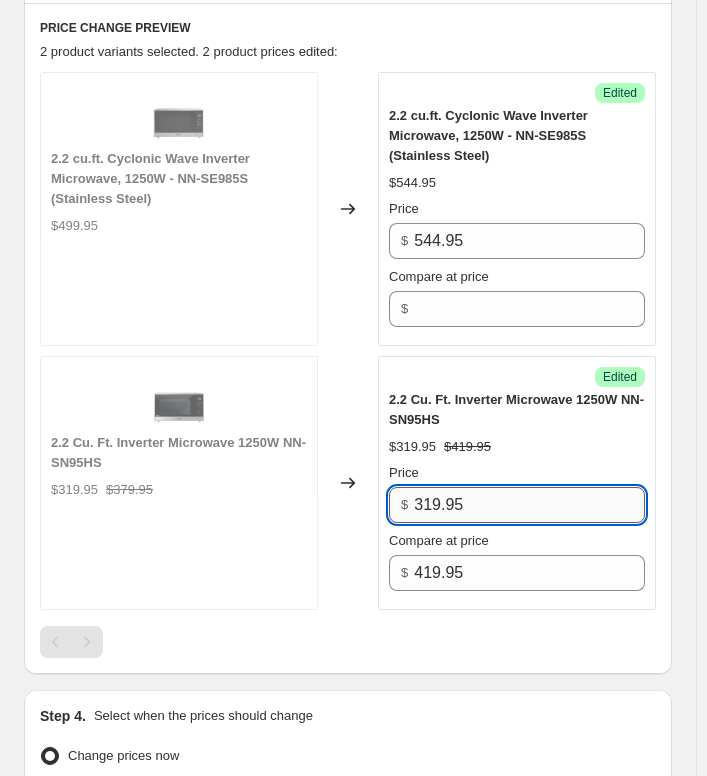 click on "319.95" at bounding box center [529, 505] 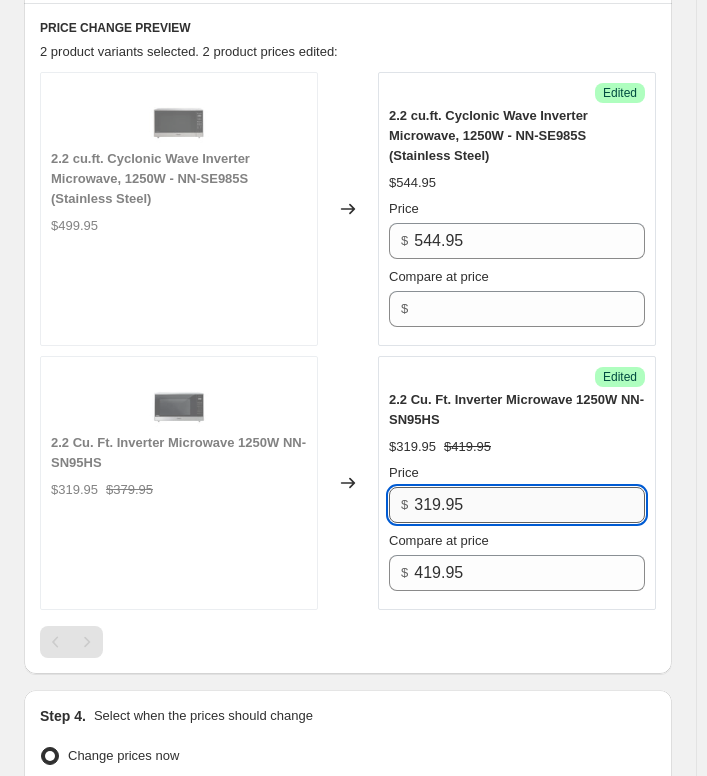 click on "319.95" at bounding box center (529, 505) 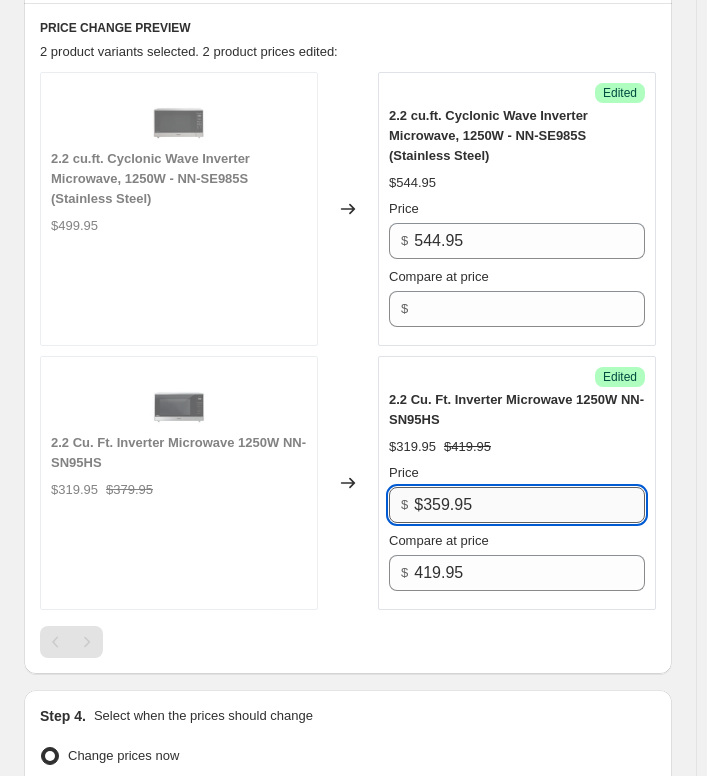 click on "$359.95" at bounding box center (529, 505) 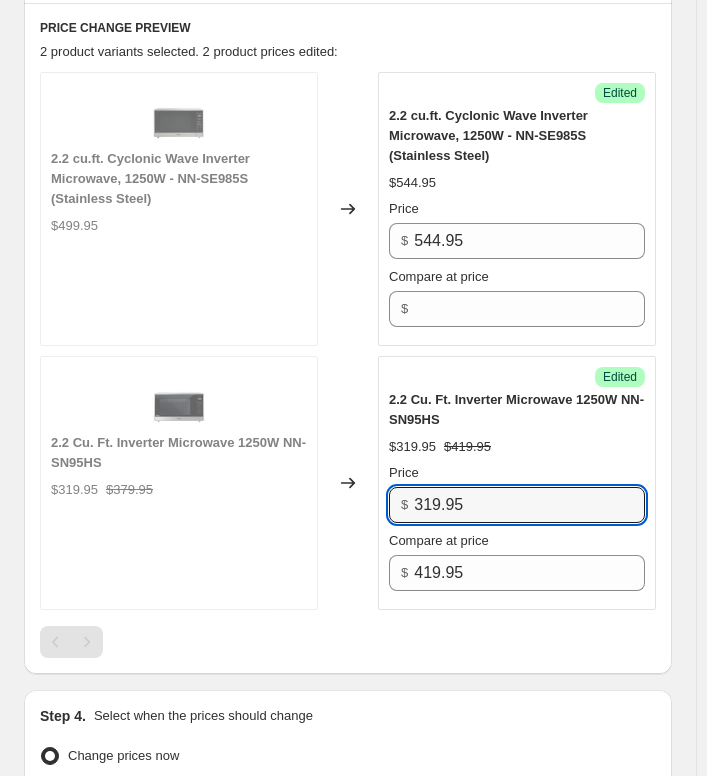 click on "2.2 Cu. Ft. Inverter Microwave 1250W NN-SN95HS $319.95 $419.95 Price $ 319.95 Compare at price $ 419.95" at bounding box center [517, 490] 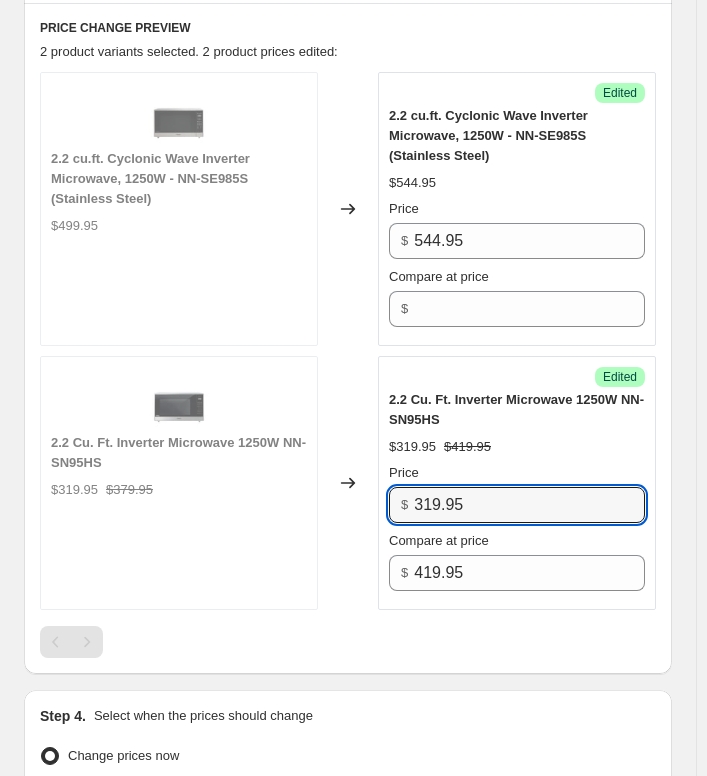 drag, startPoint x: 500, startPoint y: 496, endPoint x: 339, endPoint y: 508, distance: 161.44658 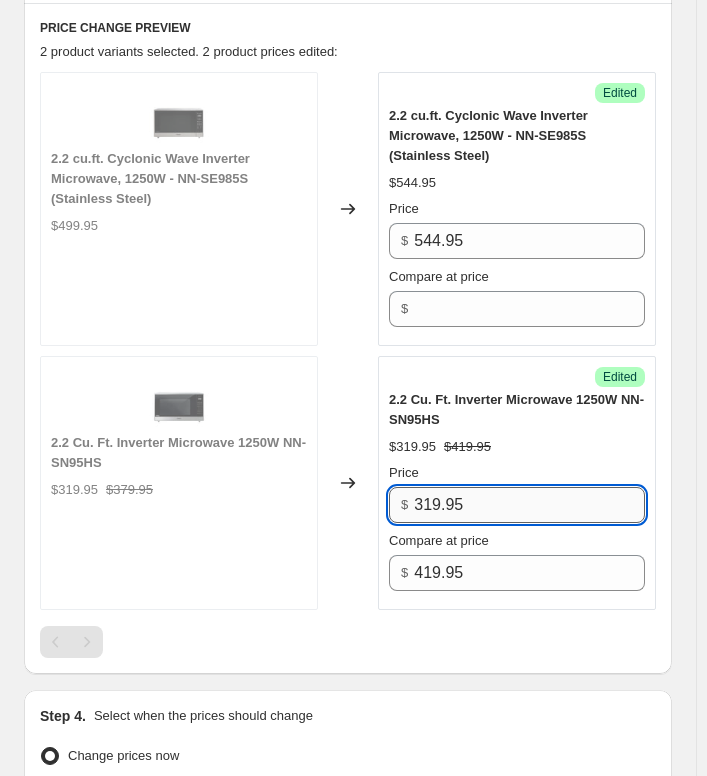 click on "319.95" at bounding box center (529, 505) 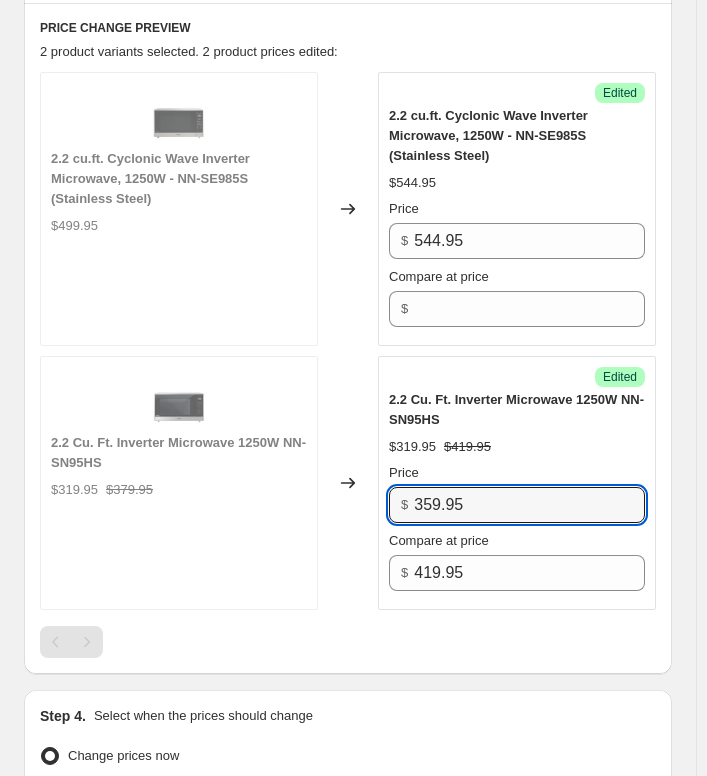 type on "359.95" 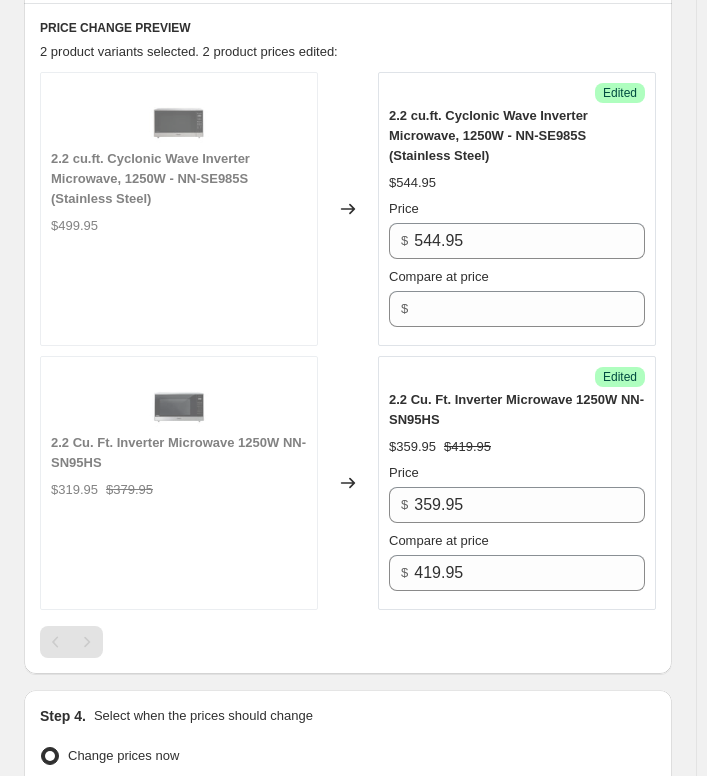 click on "Price" at bounding box center (517, 473) 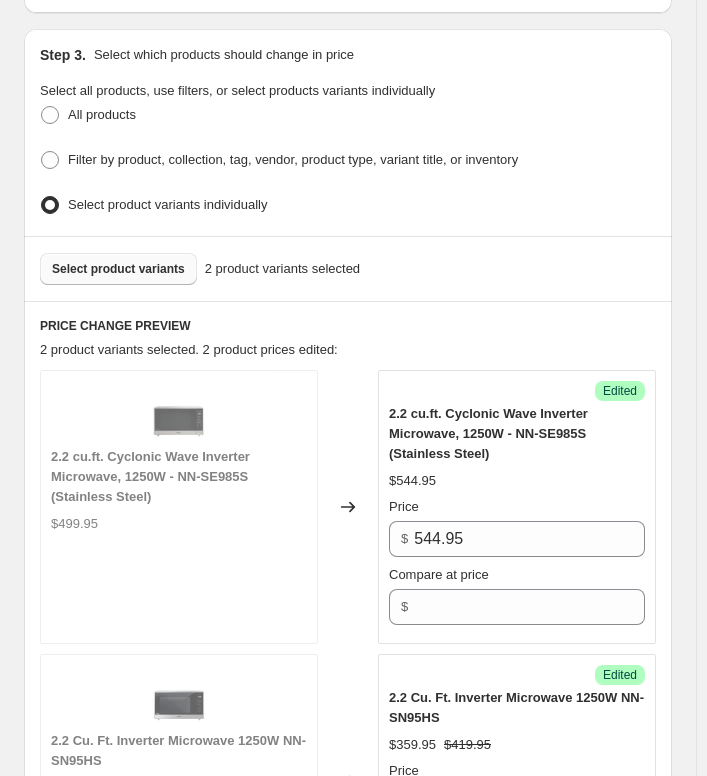 scroll, scrollTop: 500, scrollLeft: 0, axis: vertical 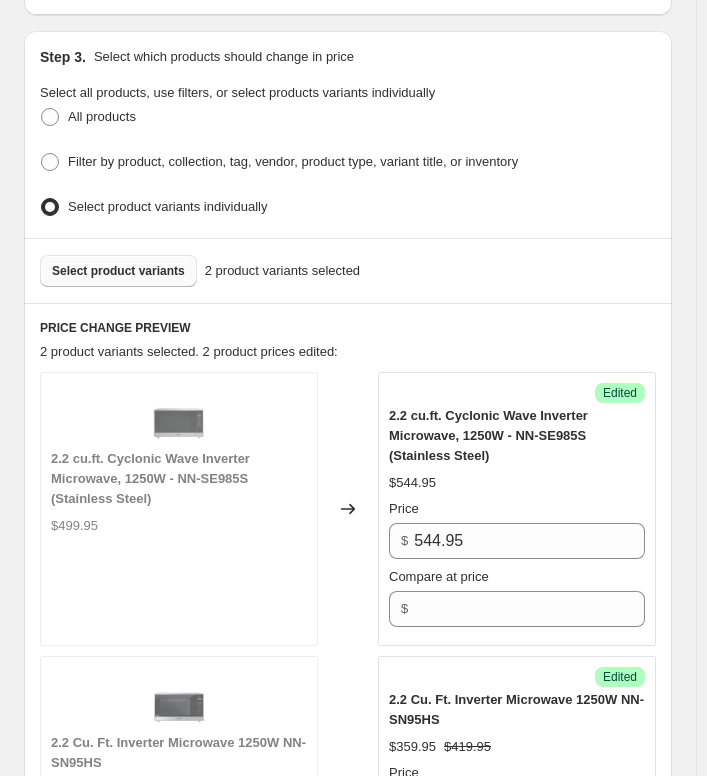 click on "Select product variants" at bounding box center [118, 271] 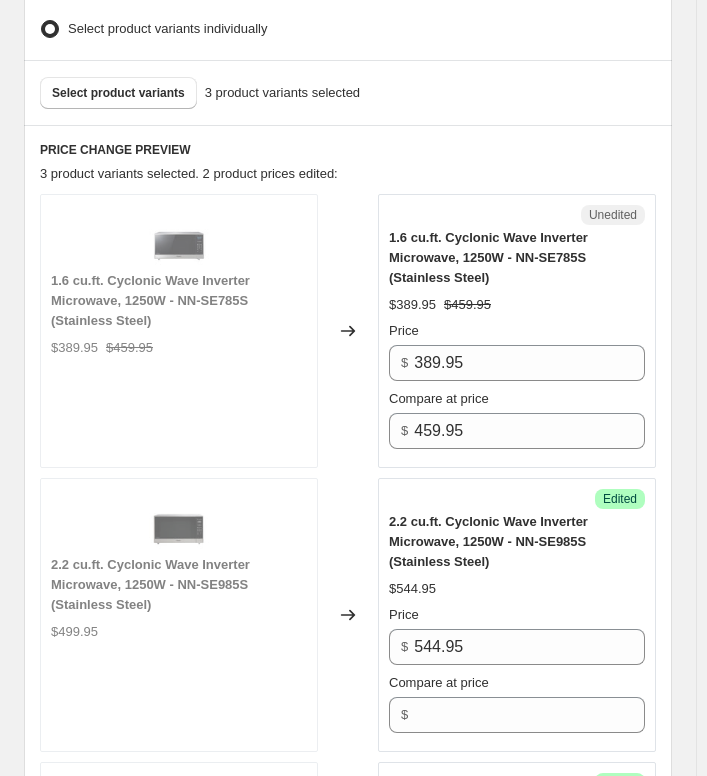 scroll, scrollTop: 800, scrollLeft: 0, axis: vertical 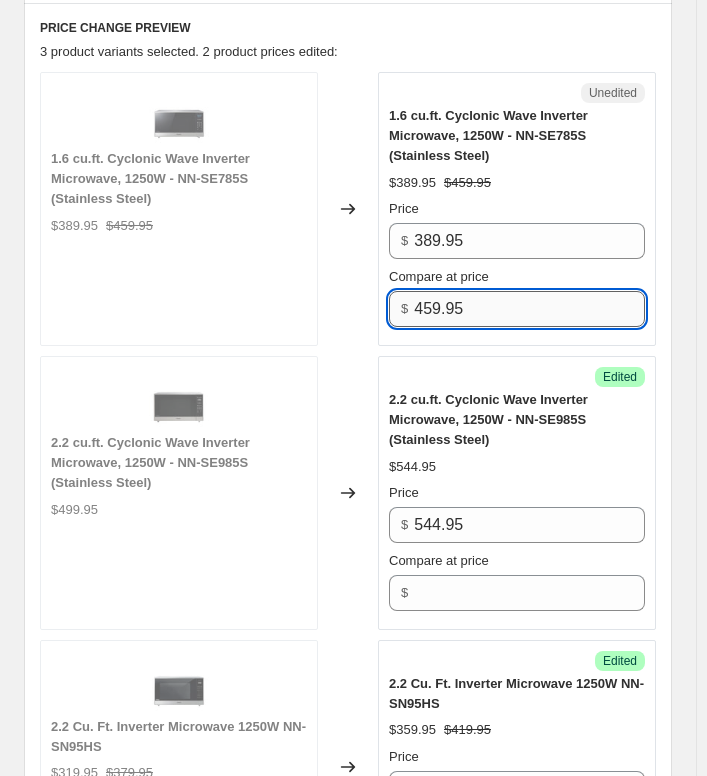 click on "459.95" at bounding box center [529, 309] 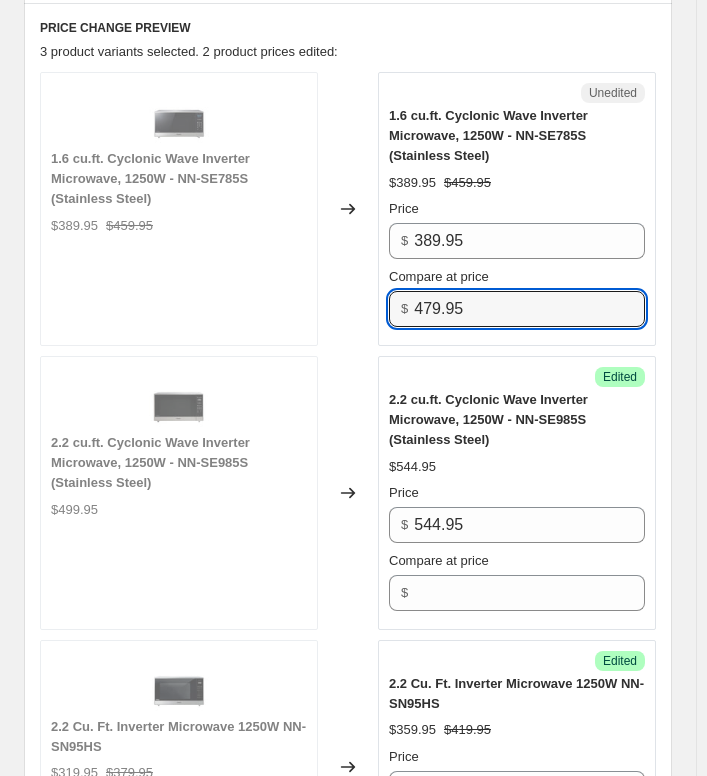type on "479.95" 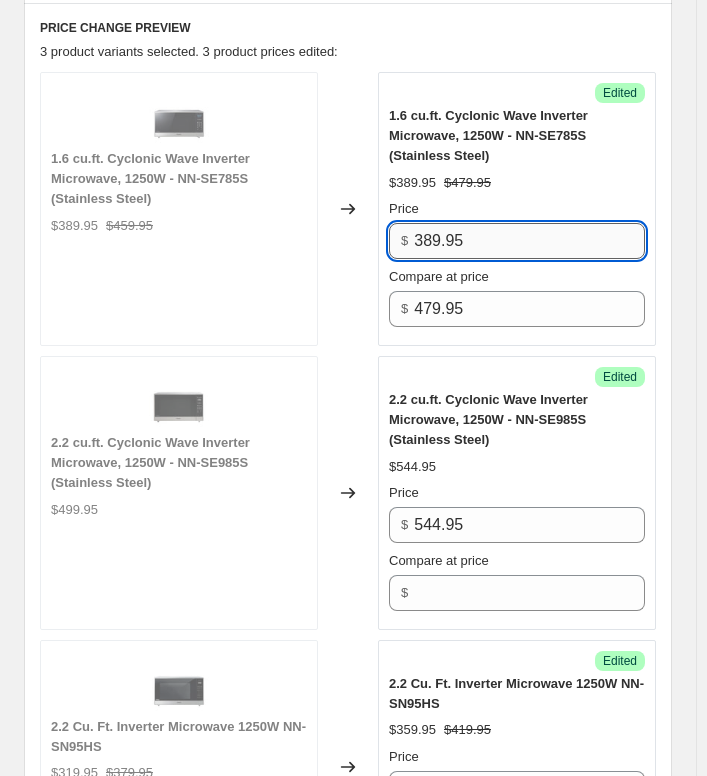 click on "389.95" at bounding box center [529, 241] 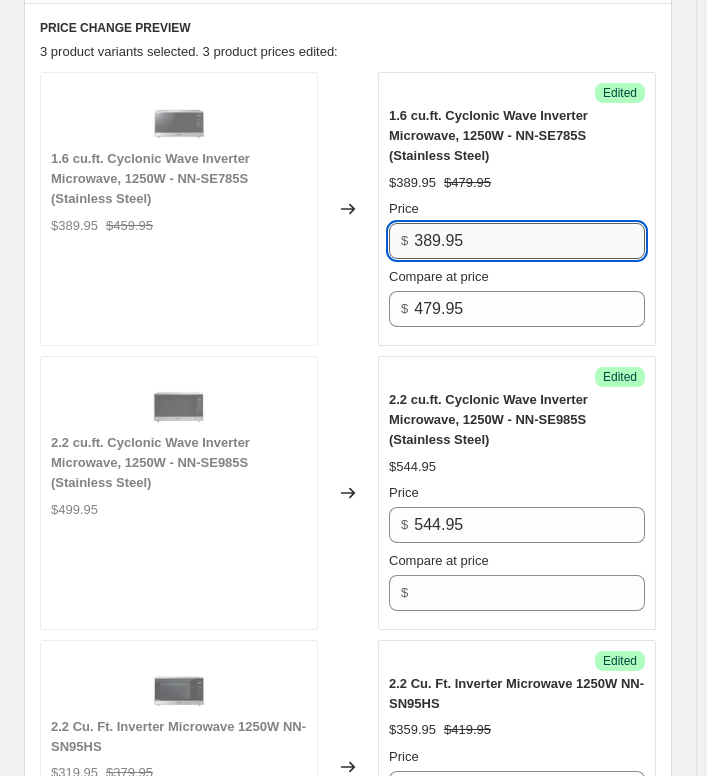click on "389.95" at bounding box center (529, 241) 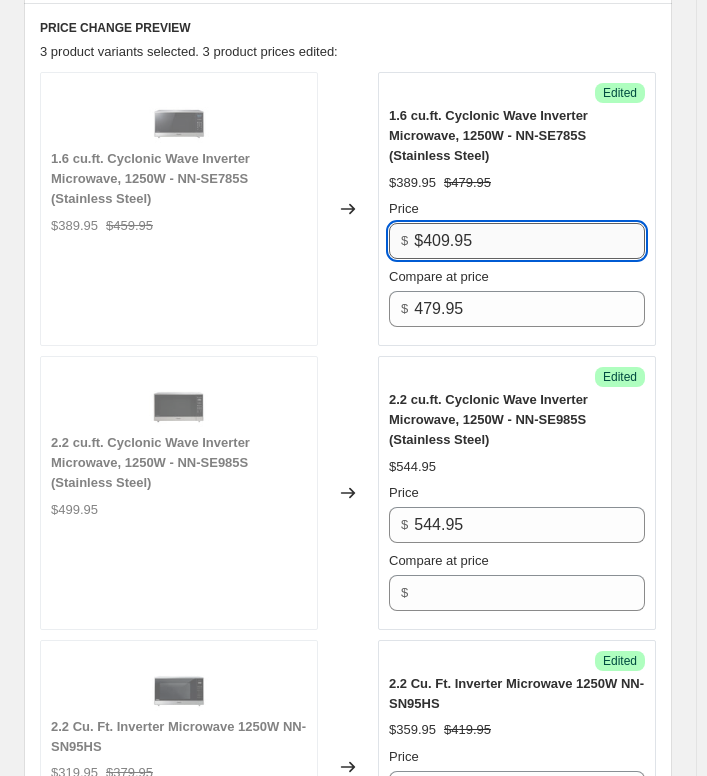 click on "$409.95" at bounding box center [529, 241] 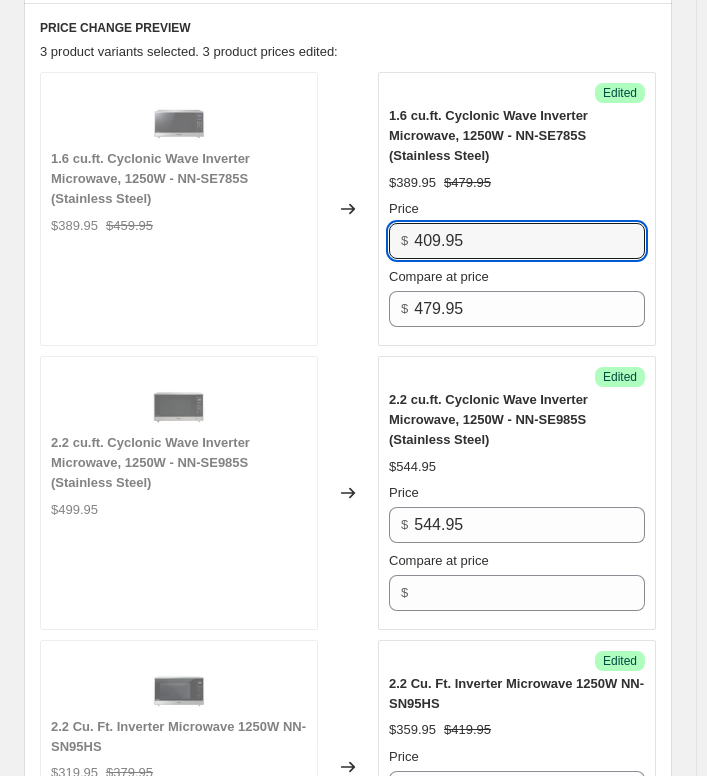drag, startPoint x: 492, startPoint y: 232, endPoint x: 527, endPoint y: 193, distance: 52.40229 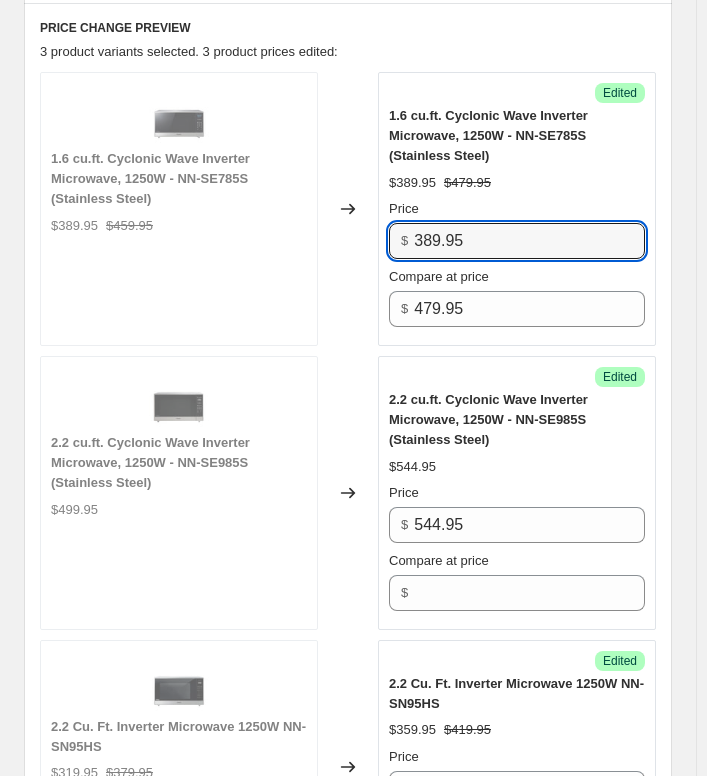 click on "1.6 cu.ft. Cyclonic Wave Inverter Microwave, 1250W - NN-SE785S (Stainless Steel) $389.95 $479.95 Price $ 389.95 Compare at price $ 479.95" at bounding box center [517, 216] 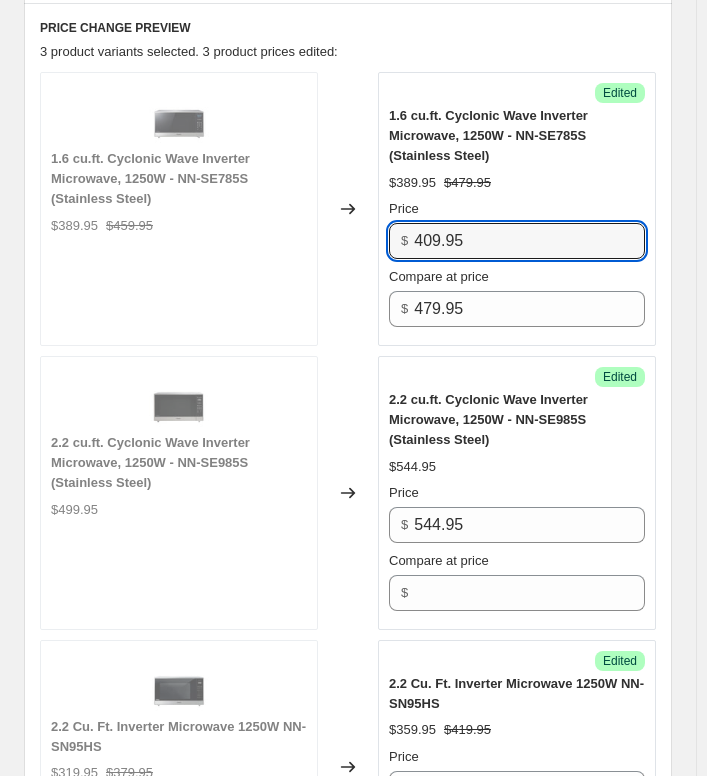 type on "409.95" 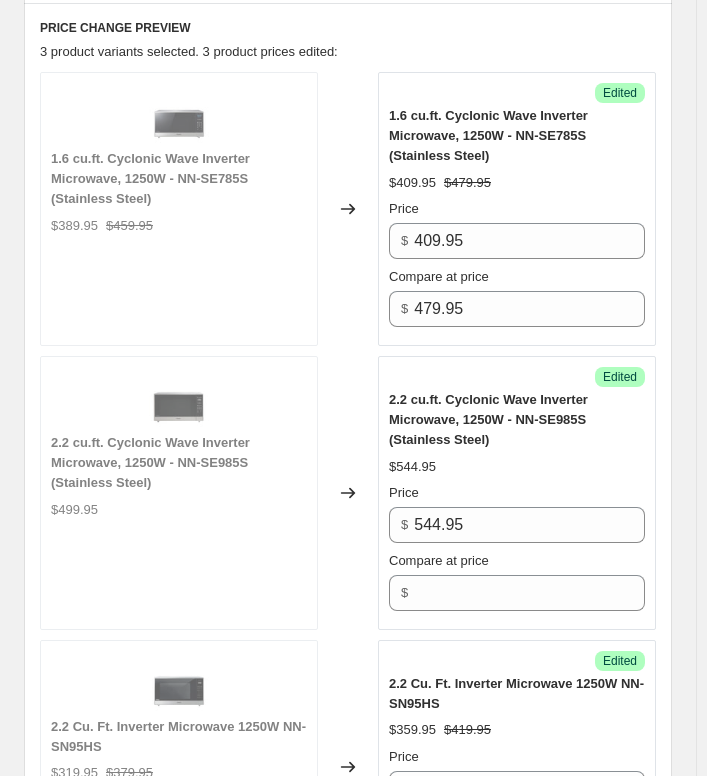 drag, startPoint x: 163, startPoint y: 276, endPoint x: 11, endPoint y: 279, distance: 152.0296 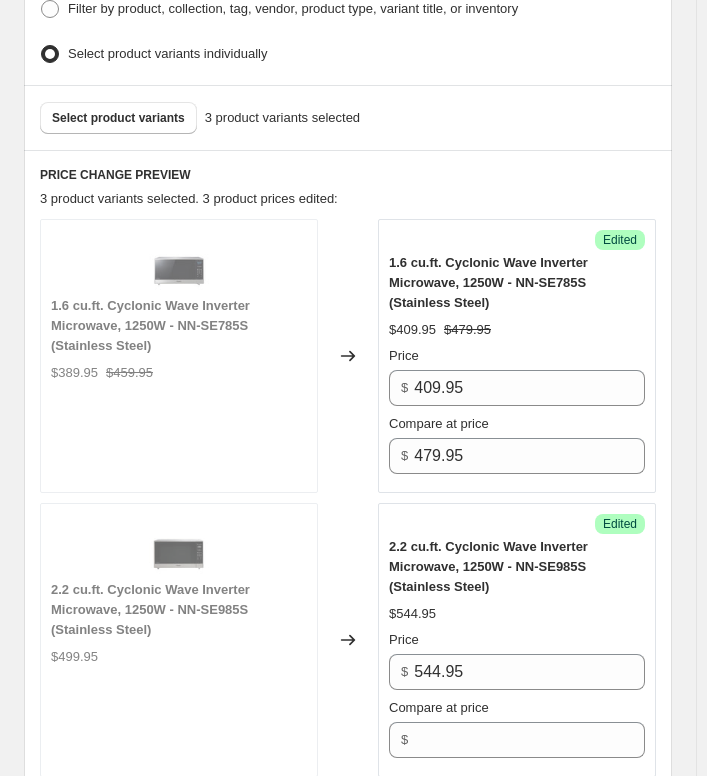 scroll, scrollTop: 500, scrollLeft: 0, axis: vertical 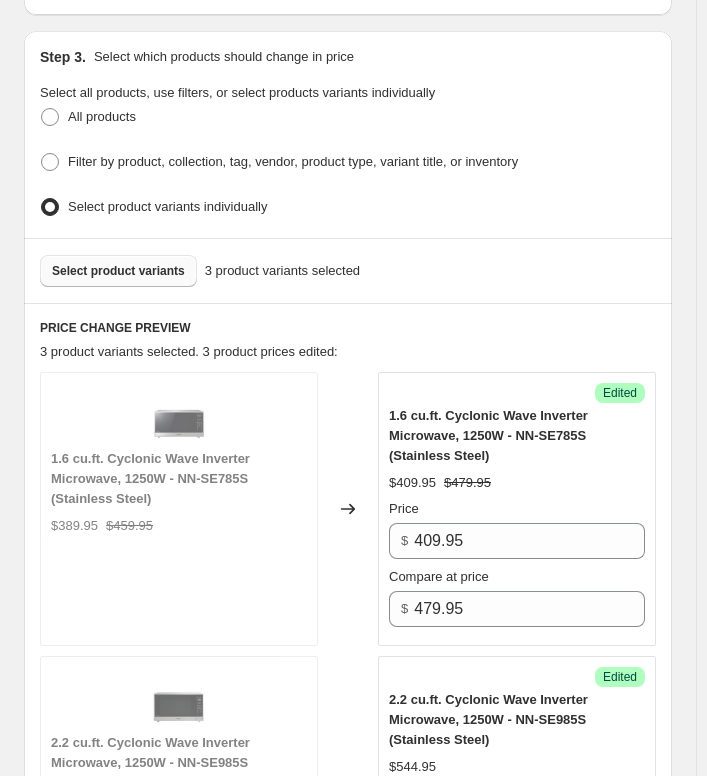 click on "Select product variants" at bounding box center (118, 271) 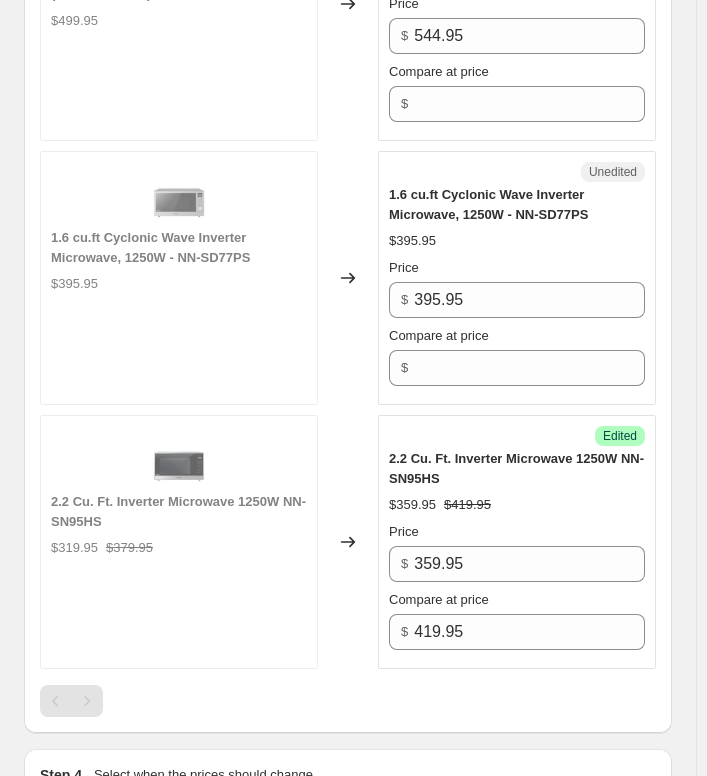 scroll, scrollTop: 1300, scrollLeft: 0, axis: vertical 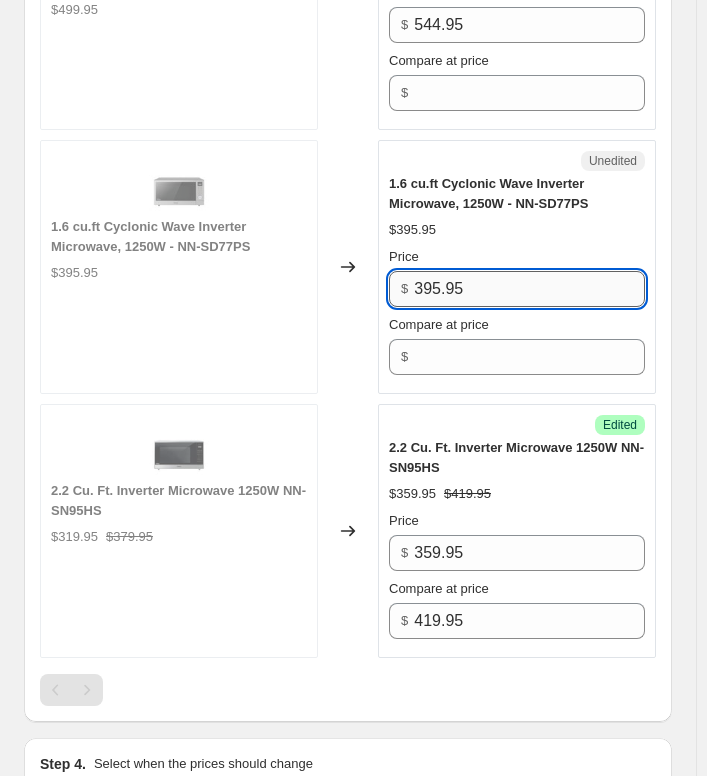 click on "395.95" at bounding box center [529, 289] 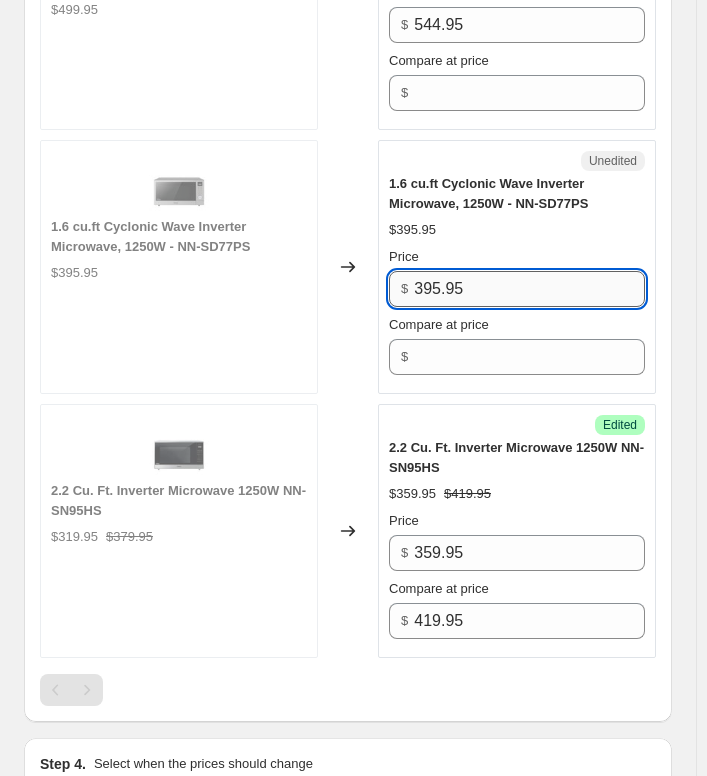 click on "395.95" at bounding box center [529, 289] 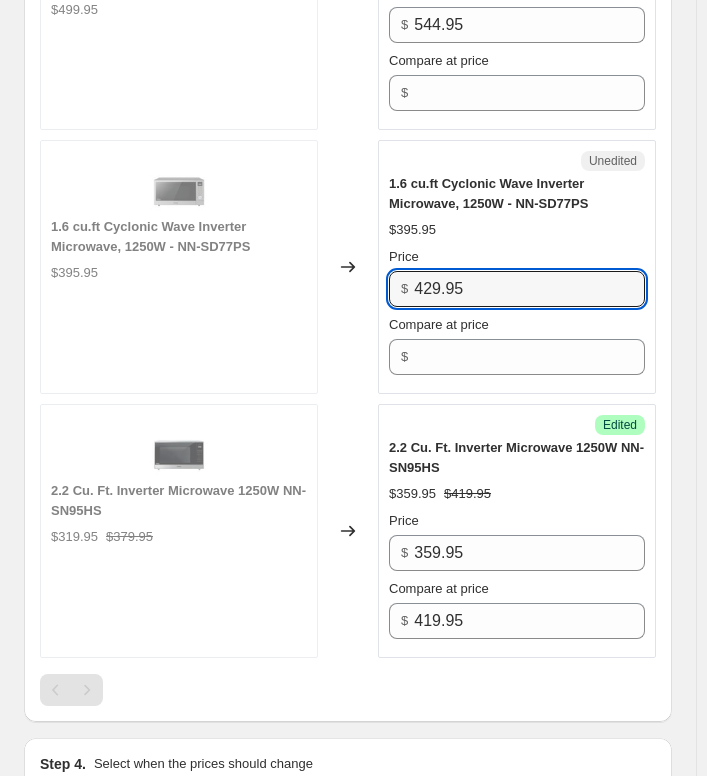 type on "429.95" 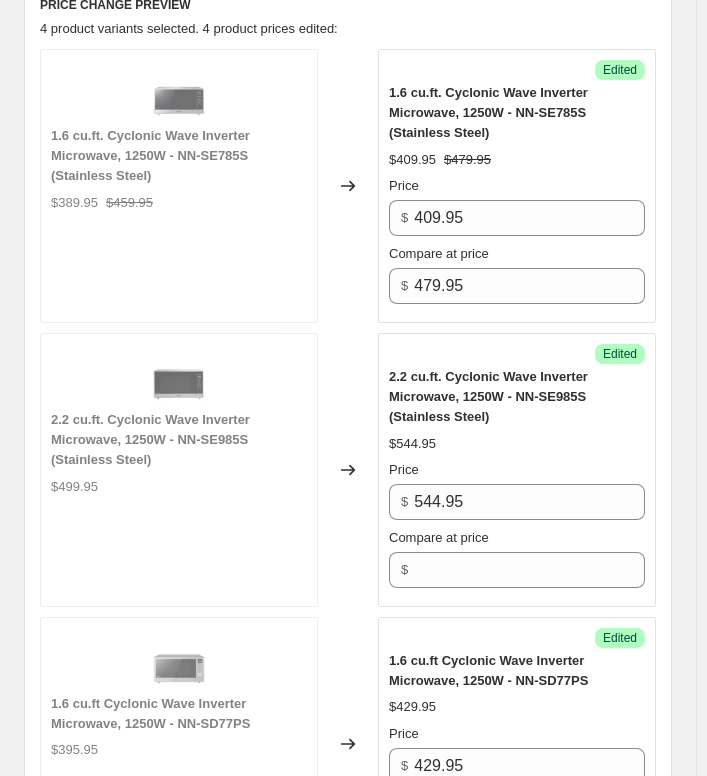 scroll, scrollTop: 700, scrollLeft: 0, axis: vertical 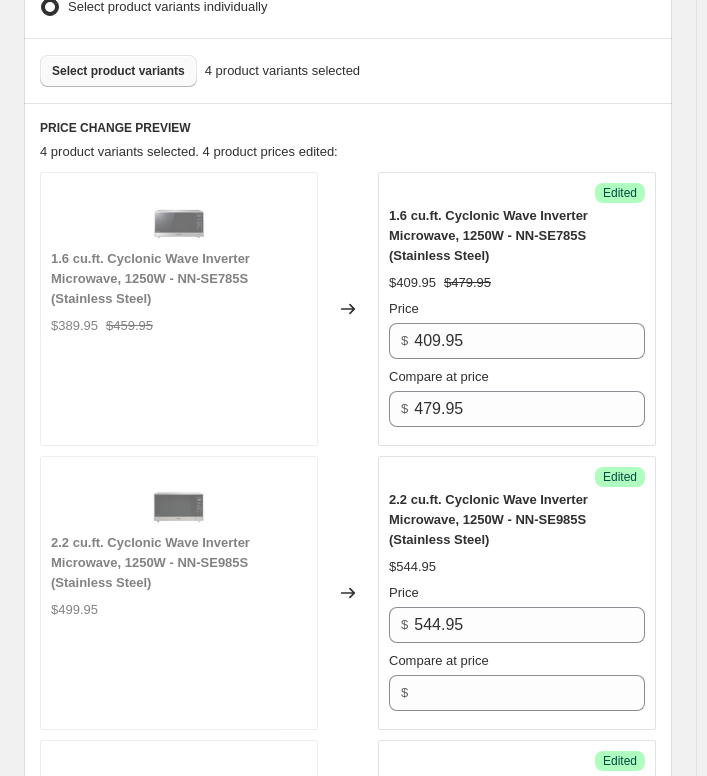 click on "Select product variants" at bounding box center (118, 71) 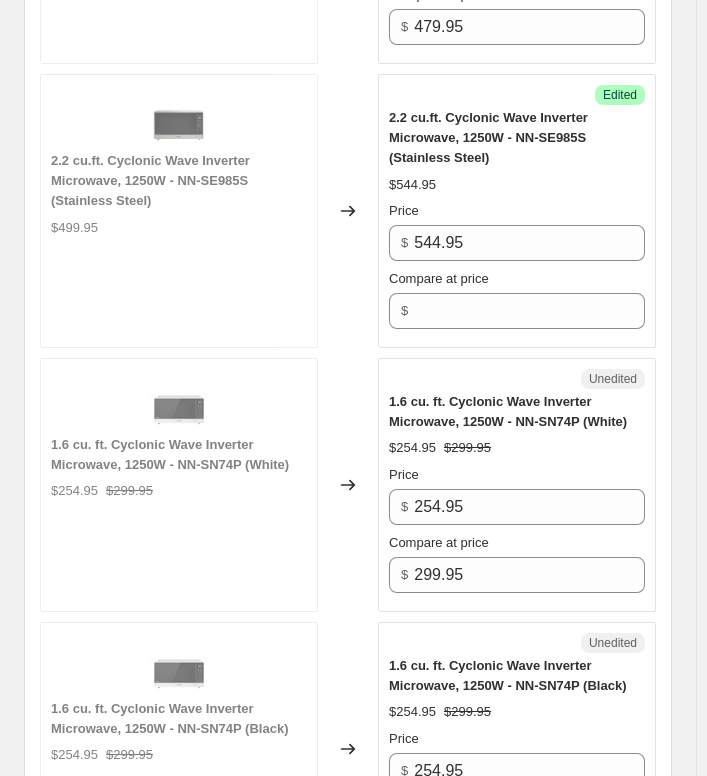 scroll, scrollTop: 1200, scrollLeft: 0, axis: vertical 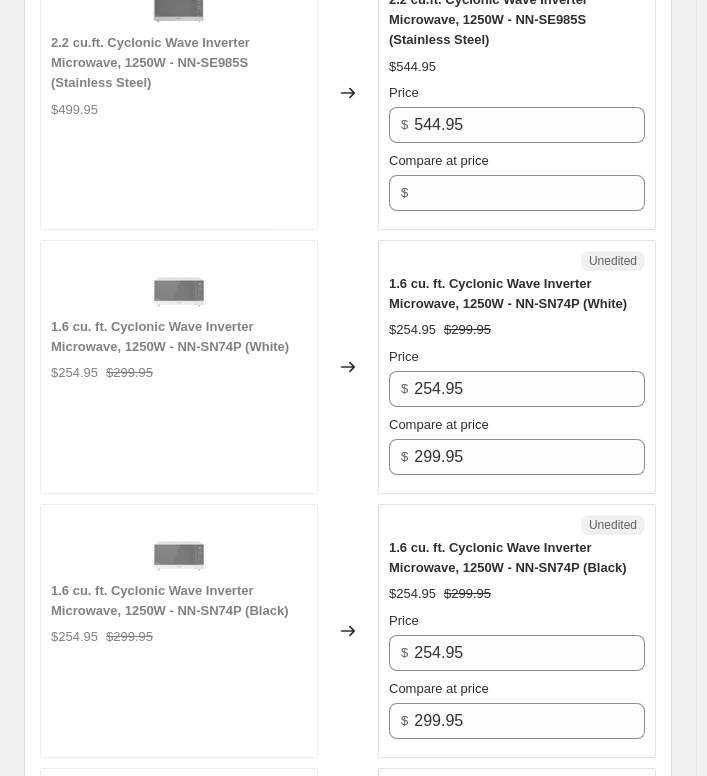 click on "Price $ 254.95 Compare at price $ 299.95" at bounding box center (517, 411) 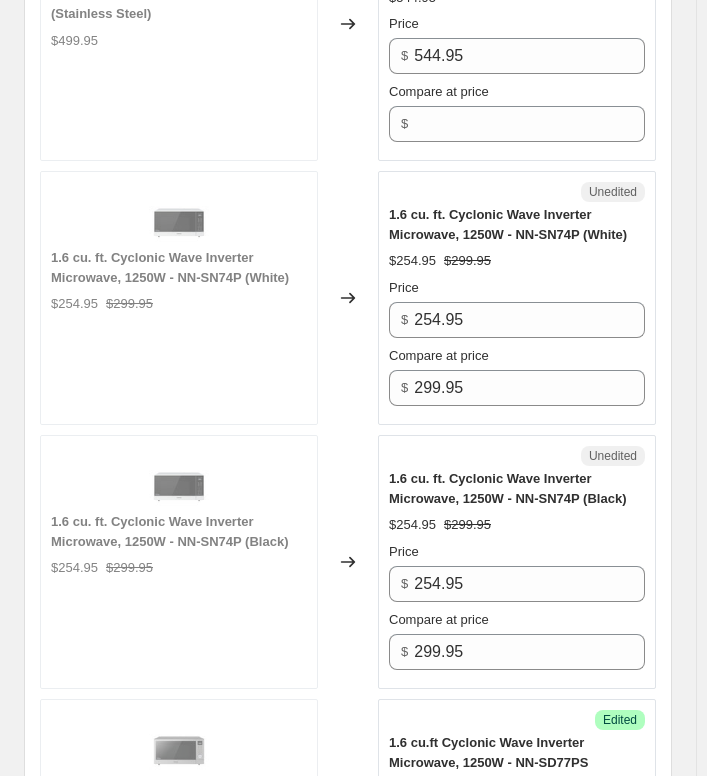 scroll, scrollTop: 1300, scrollLeft: 0, axis: vertical 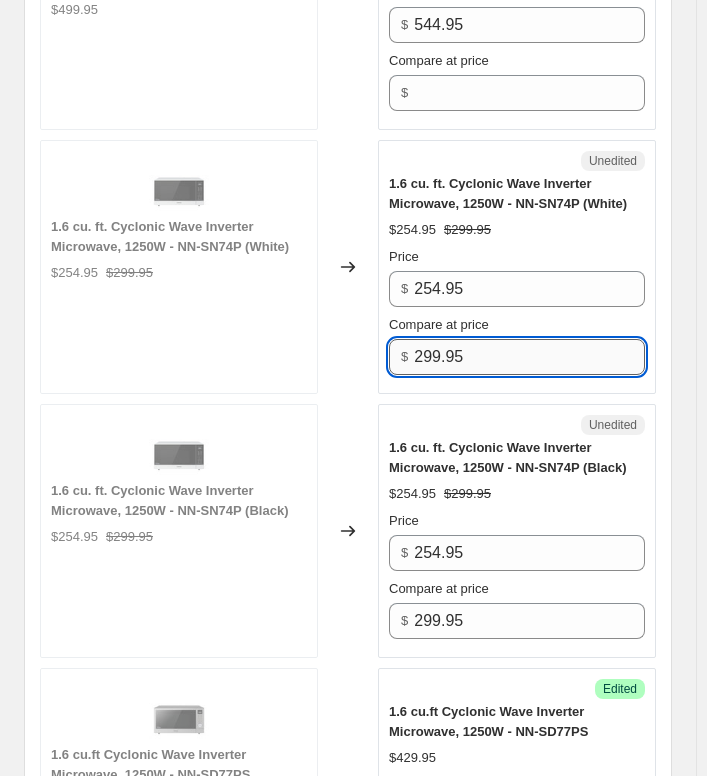 click on "299.95" at bounding box center (529, 357) 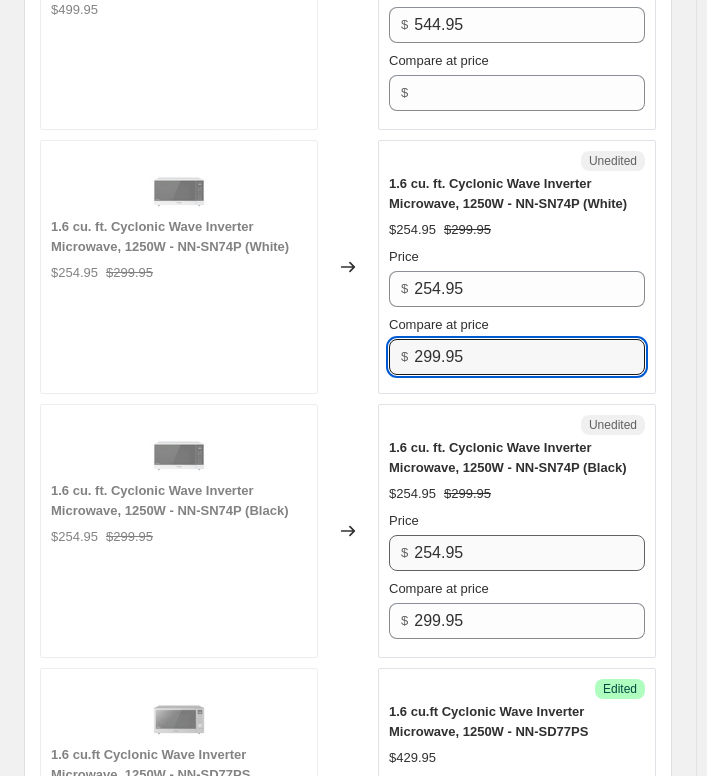 paste on "334" 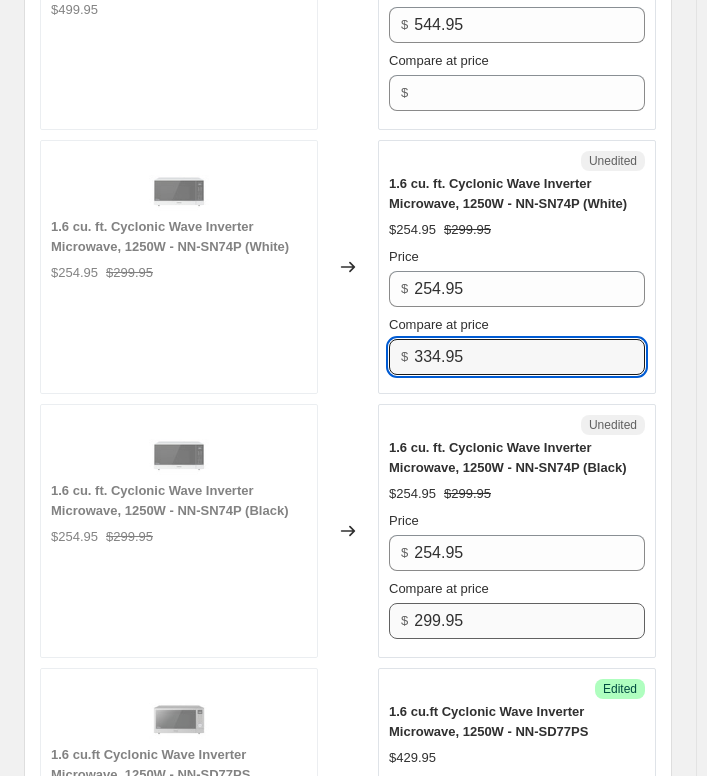 type on "334.95" 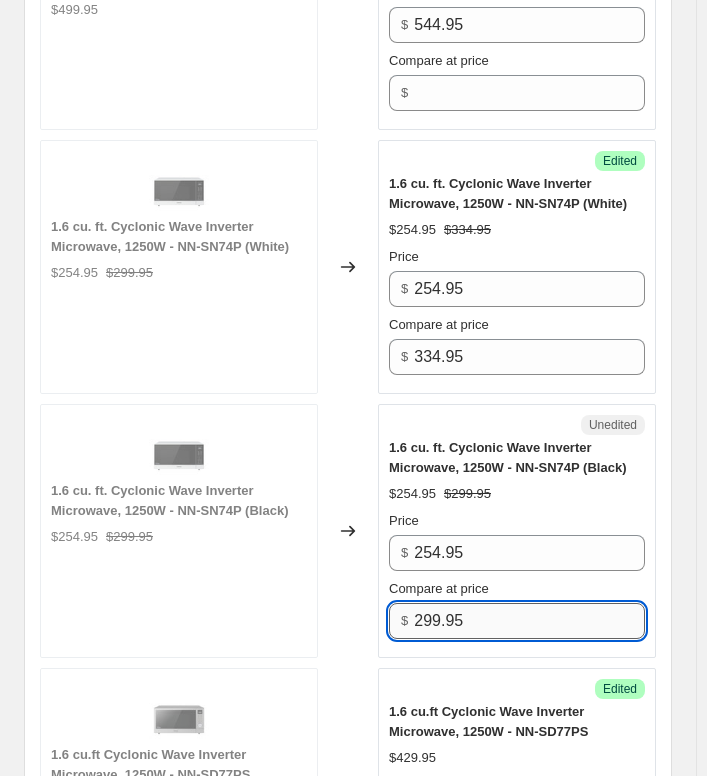 click on "299.95" at bounding box center (529, 621) 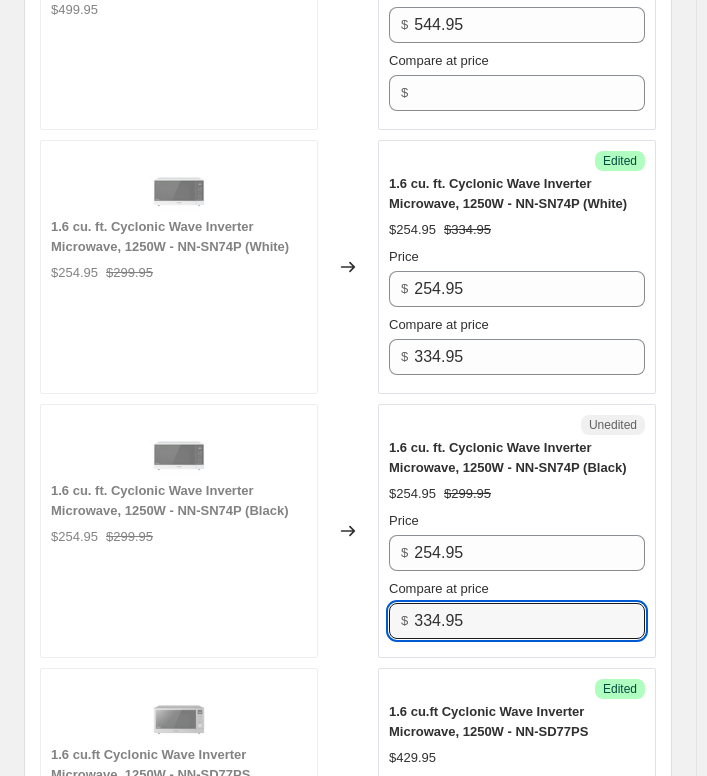 type on "334.95" 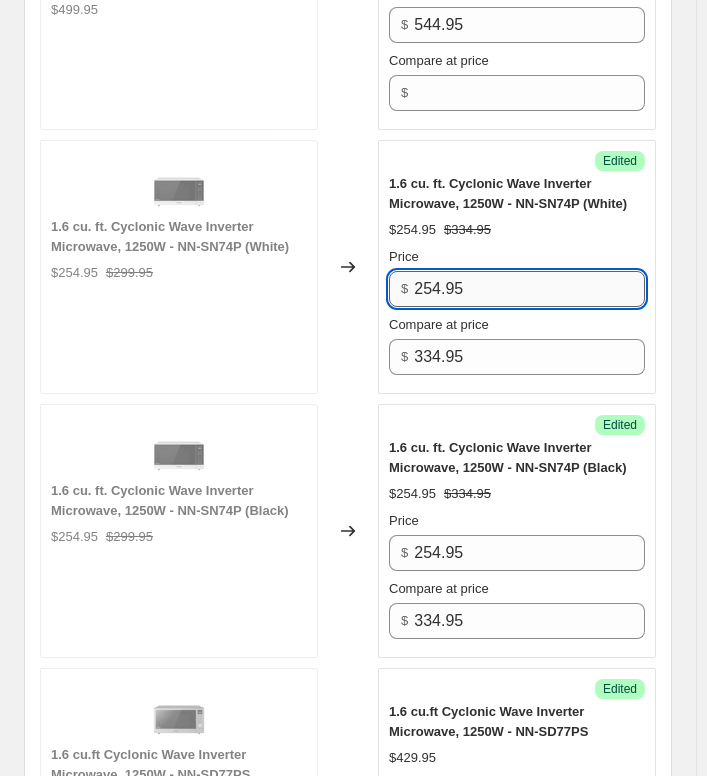 click on "254.95" at bounding box center [529, 289] 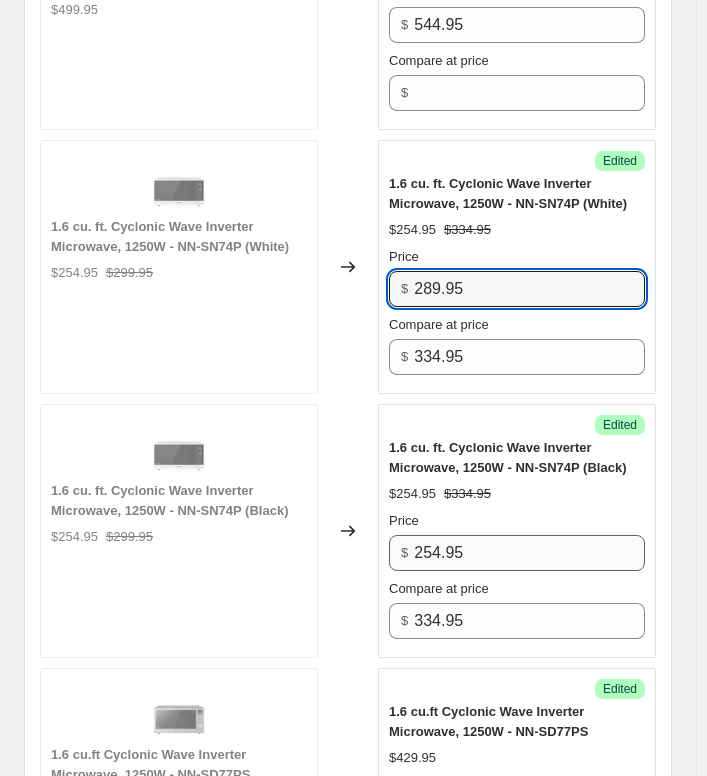 type on "289.95" 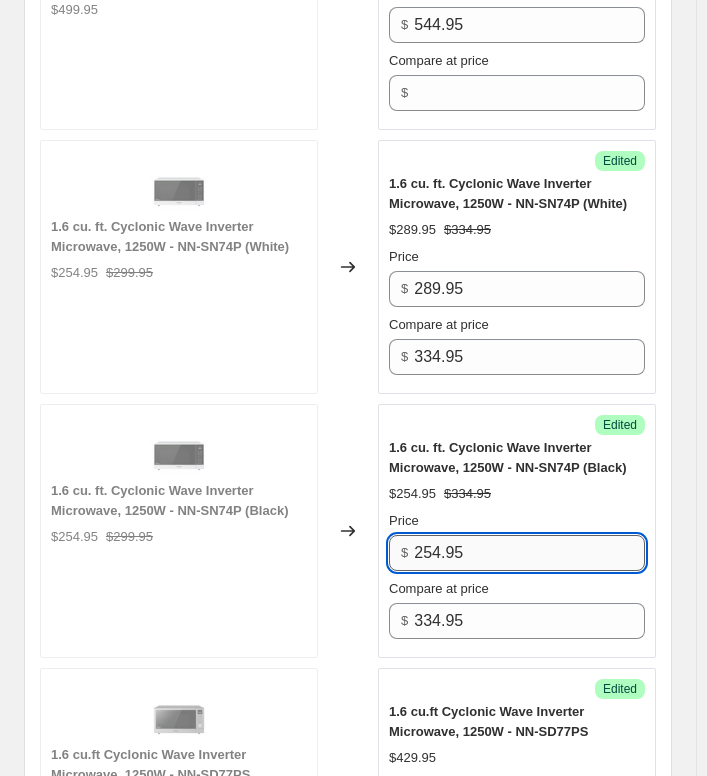 click on "254.95" at bounding box center (529, 553) 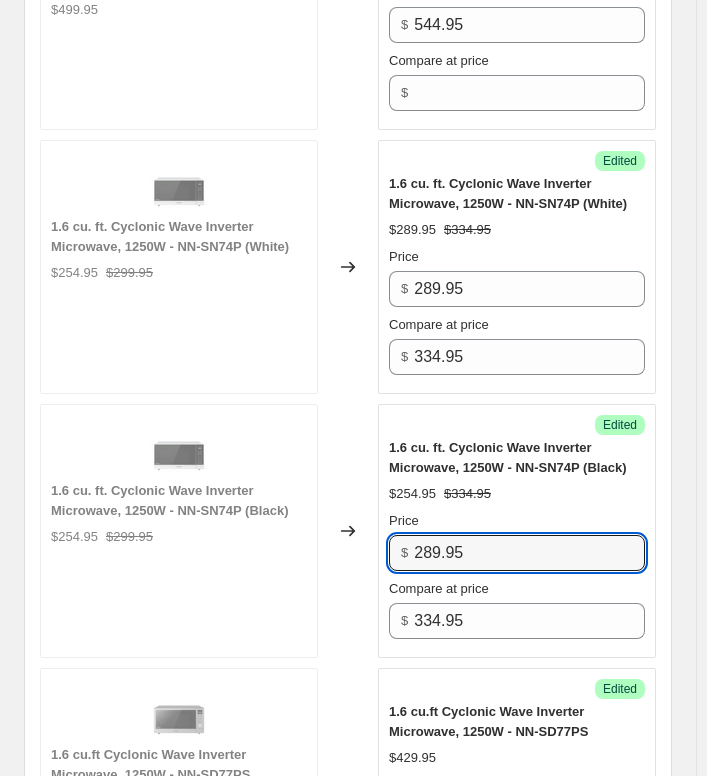 type on "289.95" 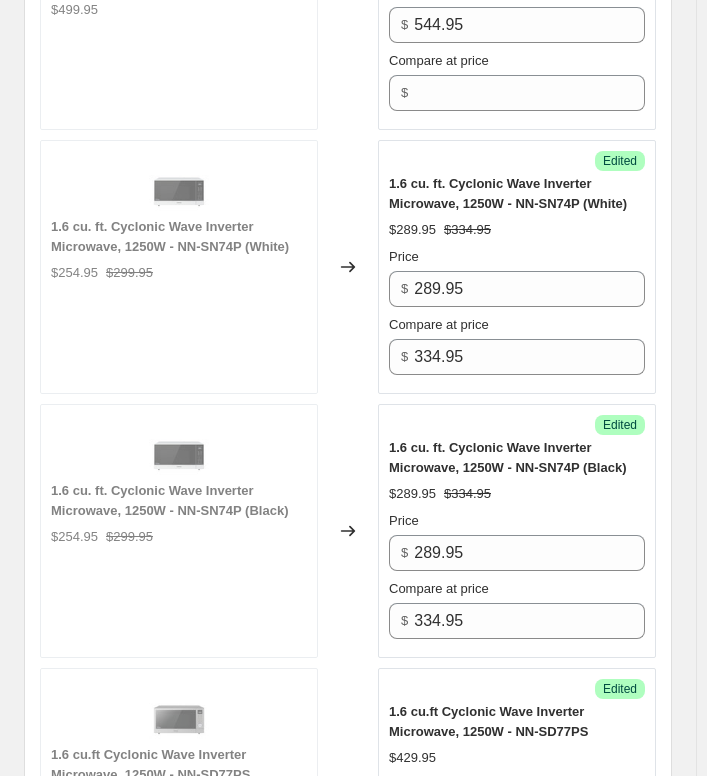 click on "$289.95 $334.95" at bounding box center [517, 494] 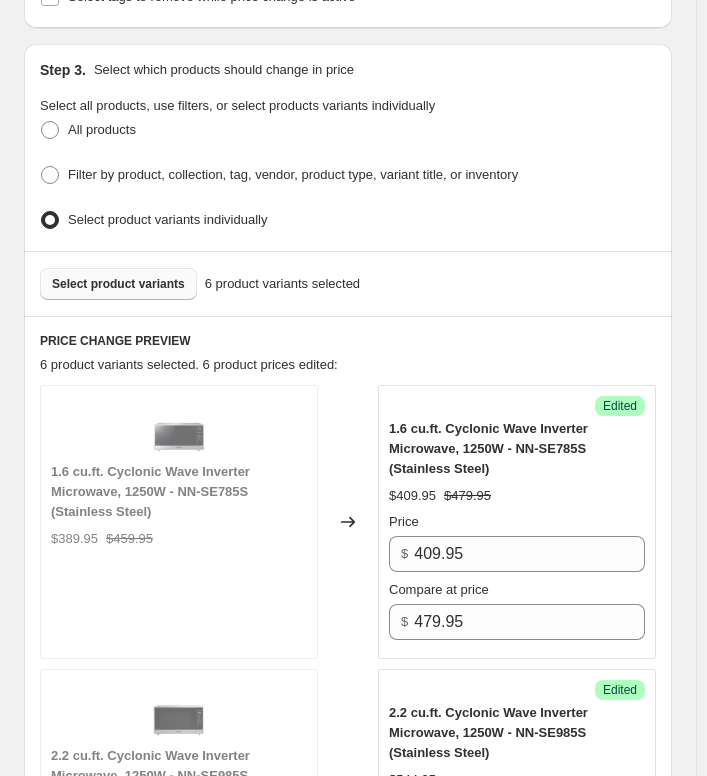 scroll, scrollTop: 400, scrollLeft: 0, axis: vertical 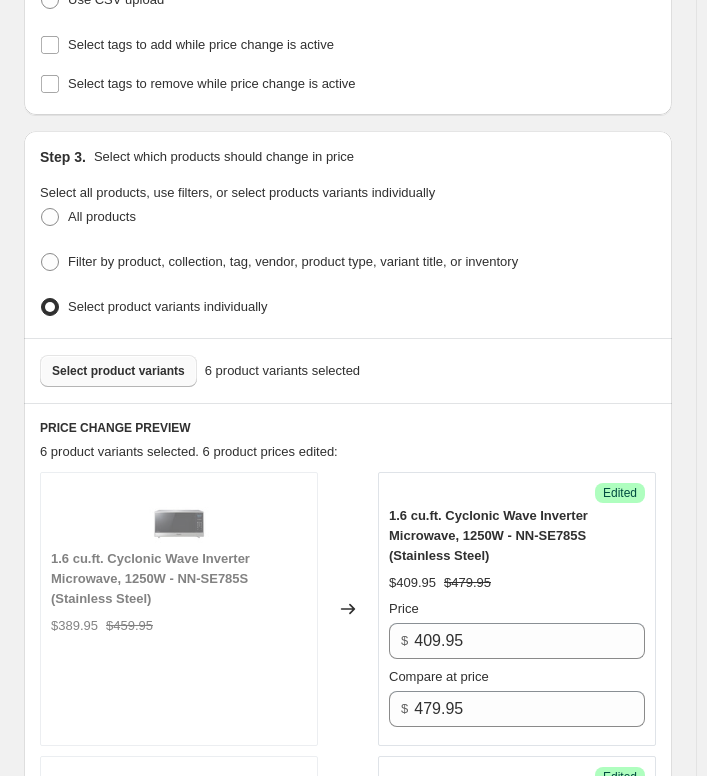 click on "Select product variants" at bounding box center [118, 371] 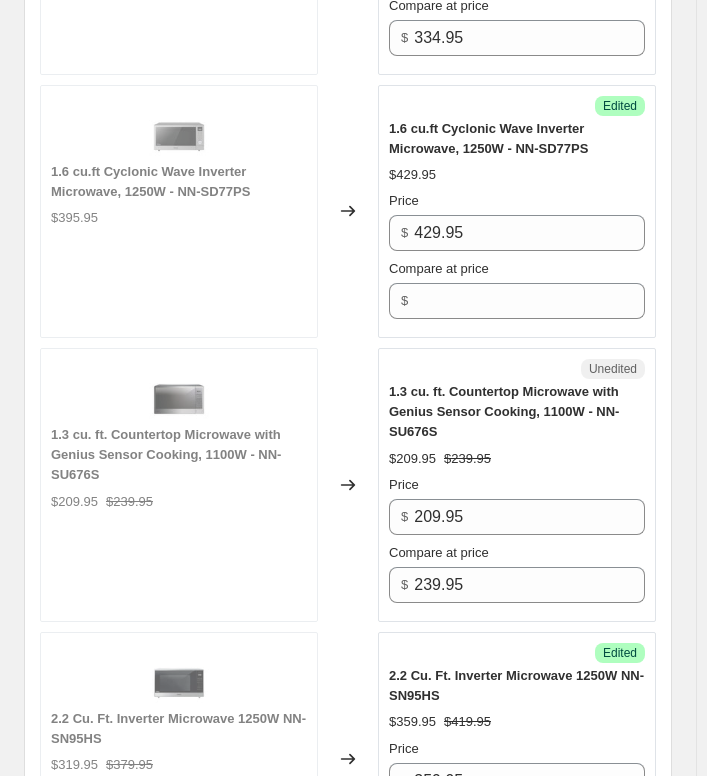 scroll, scrollTop: 1900, scrollLeft: 0, axis: vertical 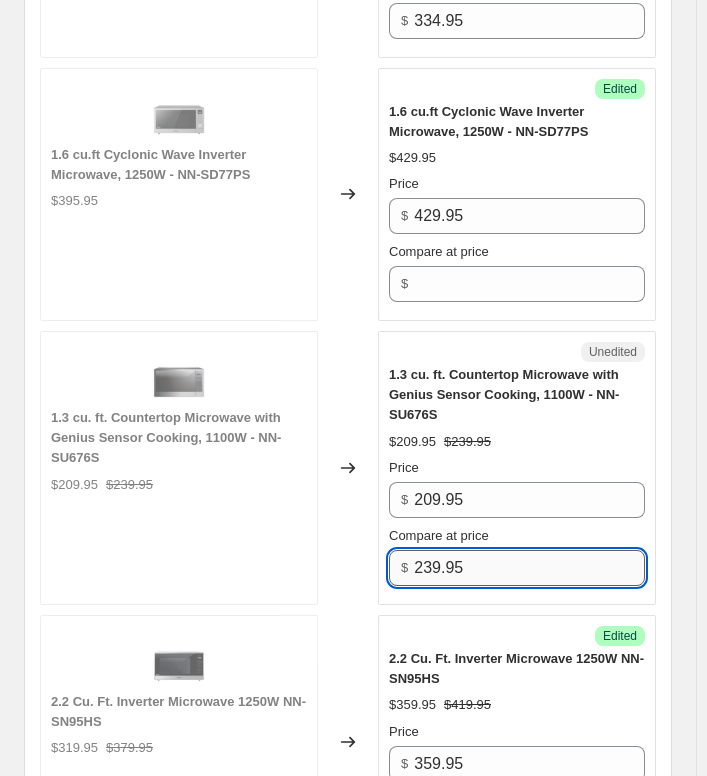 click on "239.95" at bounding box center (529, 568) 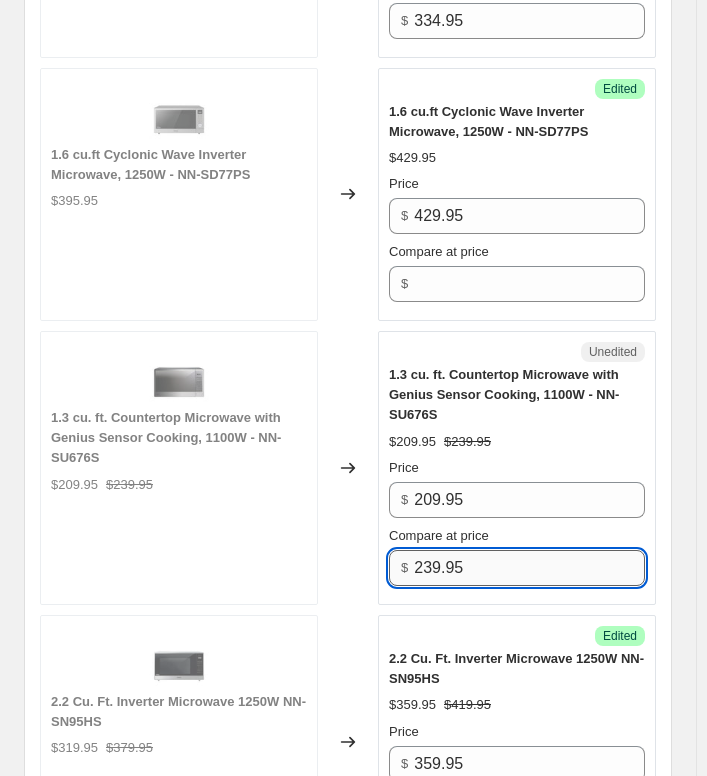 click on "239.95" at bounding box center [529, 568] 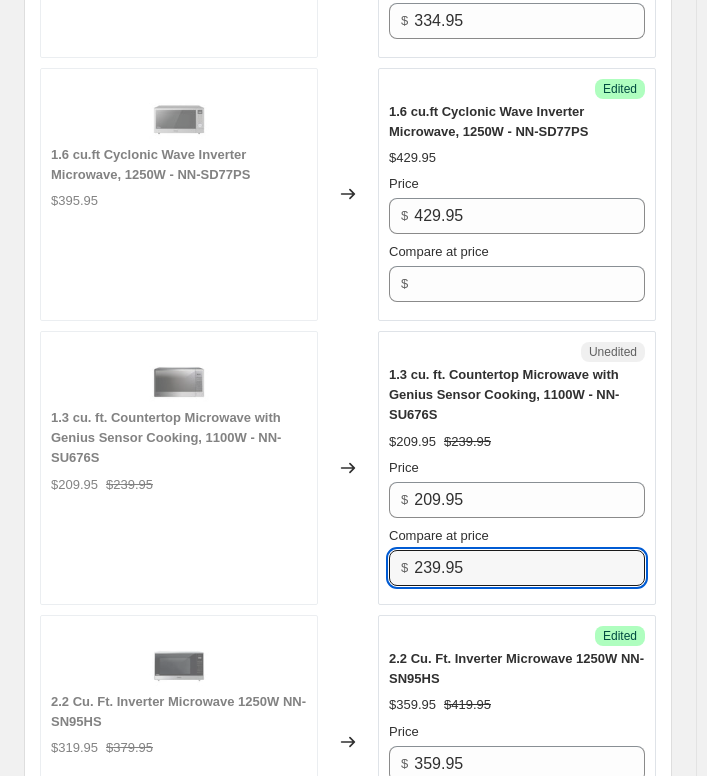 paste on "44" 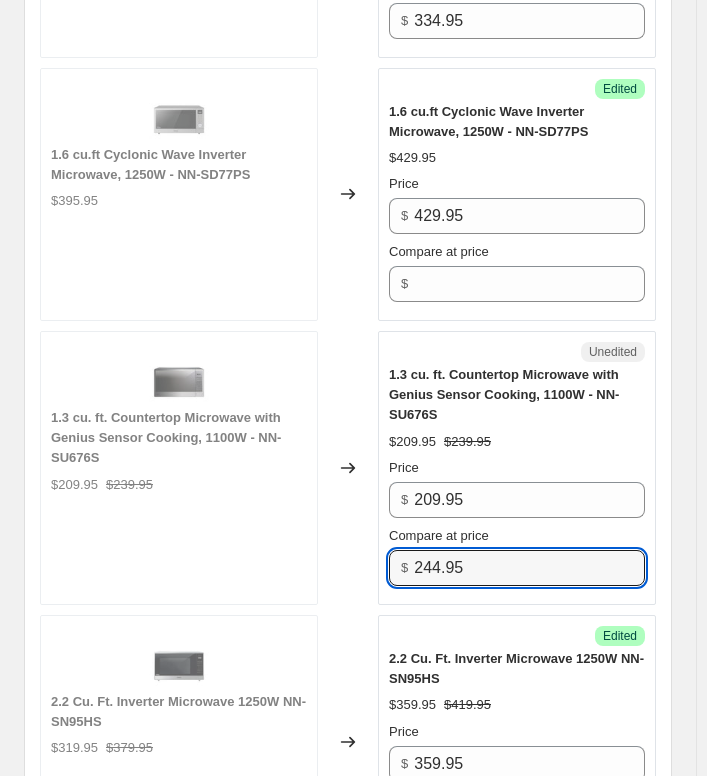 type on "244.95" 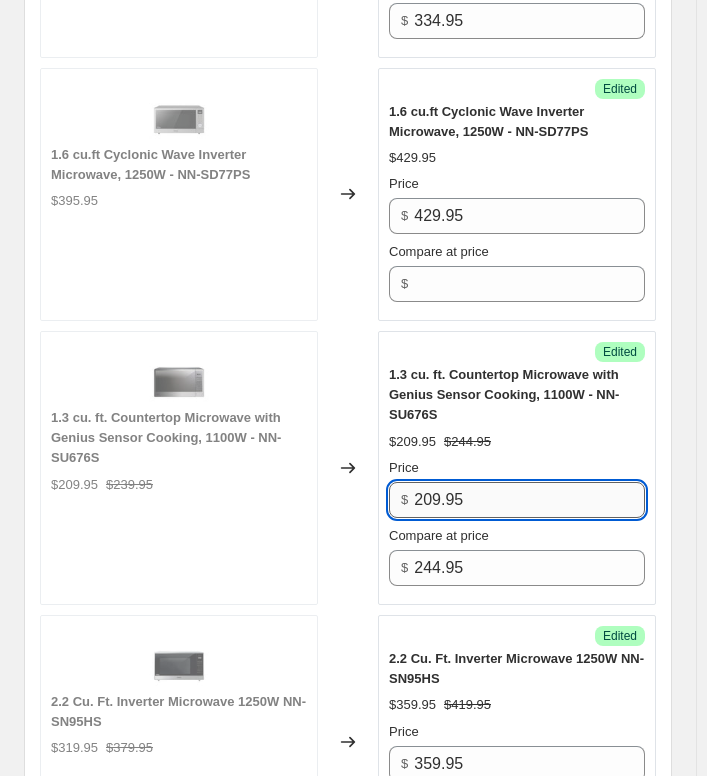 click on "209.95" at bounding box center (529, 500) 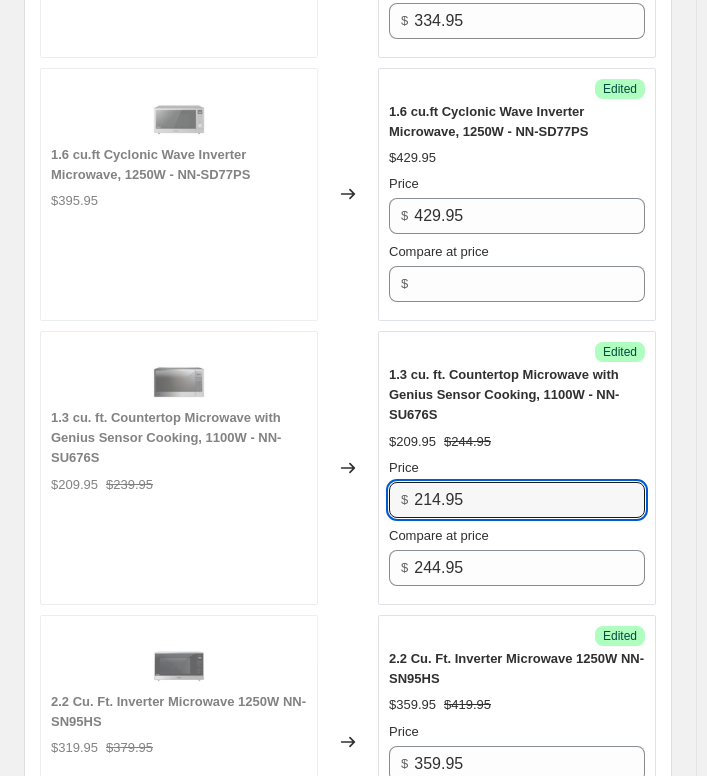 type on "214.95" 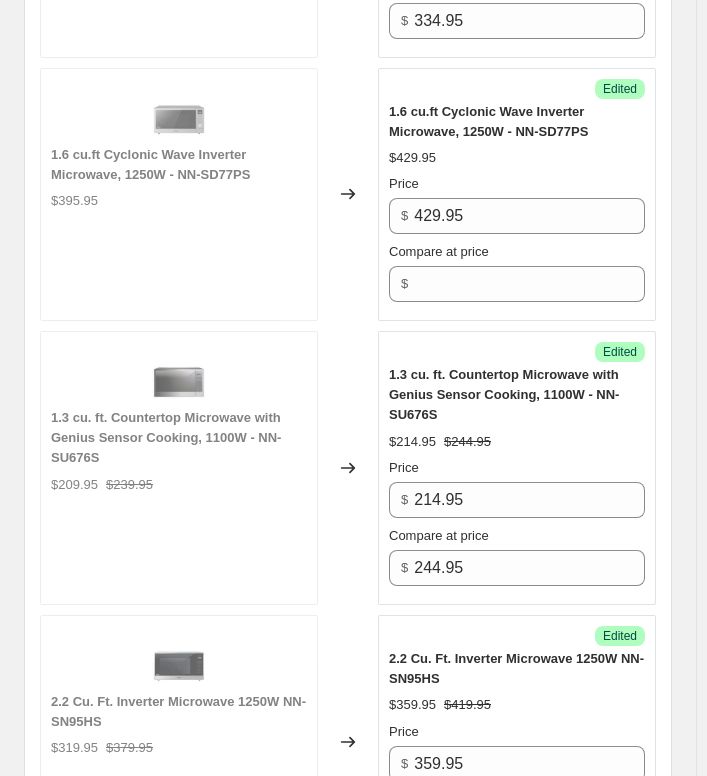 click on "$214.95 $244.95" at bounding box center [517, 442] 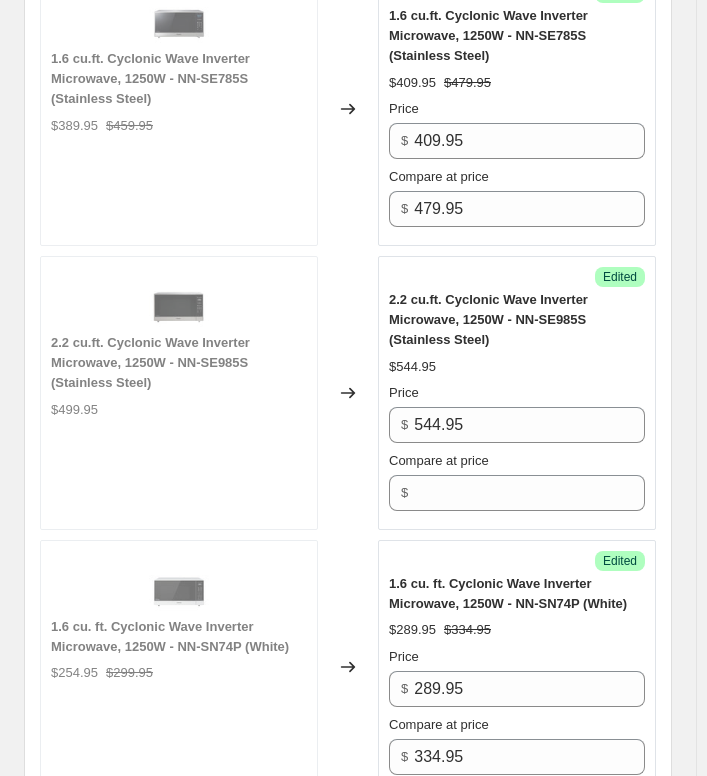 scroll, scrollTop: 700, scrollLeft: 0, axis: vertical 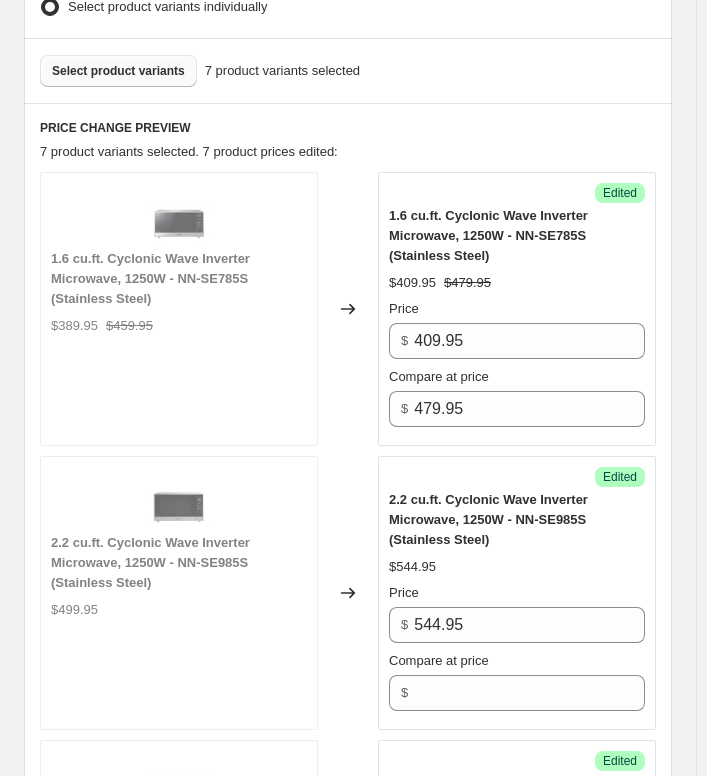 click on "Select product variants" at bounding box center [118, 71] 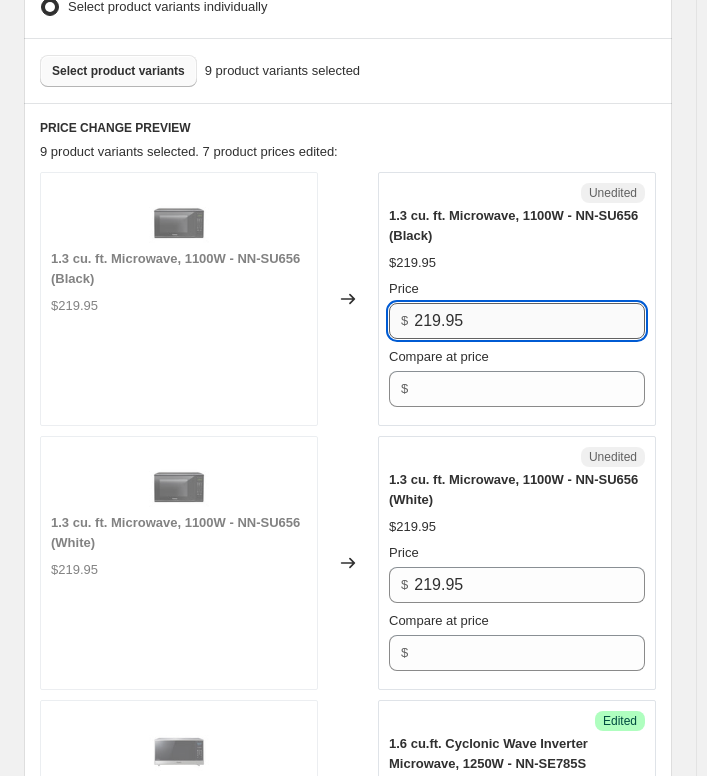 click on "219.95" at bounding box center (529, 321) 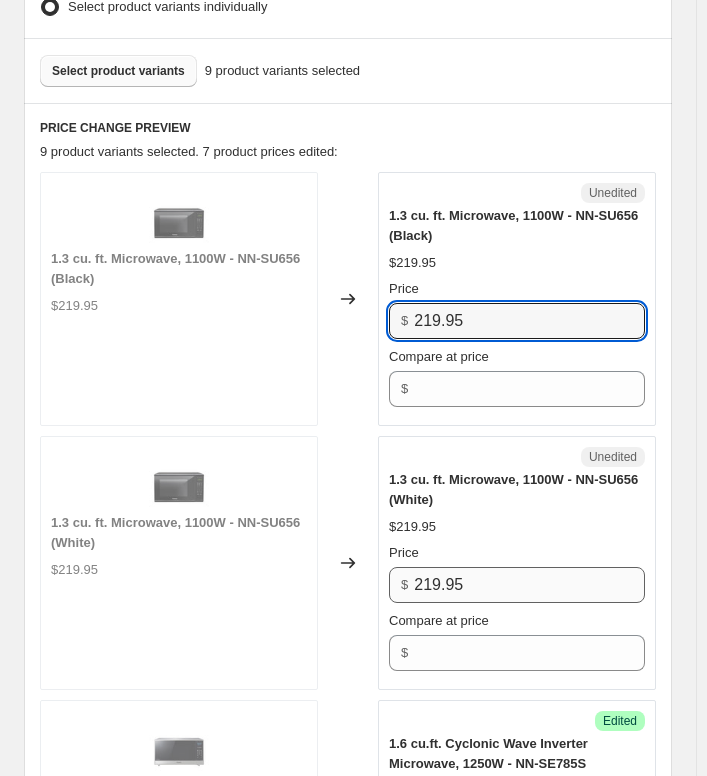 paste on "24" 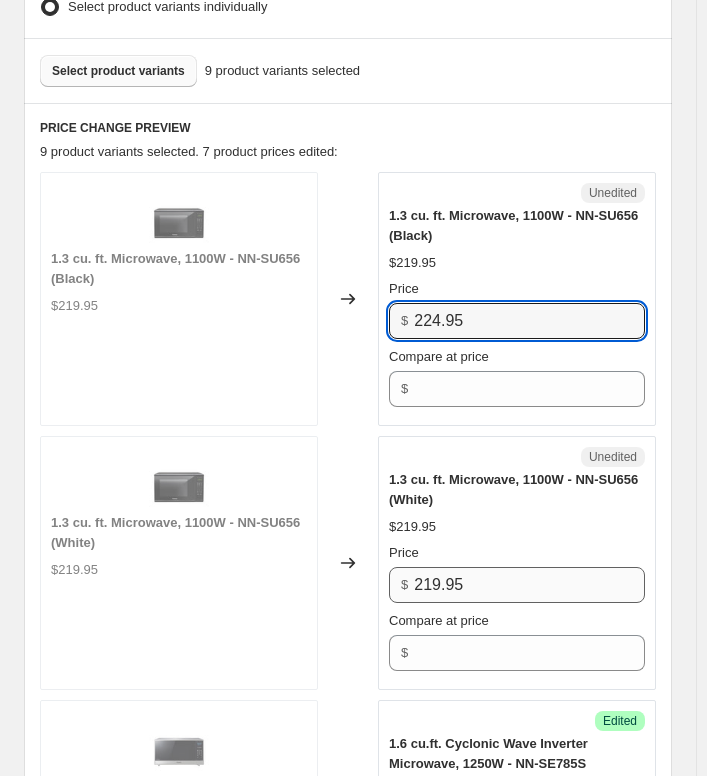 type on "224.95" 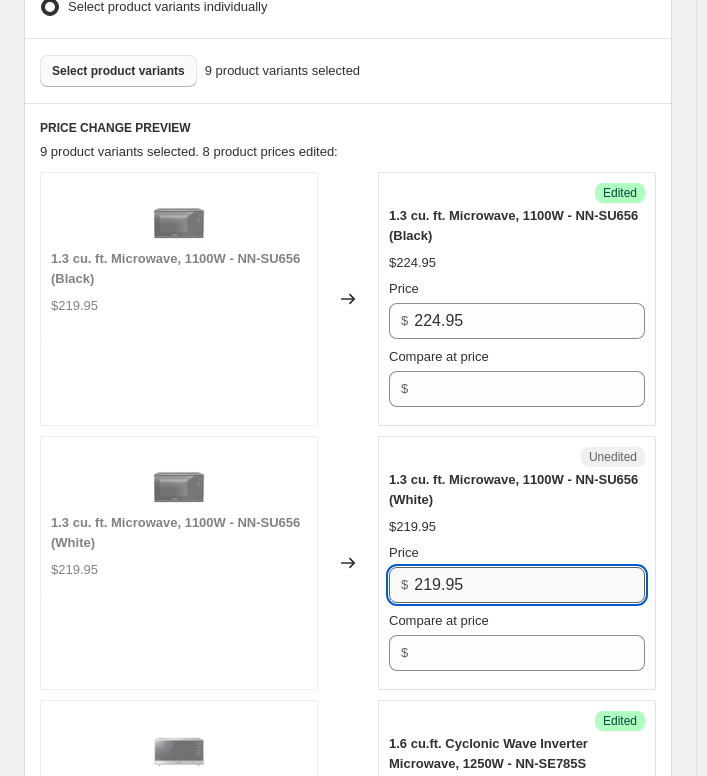 click on "219.95" at bounding box center (529, 585) 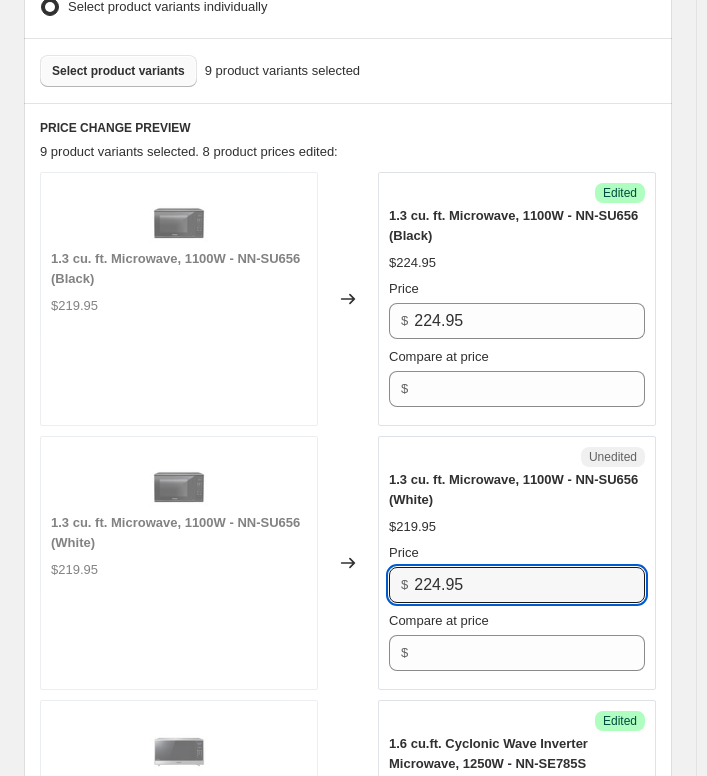 type on "224.95" 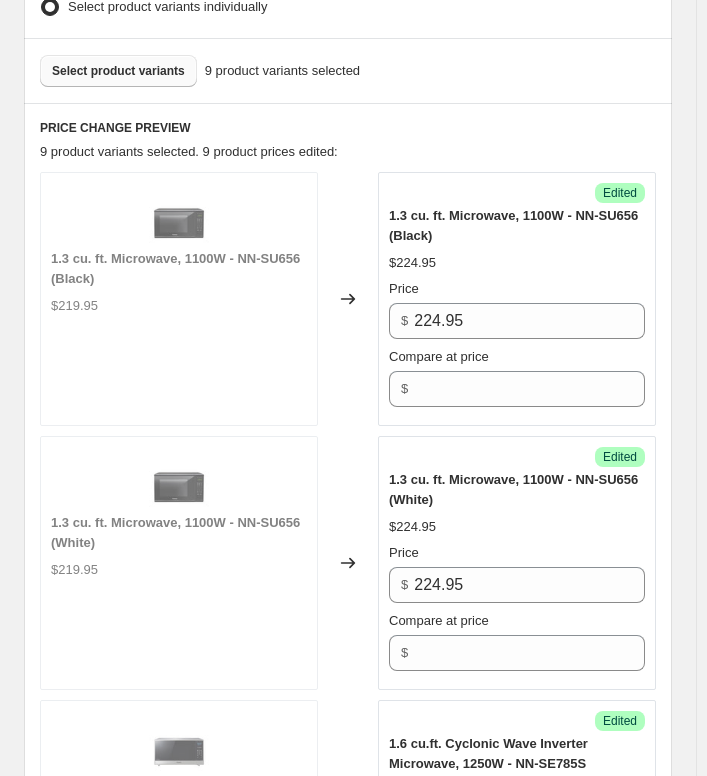 click on "Select product variants" at bounding box center [118, 71] 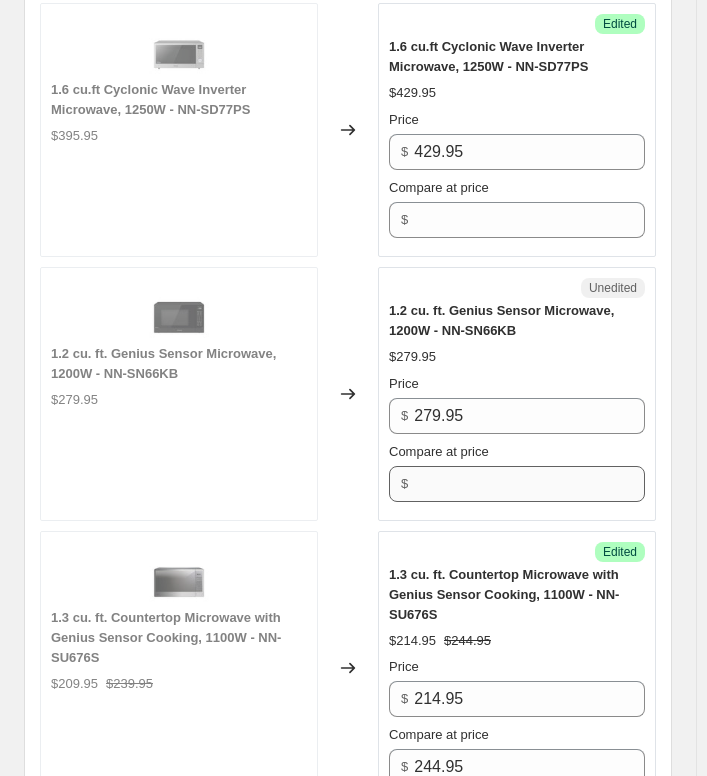 scroll, scrollTop: 2500, scrollLeft: 0, axis: vertical 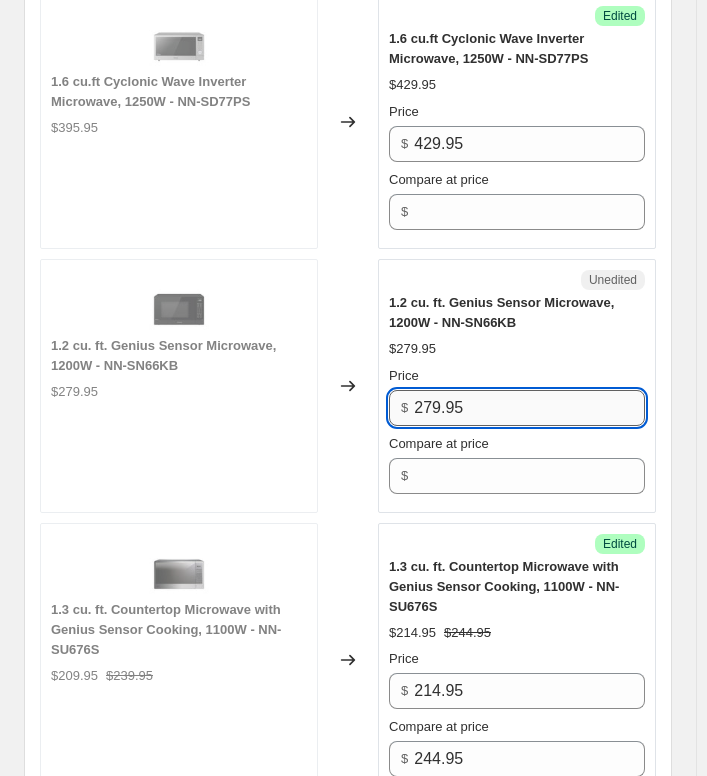 click on "279.95" at bounding box center (529, 408) 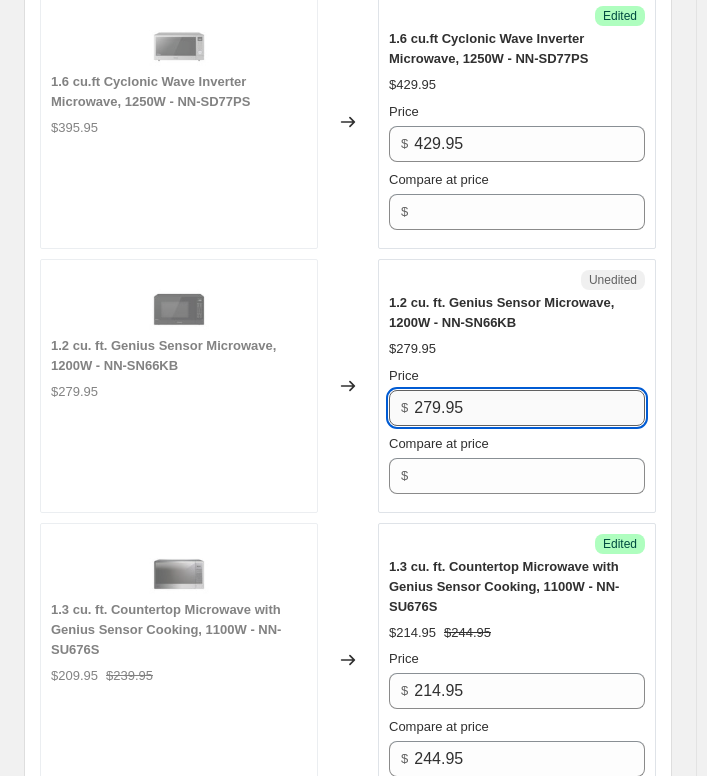 click on "279.95" at bounding box center [529, 408] 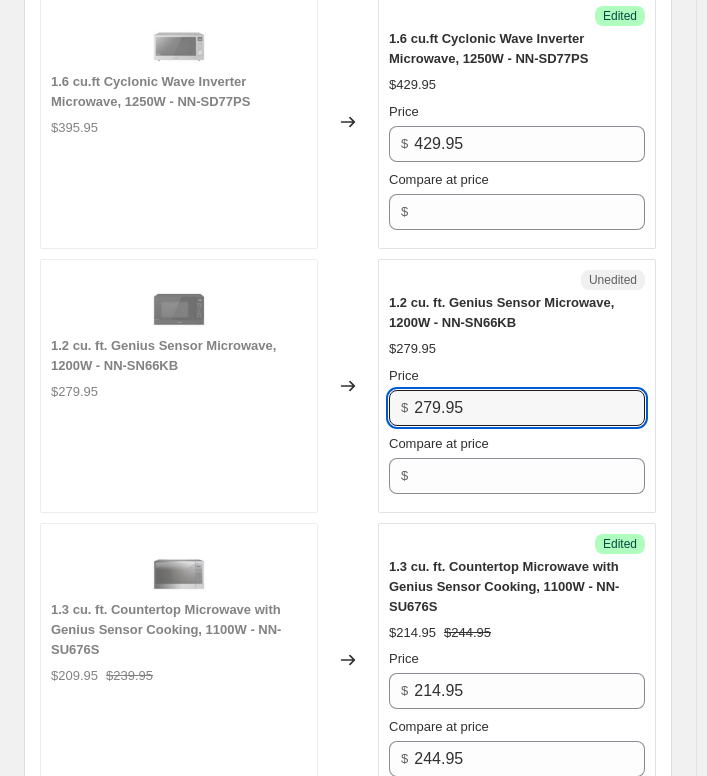 paste on "30" 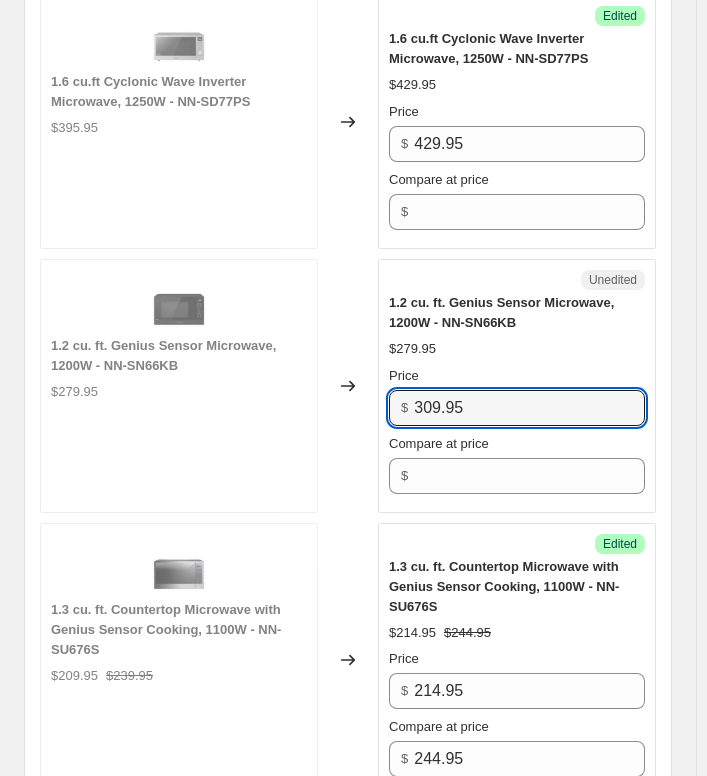 type on "309.95" 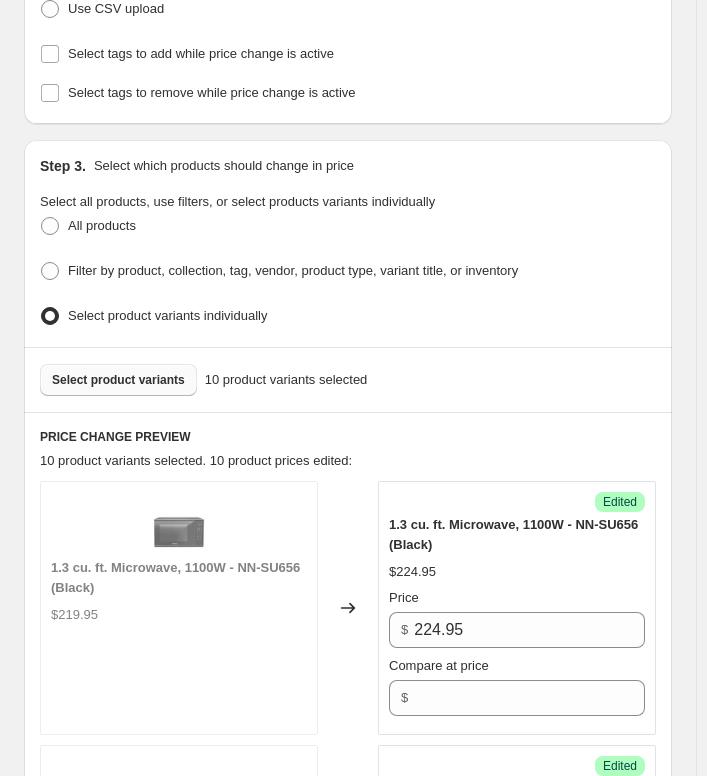 scroll, scrollTop: 400, scrollLeft: 0, axis: vertical 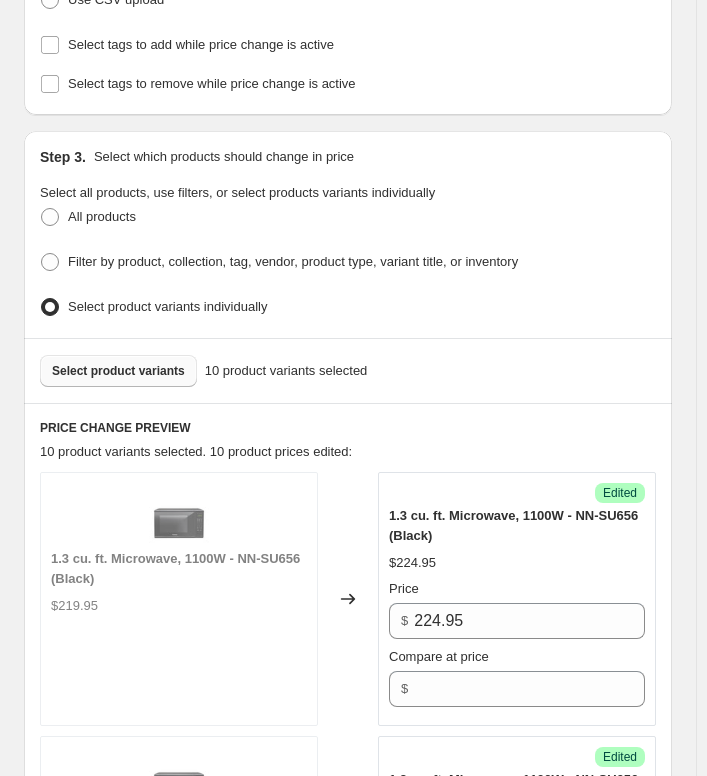 click on "Select product variants" at bounding box center (118, 371) 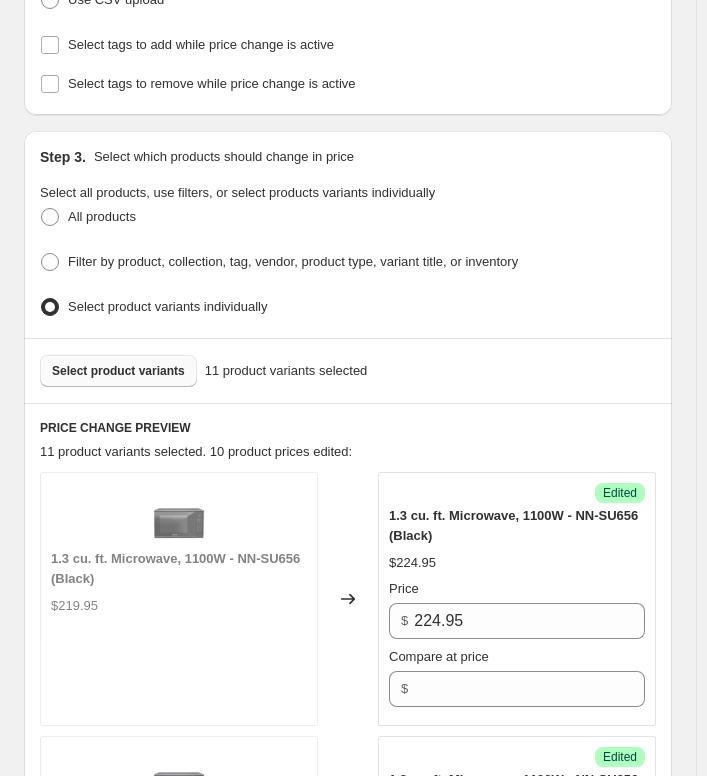 click on "Select product variants" at bounding box center [118, 371] 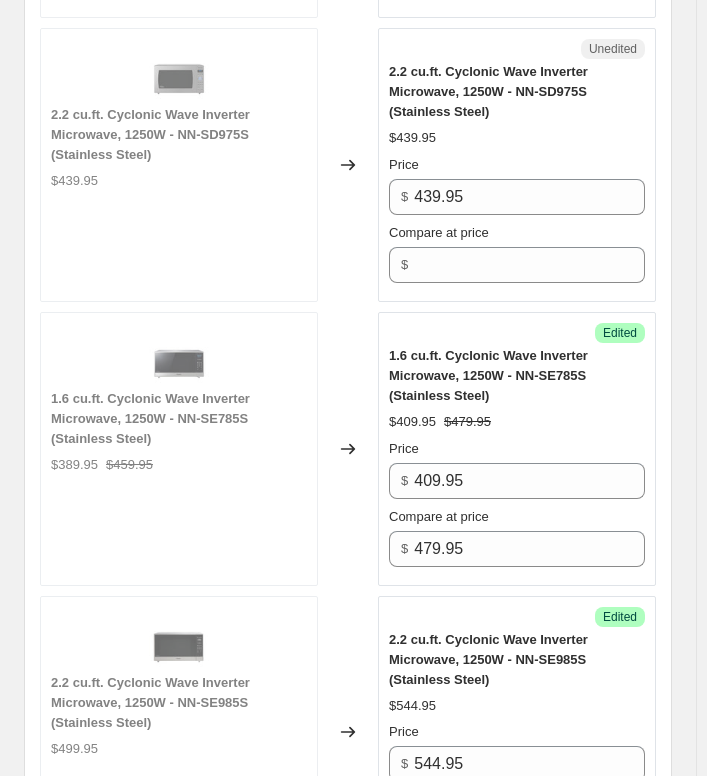 scroll, scrollTop: 1400, scrollLeft: 0, axis: vertical 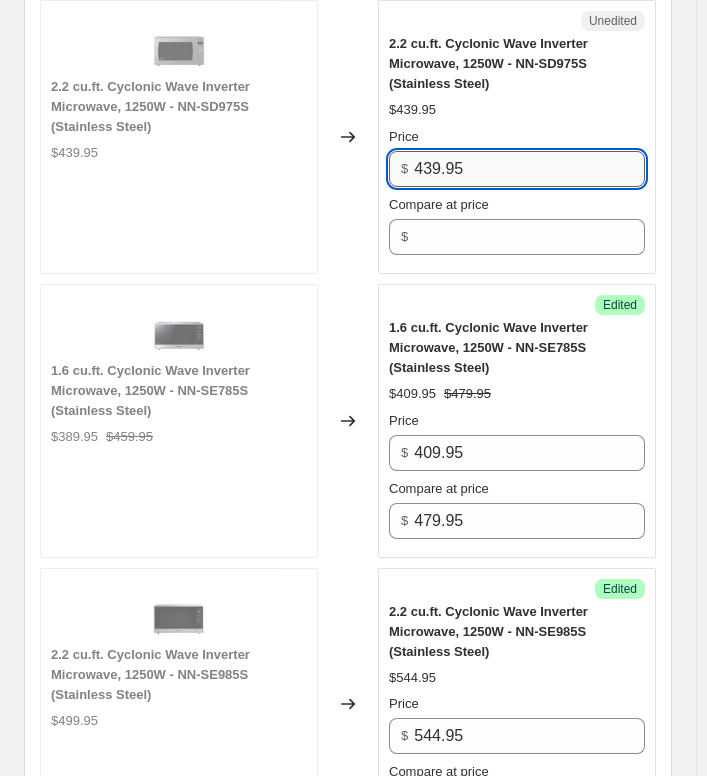 click on "439.95" at bounding box center [529, 169] 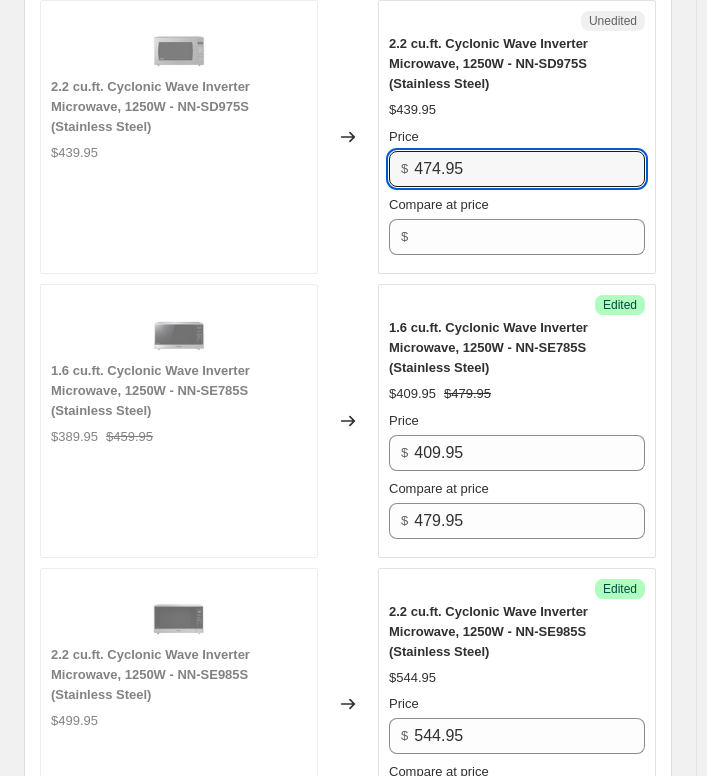 type on "474.95" 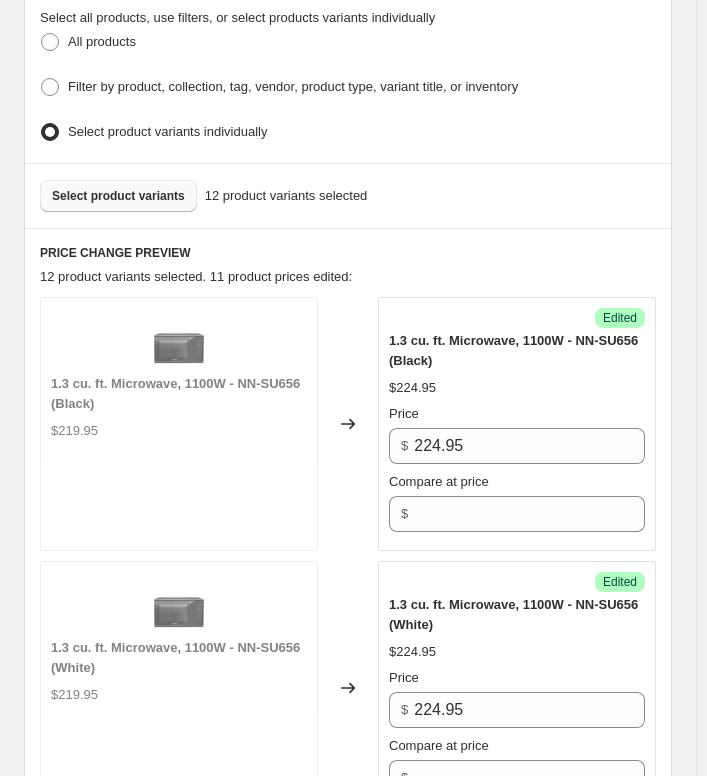 scroll, scrollTop: 400, scrollLeft: 0, axis: vertical 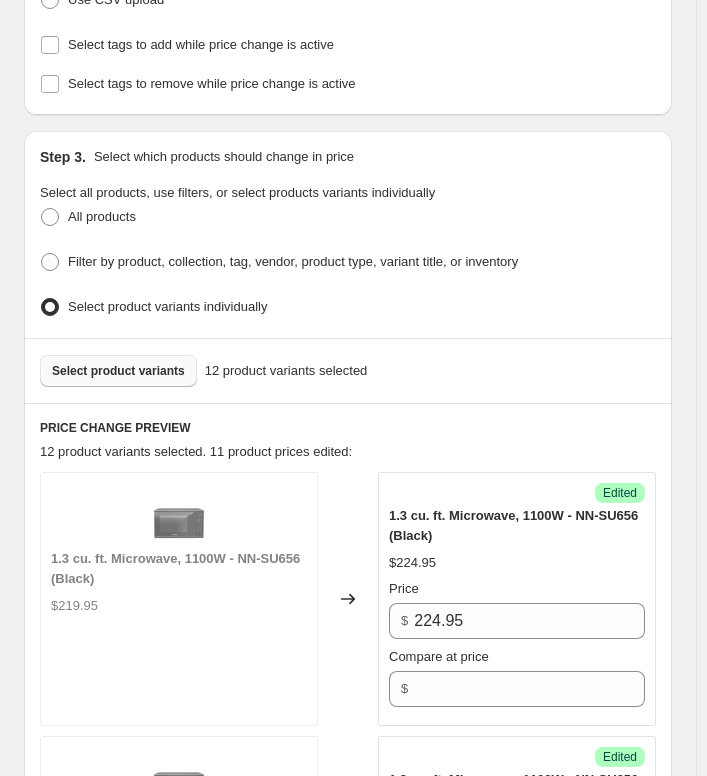 click on "Select product variants" at bounding box center (118, 371) 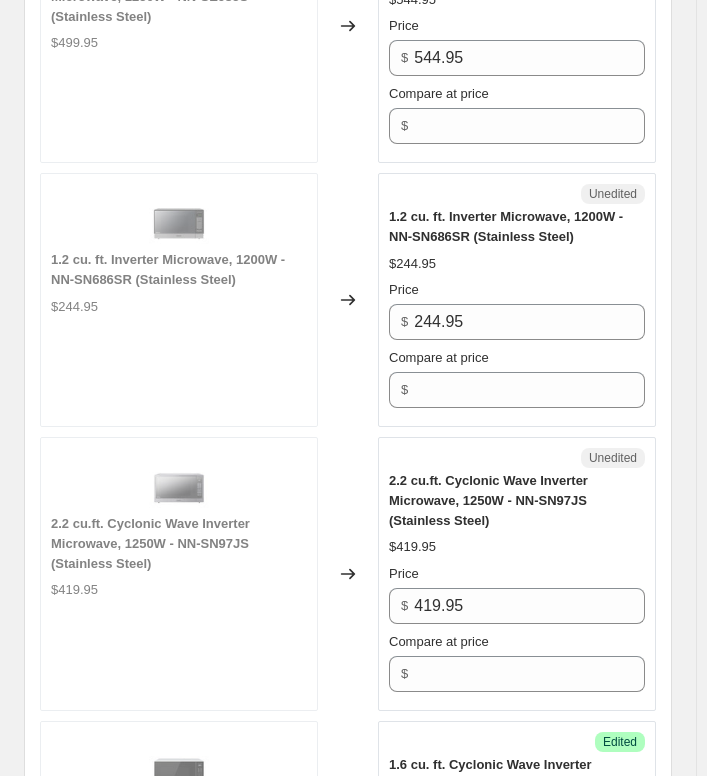 scroll, scrollTop: 2200, scrollLeft: 0, axis: vertical 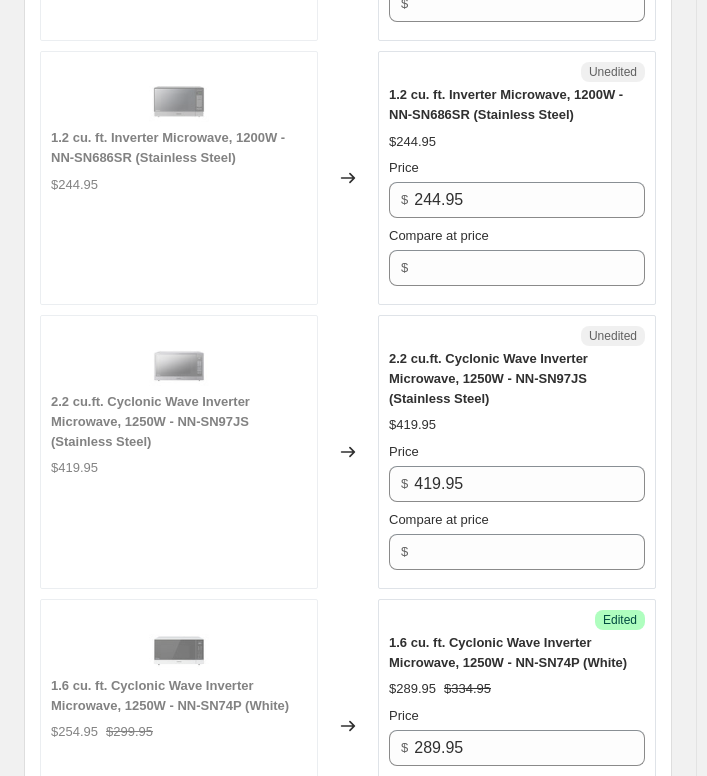 click on "Price" at bounding box center [517, 168] 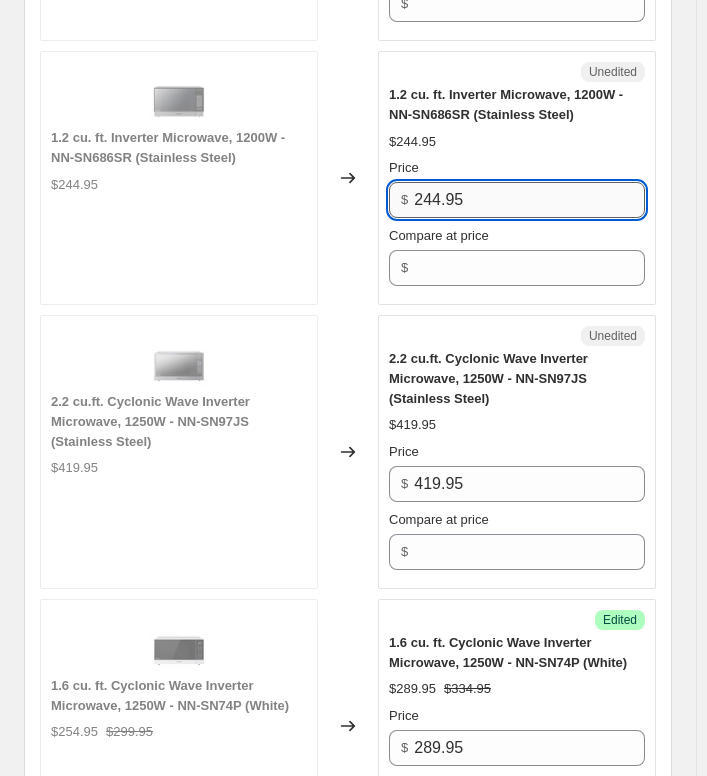click on "244.95" at bounding box center [529, 200] 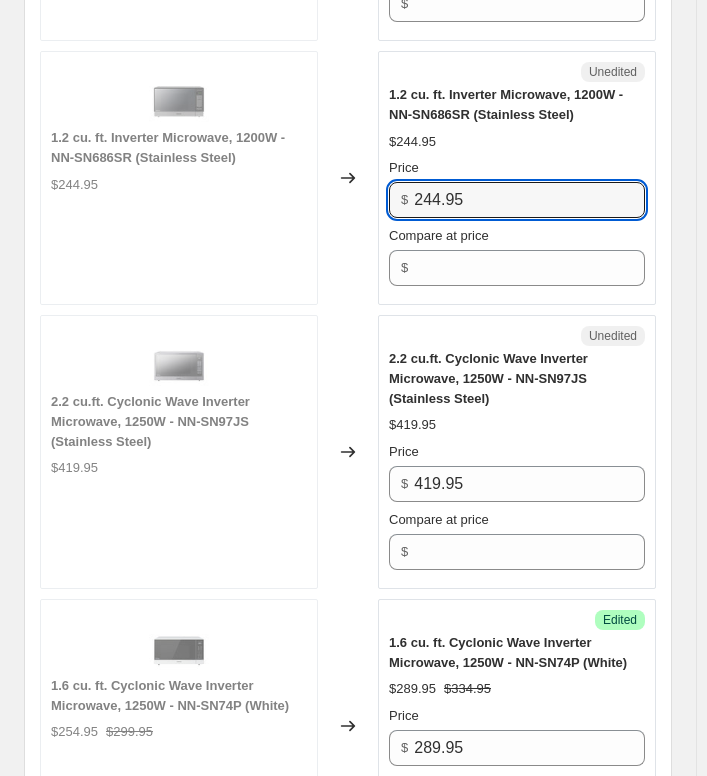 paste on "439" 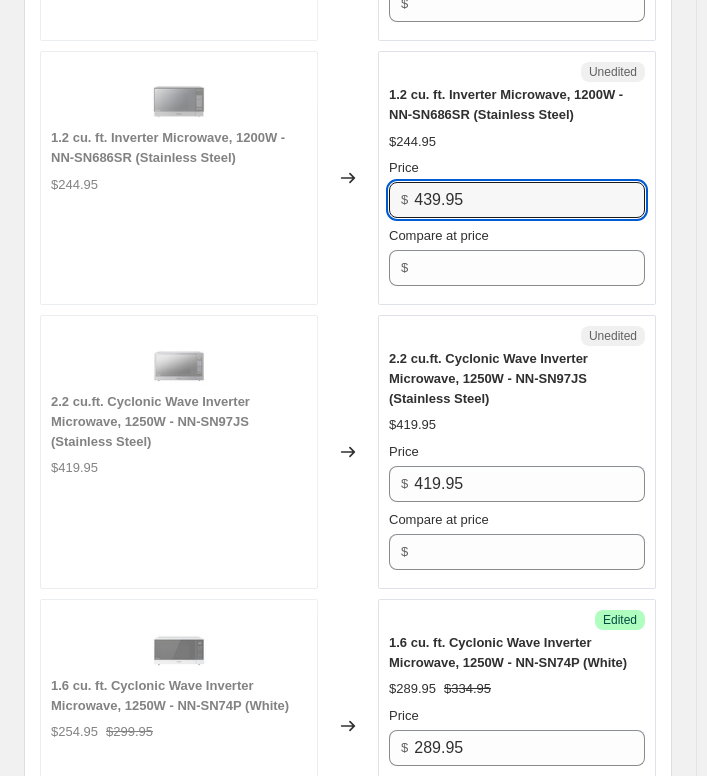 click on "Price" at bounding box center [517, 168] 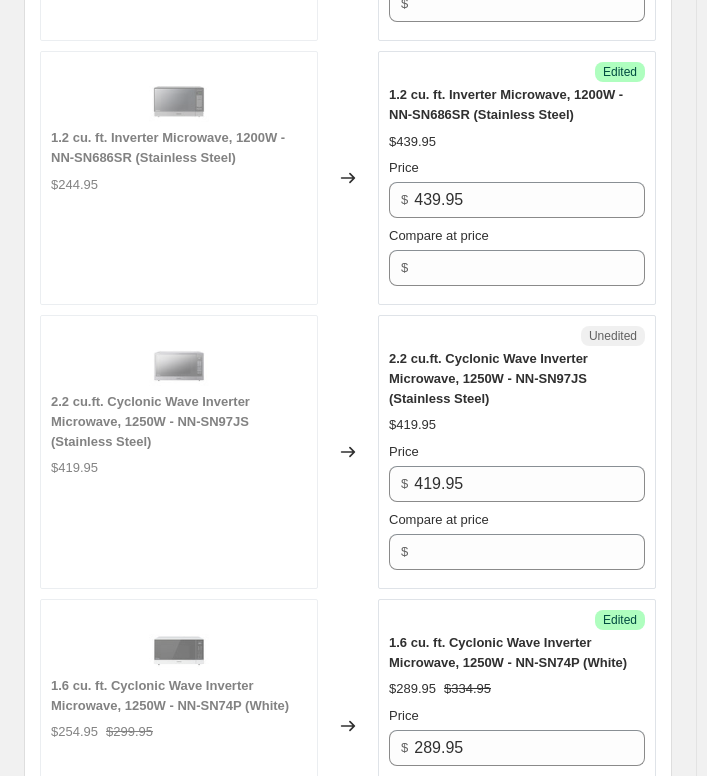 click on "Success Edited 1.2 cu. ft. Inverter Microwave, 1200W - NN-SN686SR (Stainless Steel) $439.95 Price $ 439.95 Compare at price $" at bounding box center (517, 178) 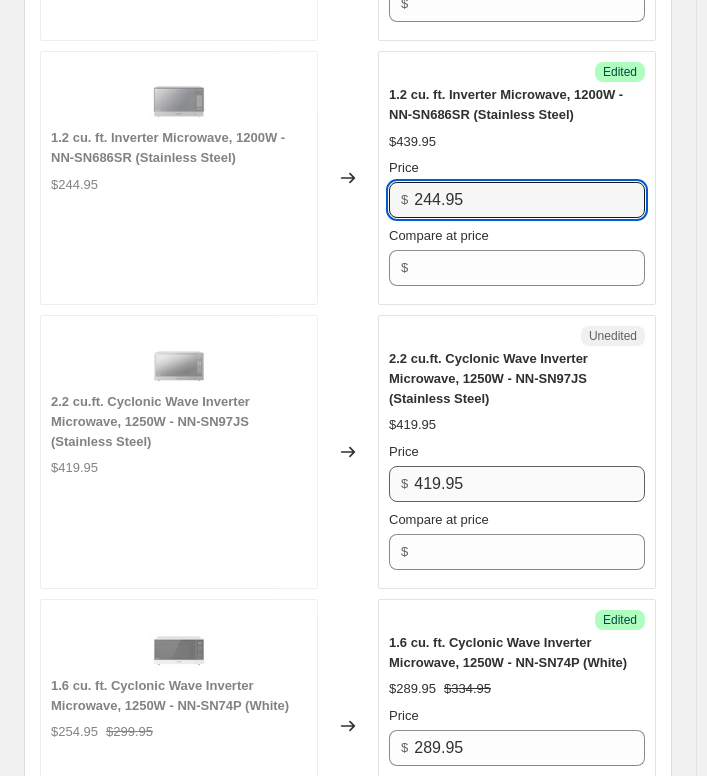 type on "244.95" 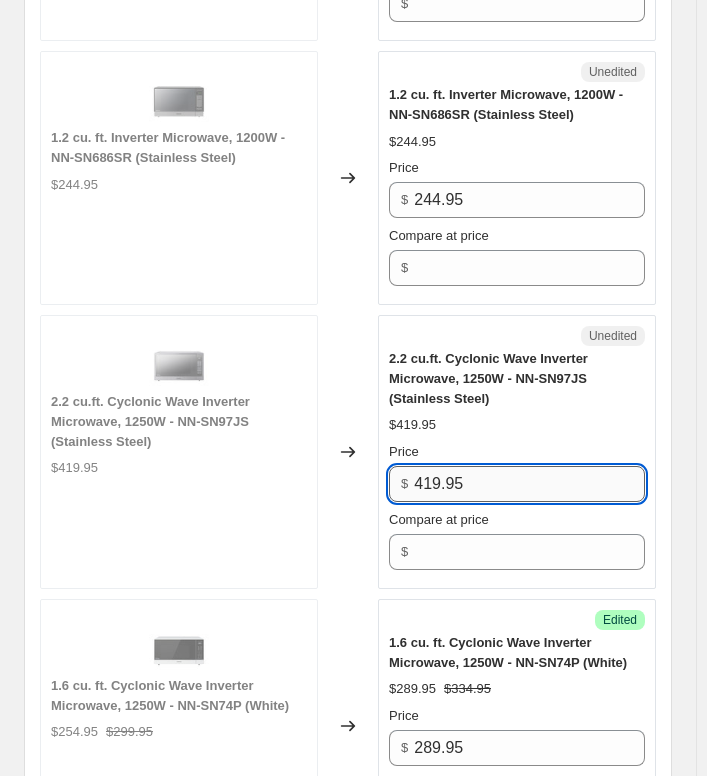 click on "419.95" at bounding box center (529, 484) 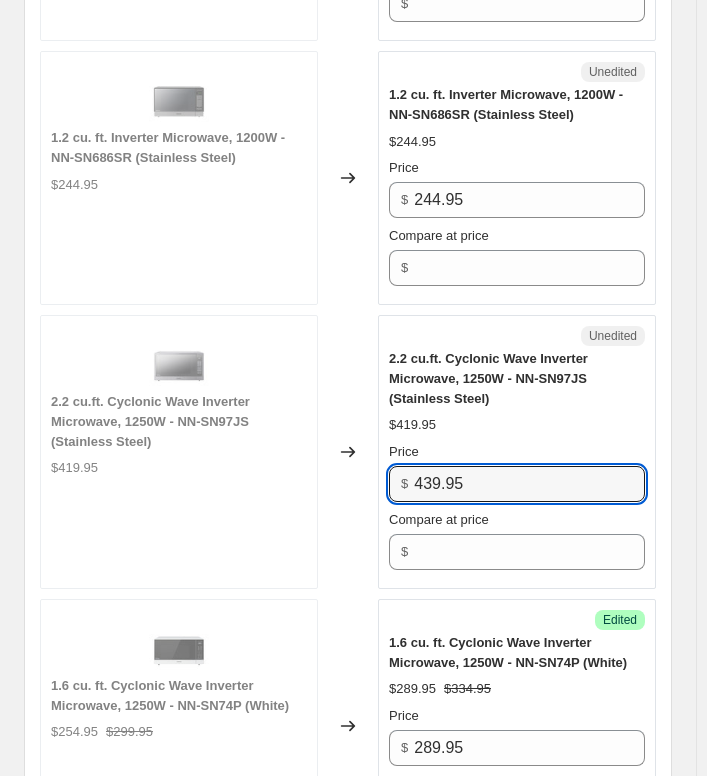 type on "439.95" 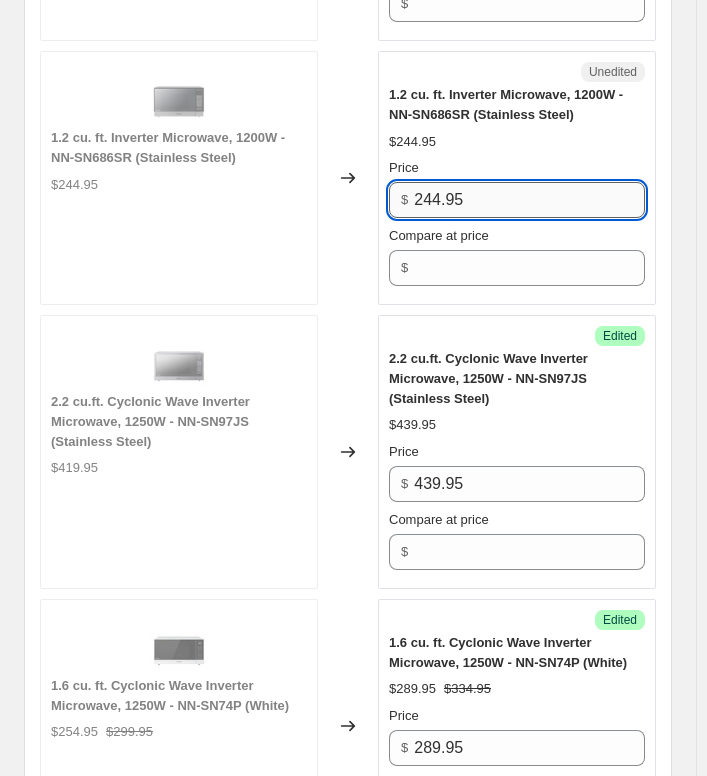 click on "244.95" at bounding box center (529, 200) 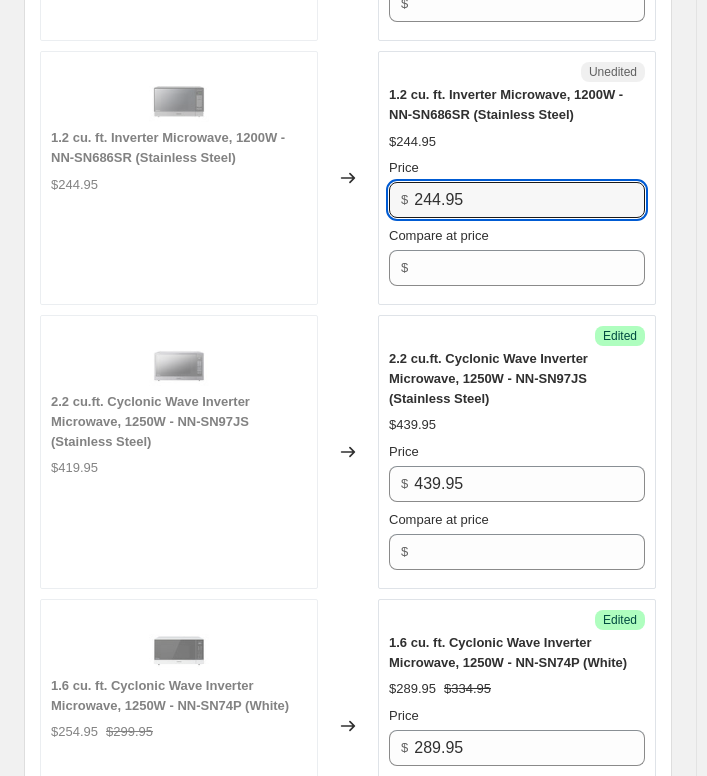 drag, startPoint x: 466, startPoint y: 195, endPoint x: 496, endPoint y: 159, distance: 46.8615 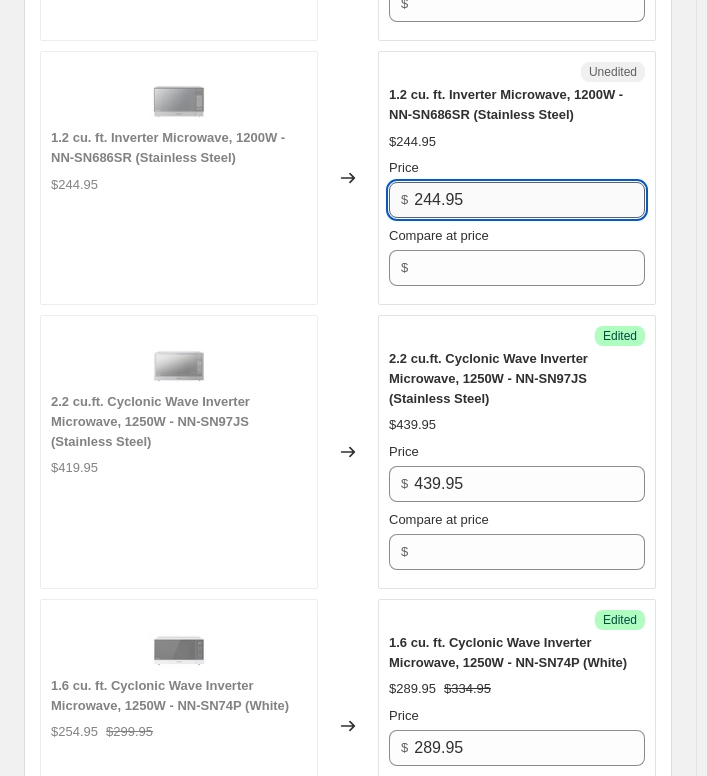 click on "244.95" at bounding box center [529, 200] 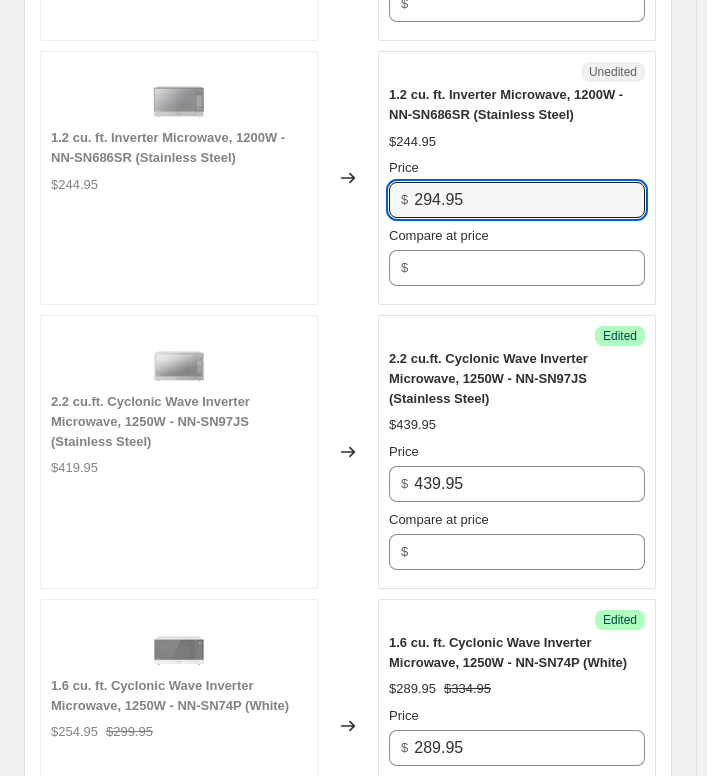 type on "294.95" 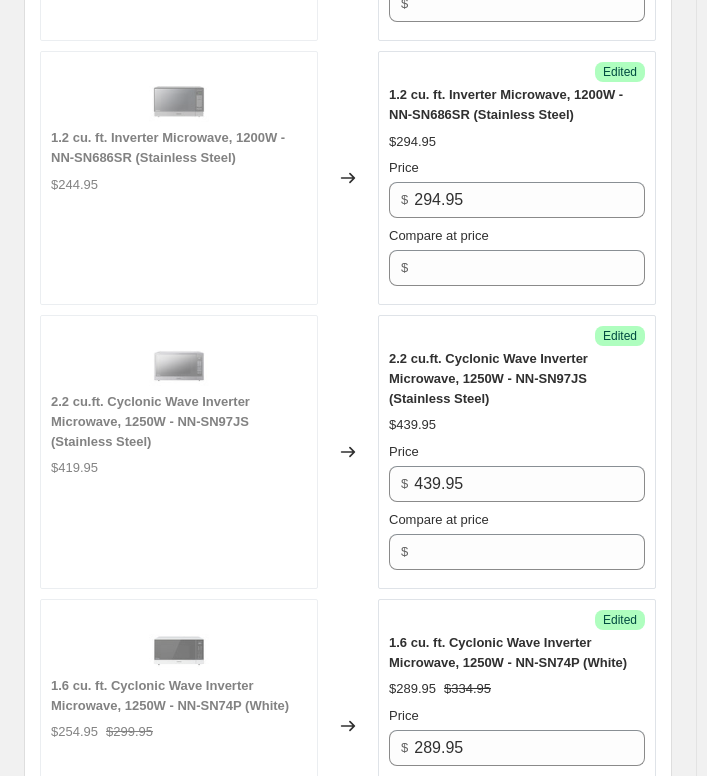 click on "$294.95" at bounding box center [517, 142] 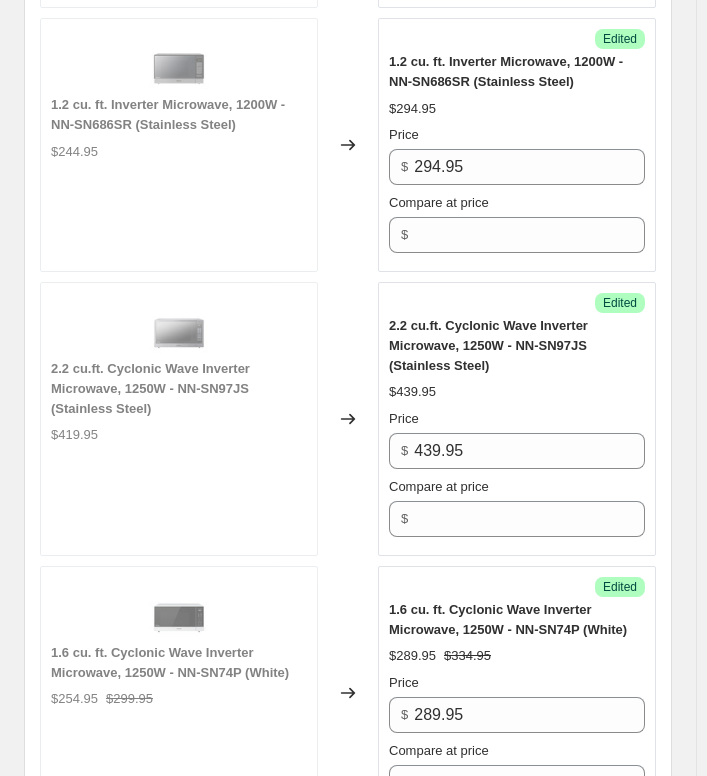 scroll, scrollTop: 1942, scrollLeft: 0, axis: vertical 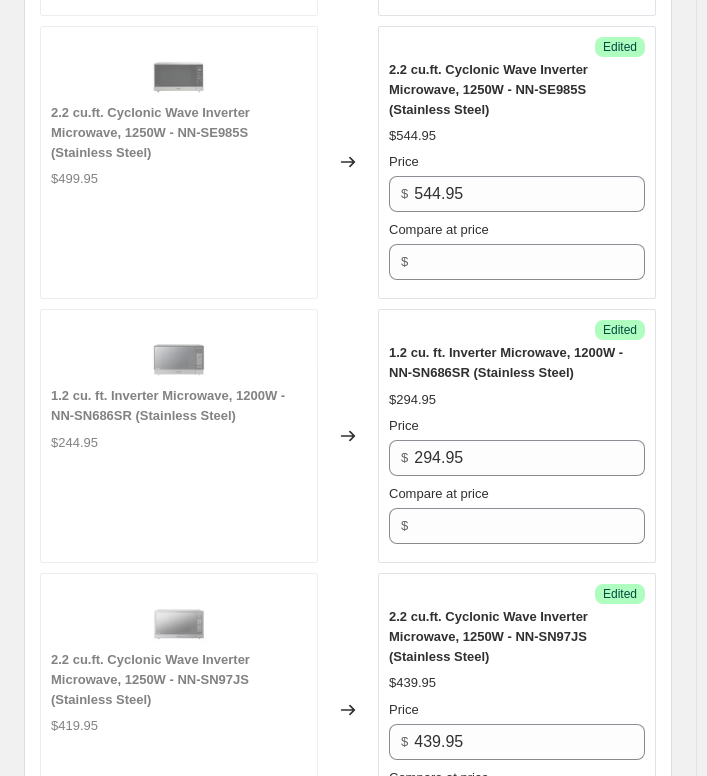 click on "Changed to" at bounding box center [348, 163] 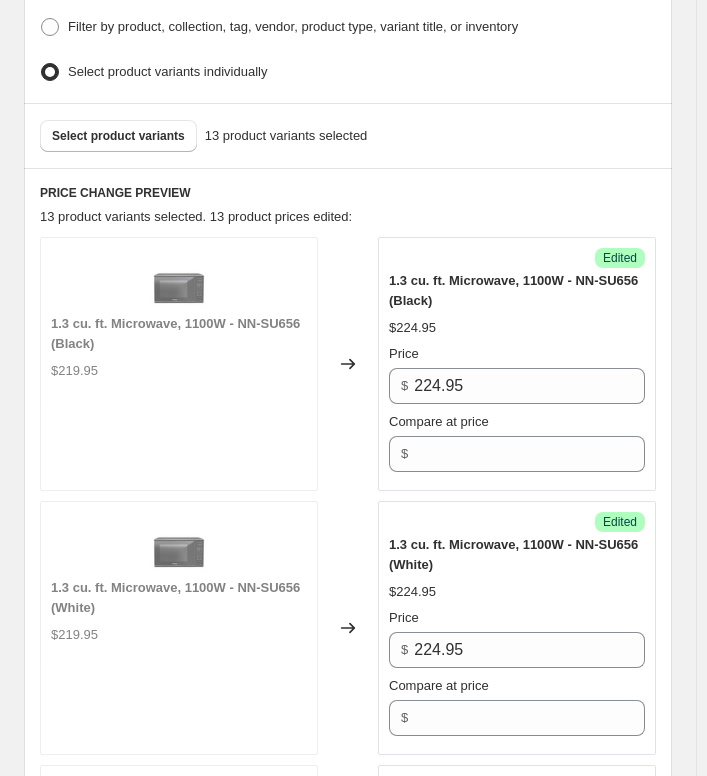 scroll, scrollTop: 442, scrollLeft: 0, axis: vertical 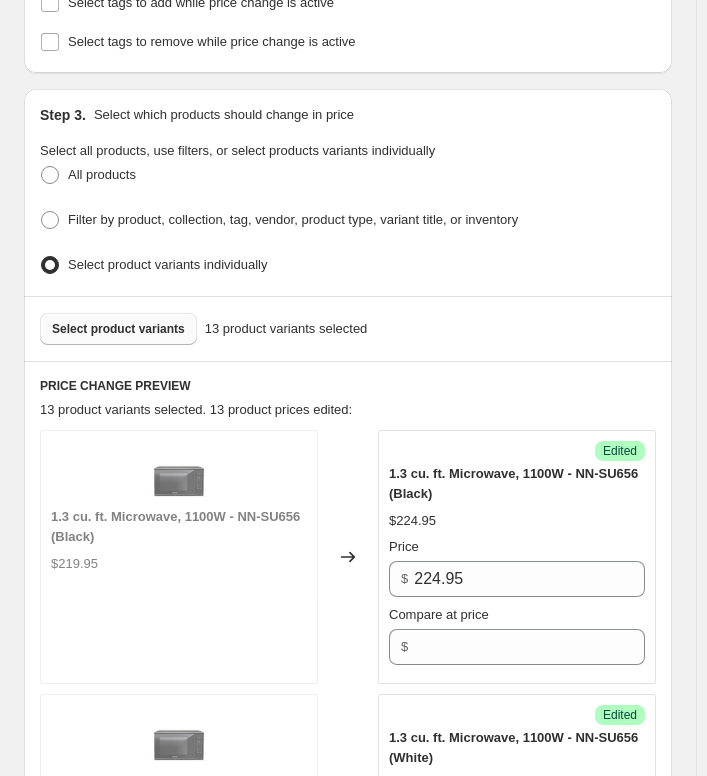 click on "Select product variants" at bounding box center (118, 329) 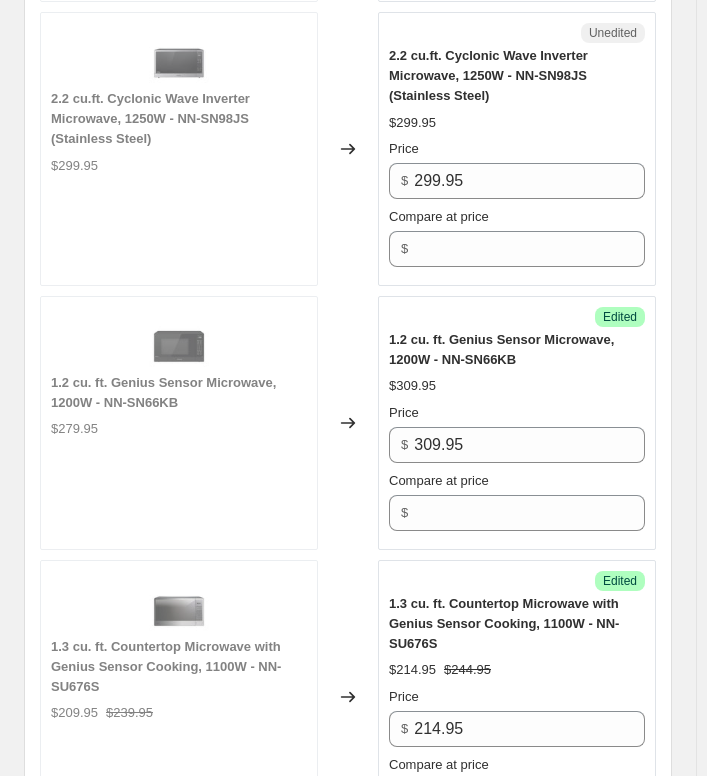 scroll, scrollTop: 3542, scrollLeft: 0, axis: vertical 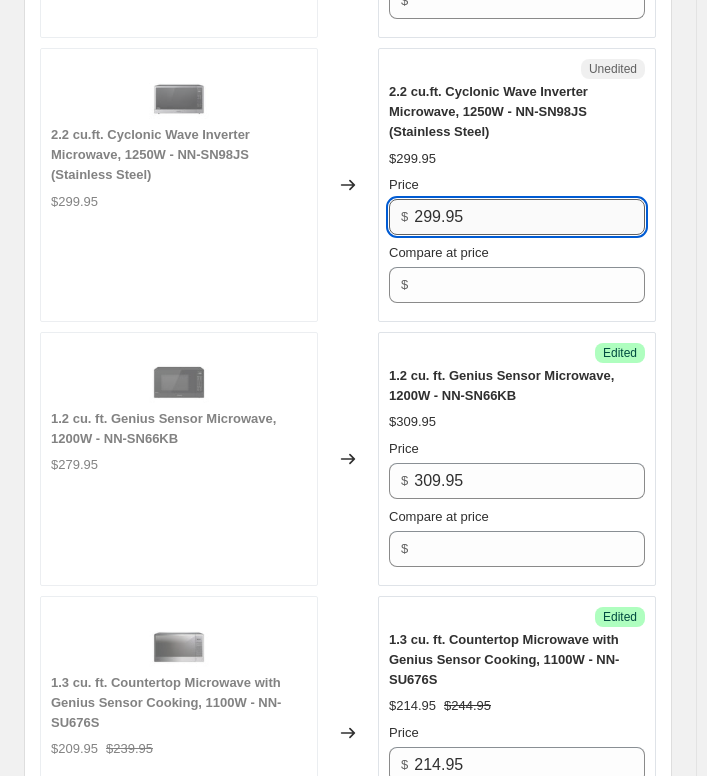 click on "299.95" at bounding box center [529, 217] 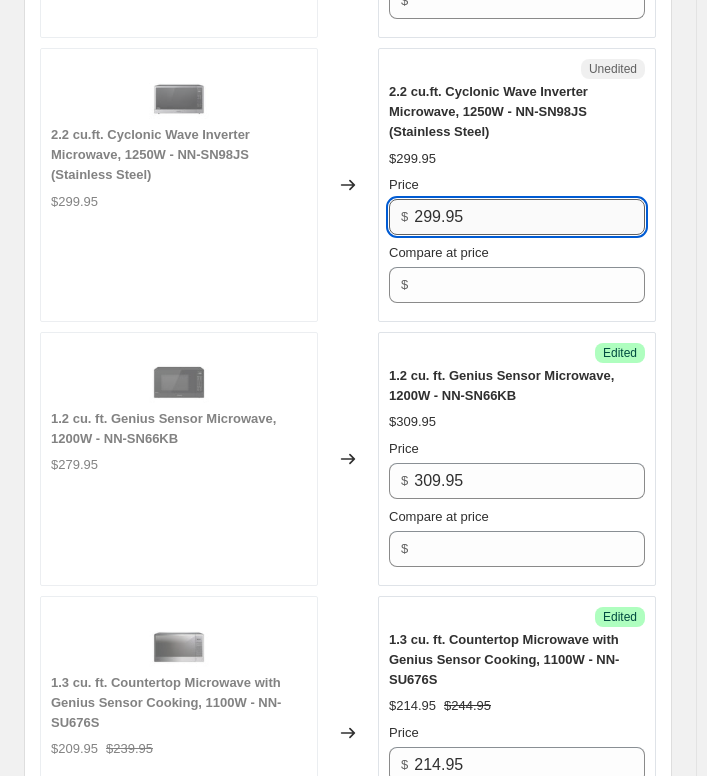 click on "299.95" at bounding box center (529, 217) 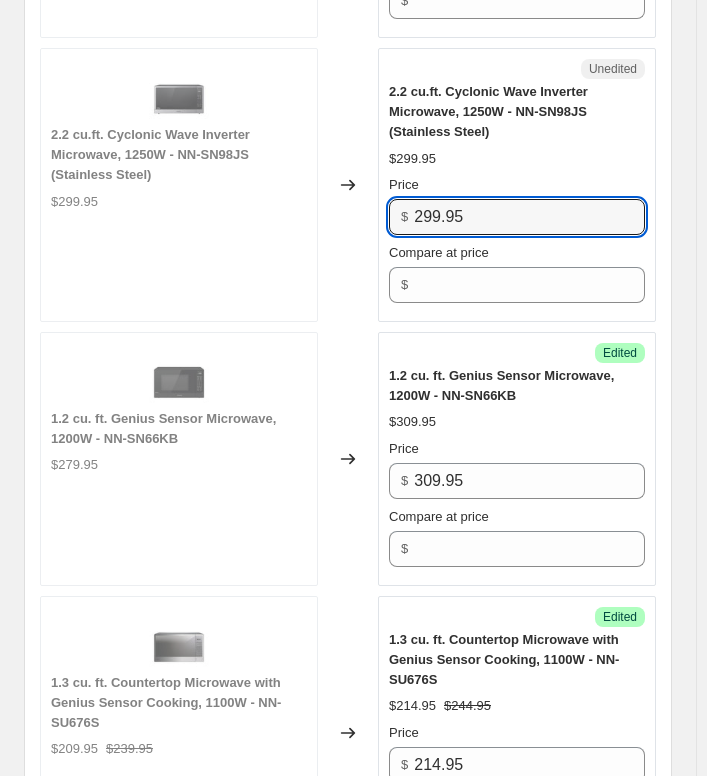 paste on "34" 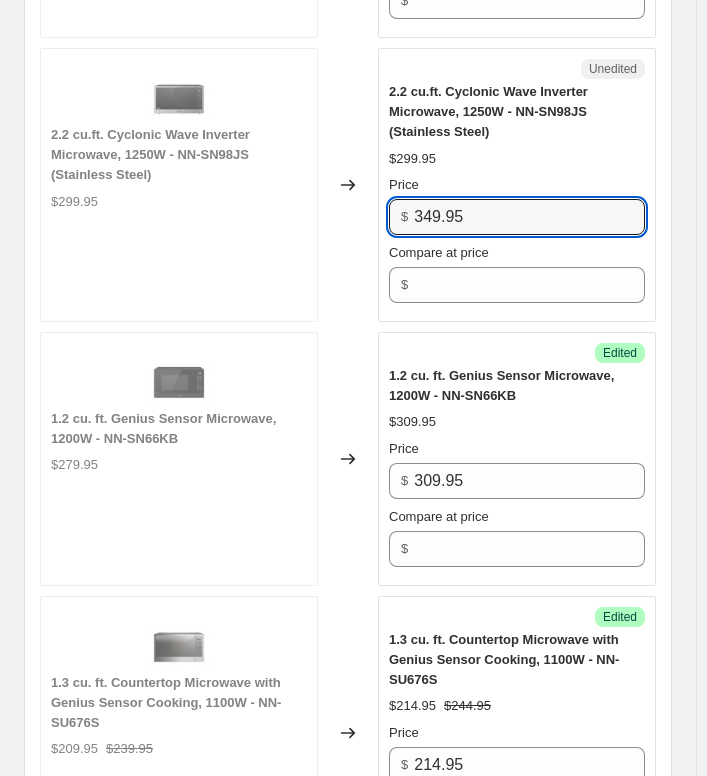 type on "349.95" 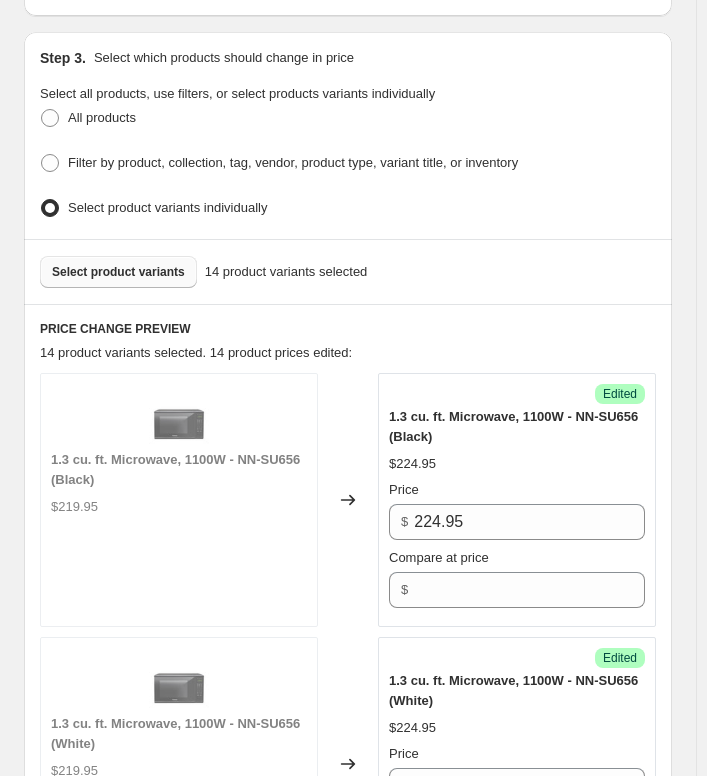 scroll, scrollTop: 500, scrollLeft: 0, axis: vertical 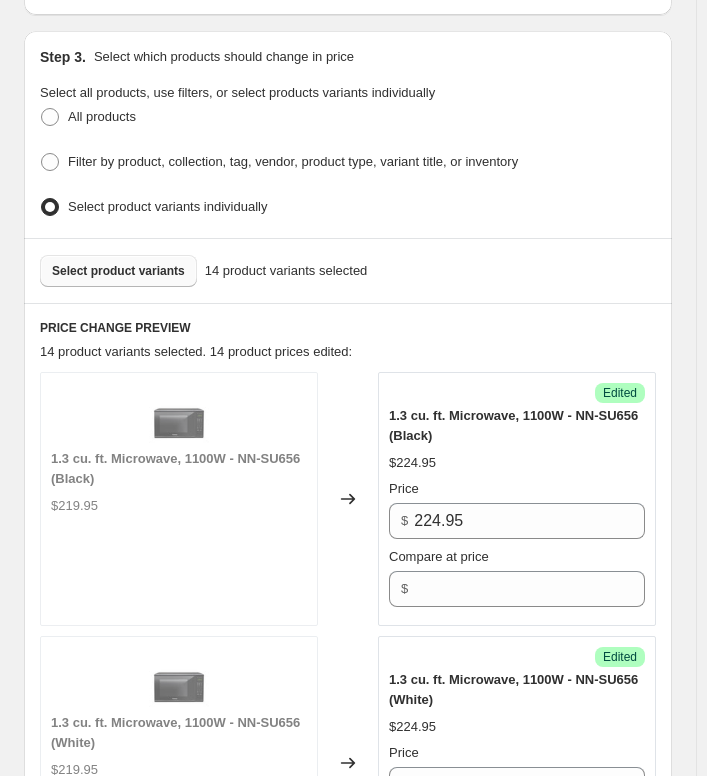 click on "Select product variants" at bounding box center (118, 271) 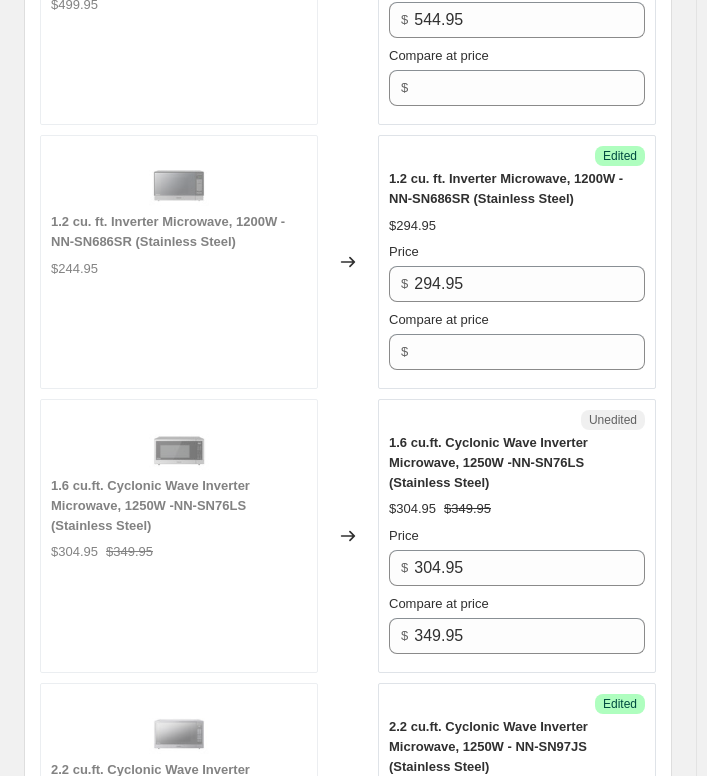 scroll, scrollTop: 2300, scrollLeft: 0, axis: vertical 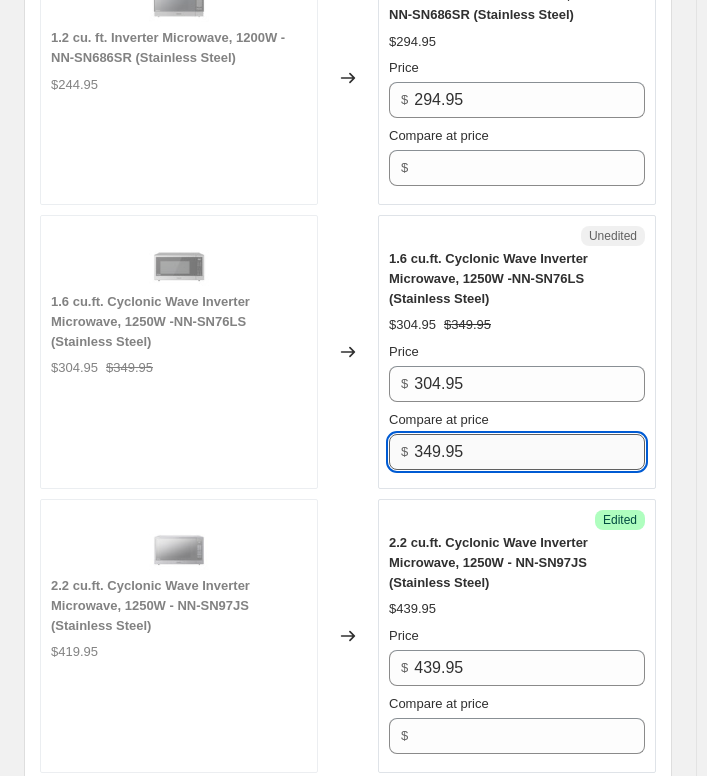 click on "349.95" at bounding box center [529, 452] 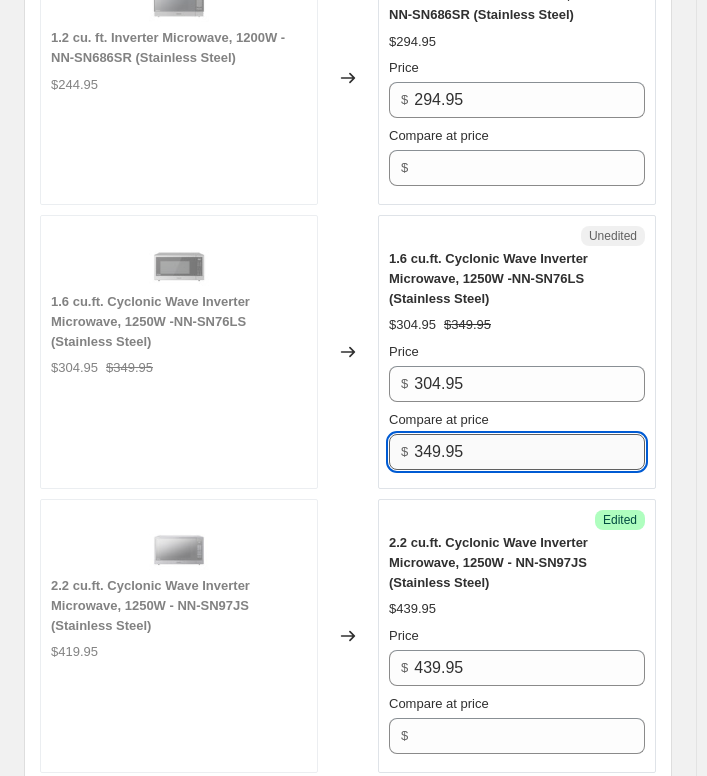 click on "349.95" at bounding box center (529, 452) 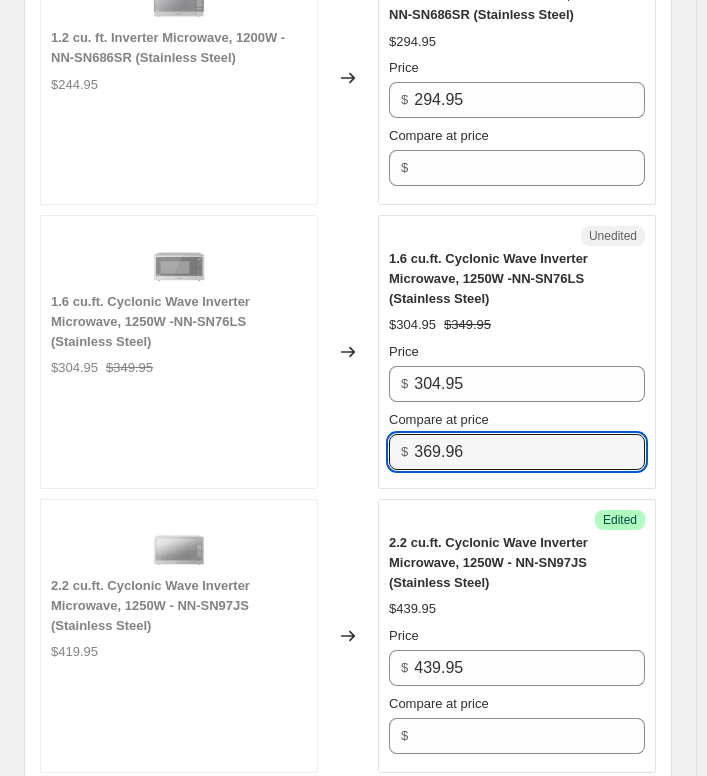 type on "369.96" 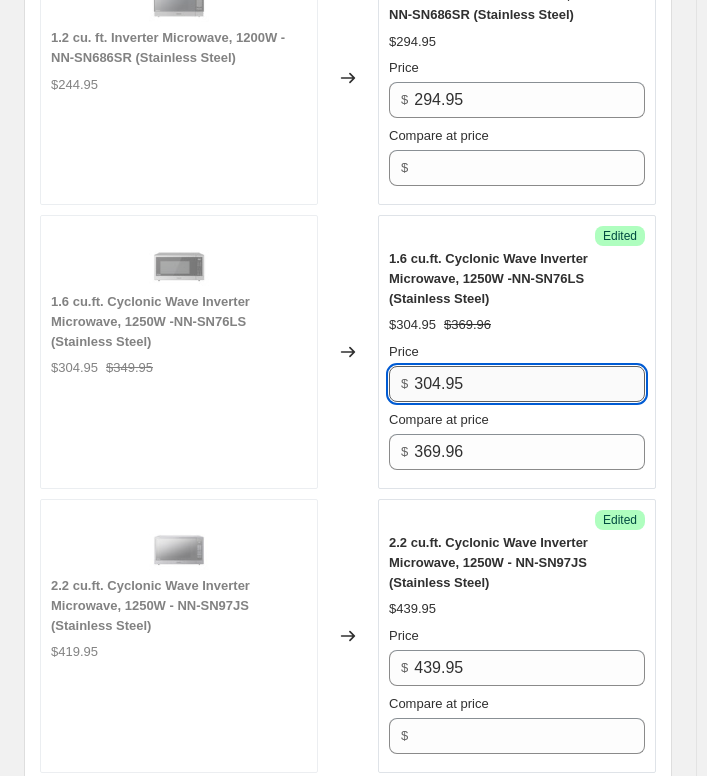 click on "304.95" at bounding box center [529, 384] 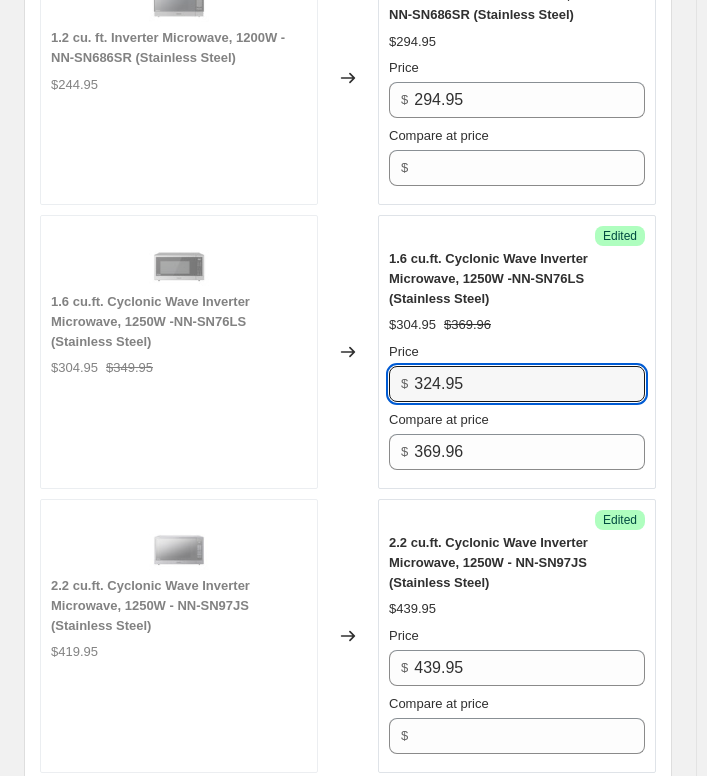 type on "324.95" 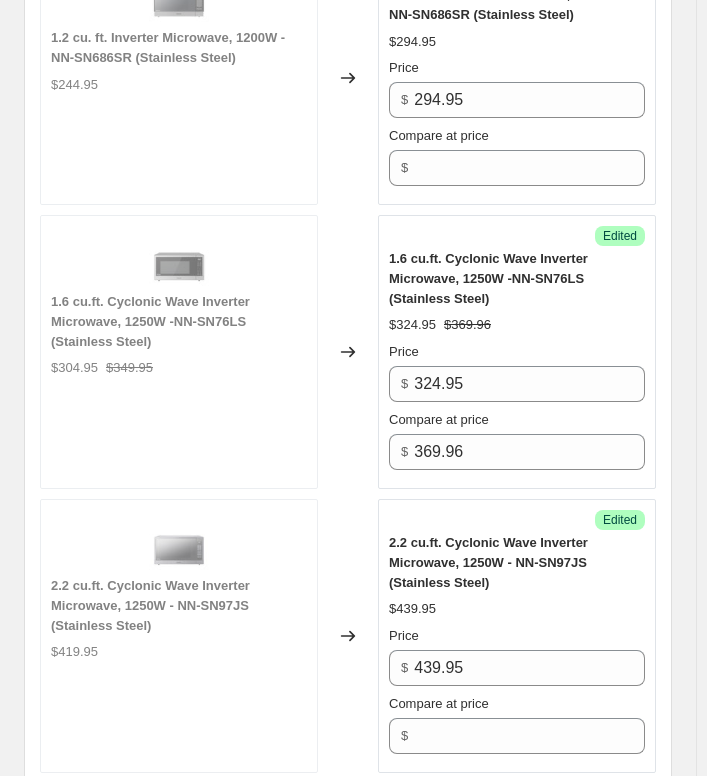 click on "2.2 cu.ft. Cyclonic Wave Inverter Microwave, 1250W - NN-SN97JS (Stainless Steel)" at bounding box center (179, 606) 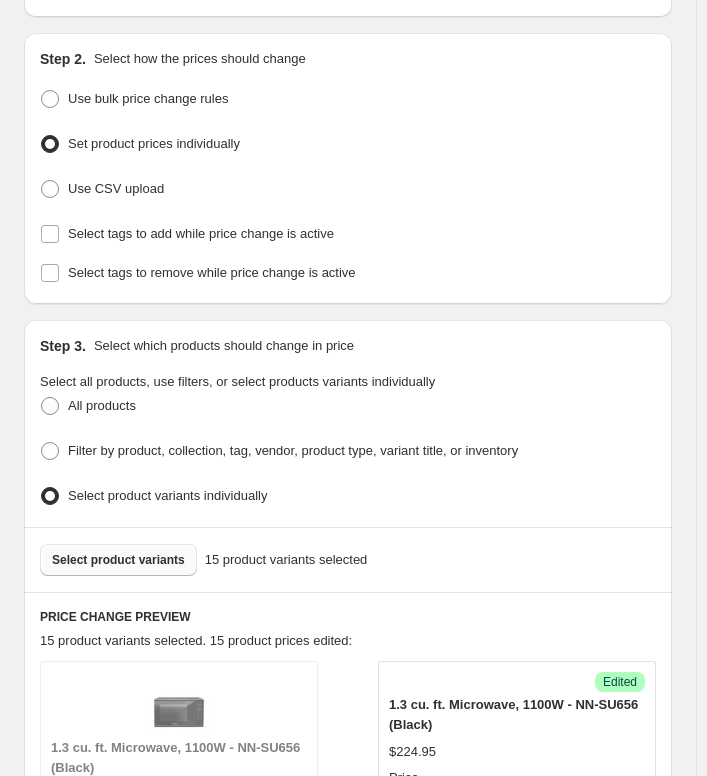 scroll, scrollTop: 200, scrollLeft: 0, axis: vertical 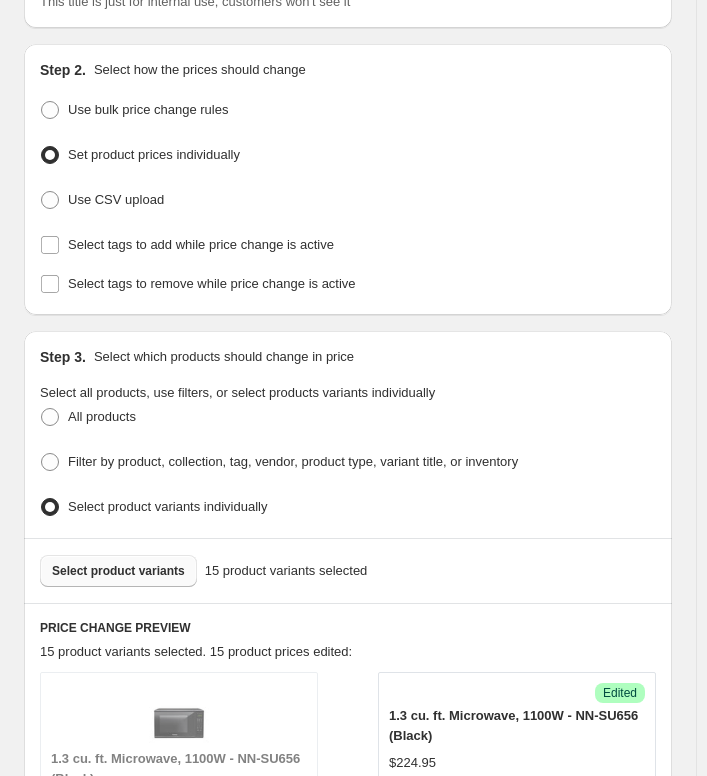 click on "Select product variants" at bounding box center [118, 571] 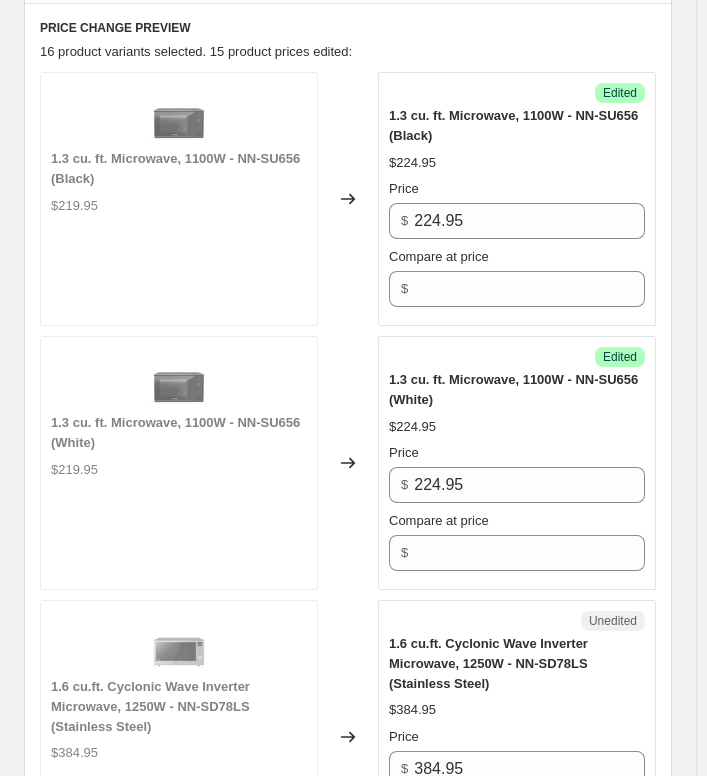 scroll, scrollTop: 1300, scrollLeft: 0, axis: vertical 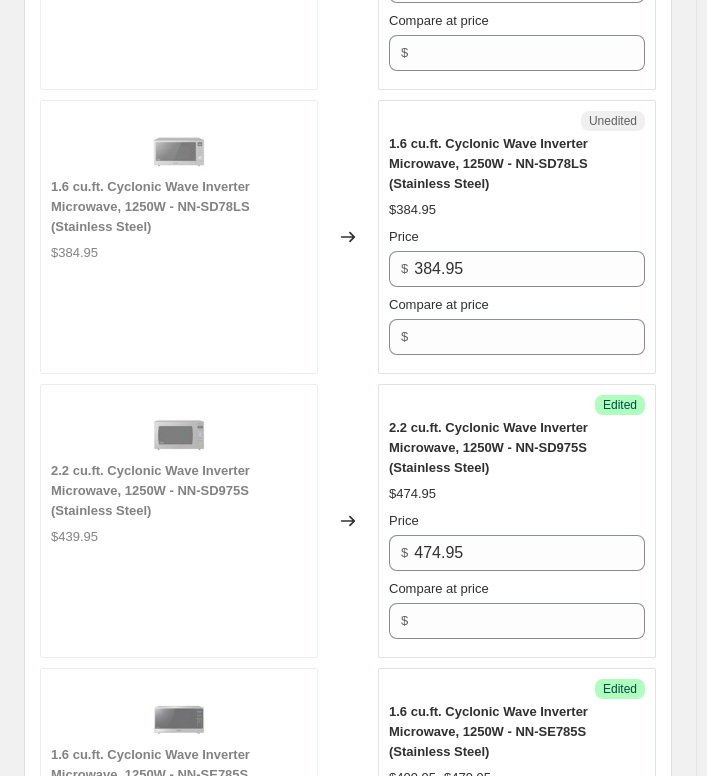 click on "Price" at bounding box center (517, 237) 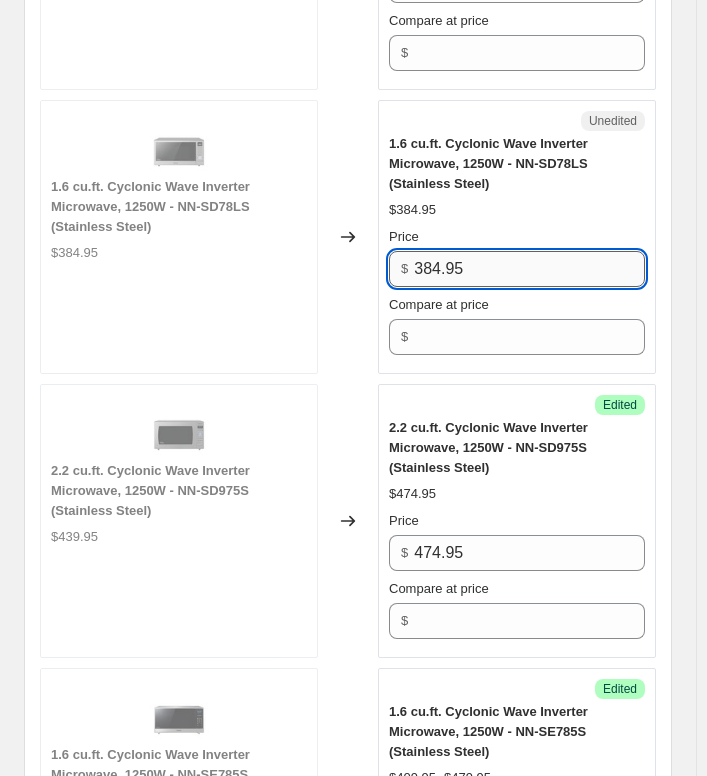 click on "384.95" at bounding box center [529, 269] 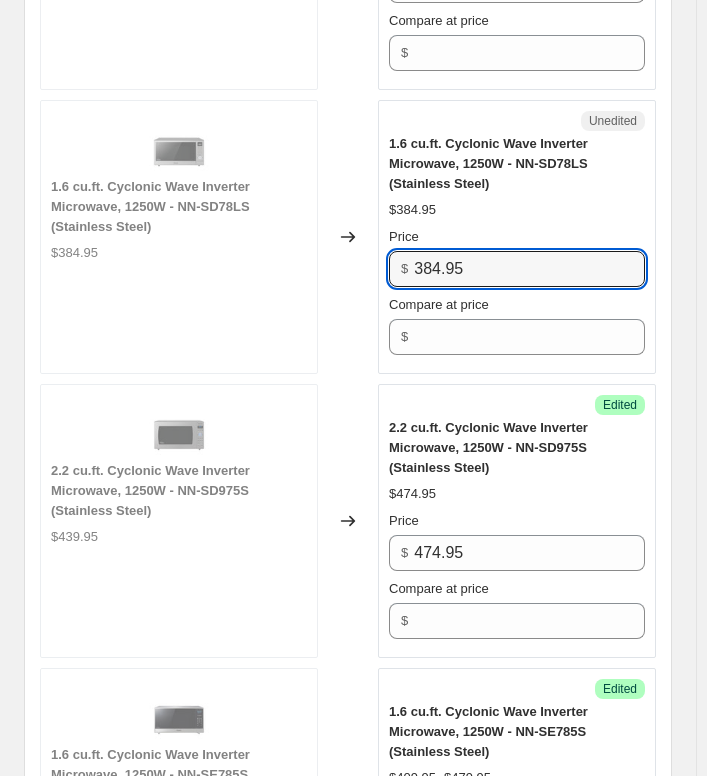 paste on "99" 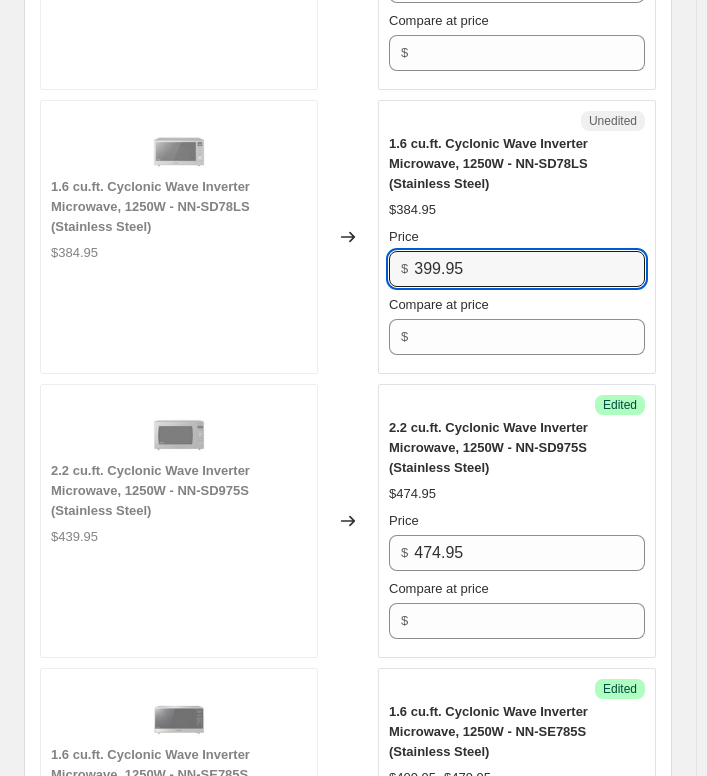 type on "399.95" 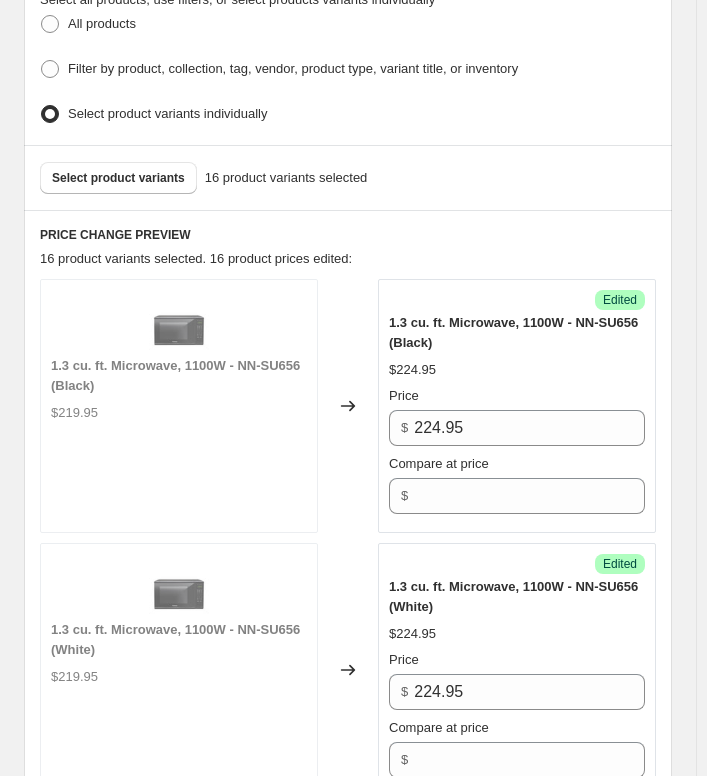 scroll, scrollTop: 400, scrollLeft: 0, axis: vertical 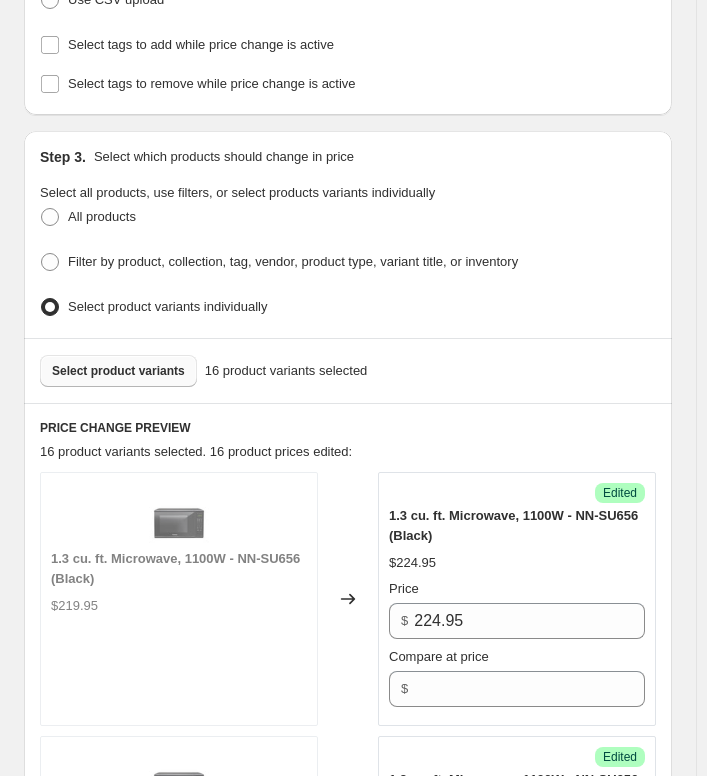 click on "Select product variants" at bounding box center [118, 371] 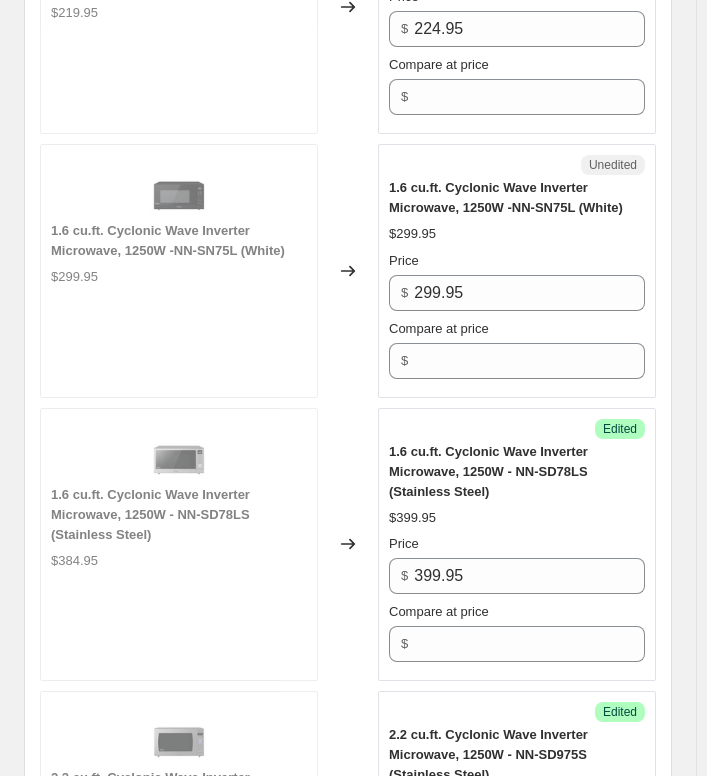 scroll, scrollTop: 1220, scrollLeft: 0, axis: vertical 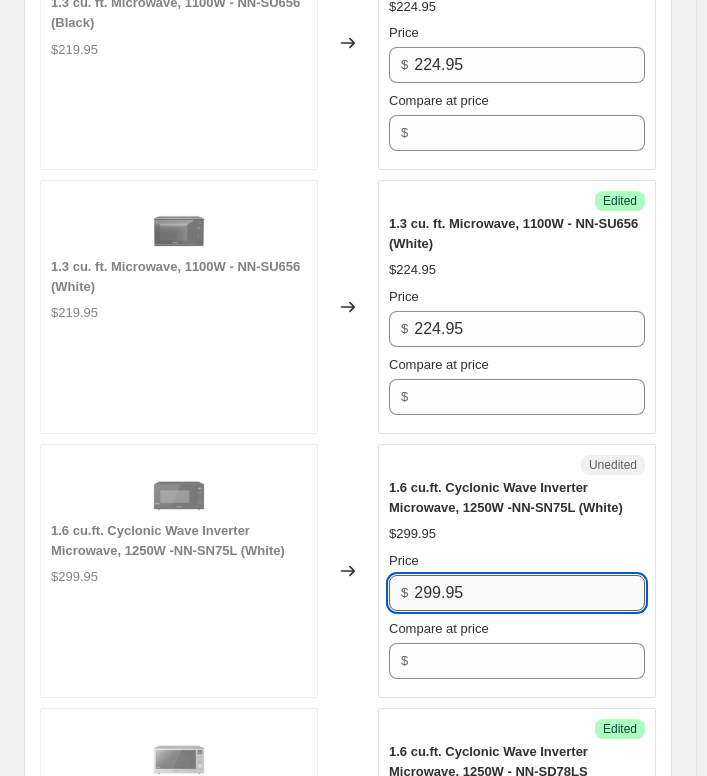 click on "299.95" at bounding box center [529, 593] 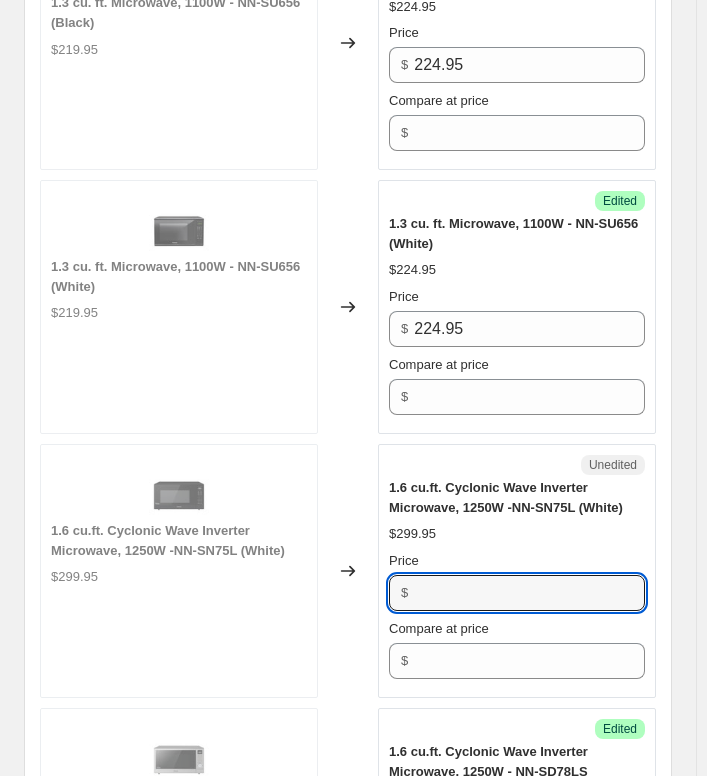 paste 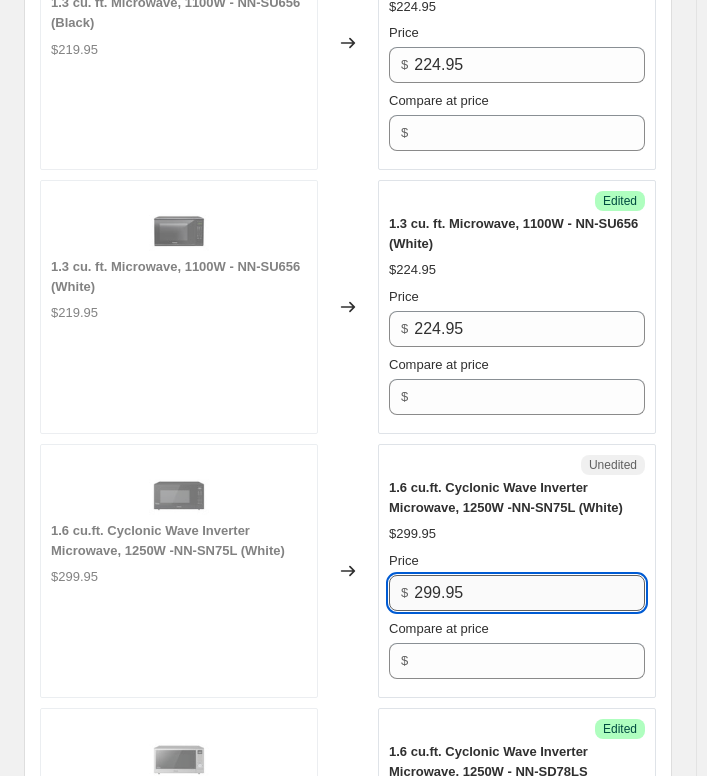 click on "299.95" at bounding box center (529, 593) 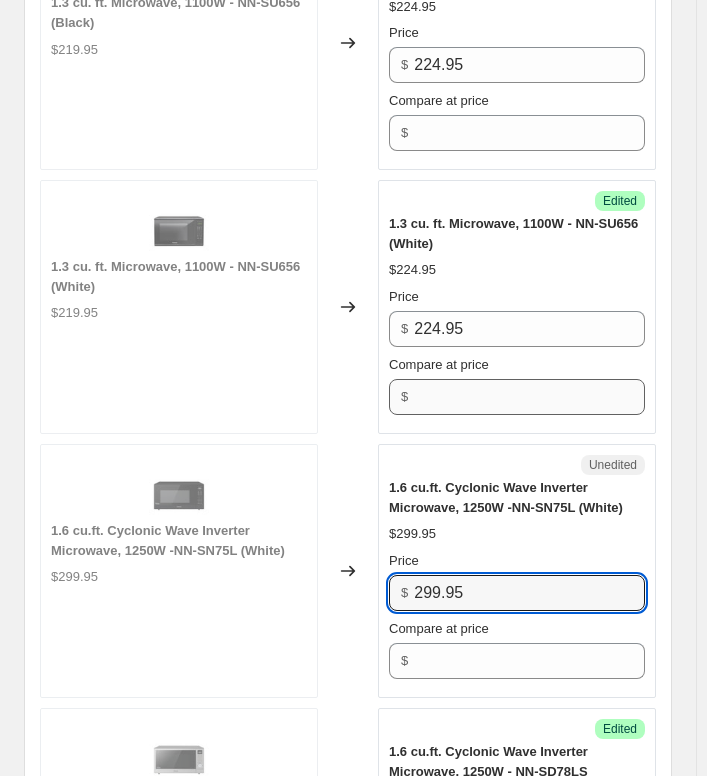 paste on "344" 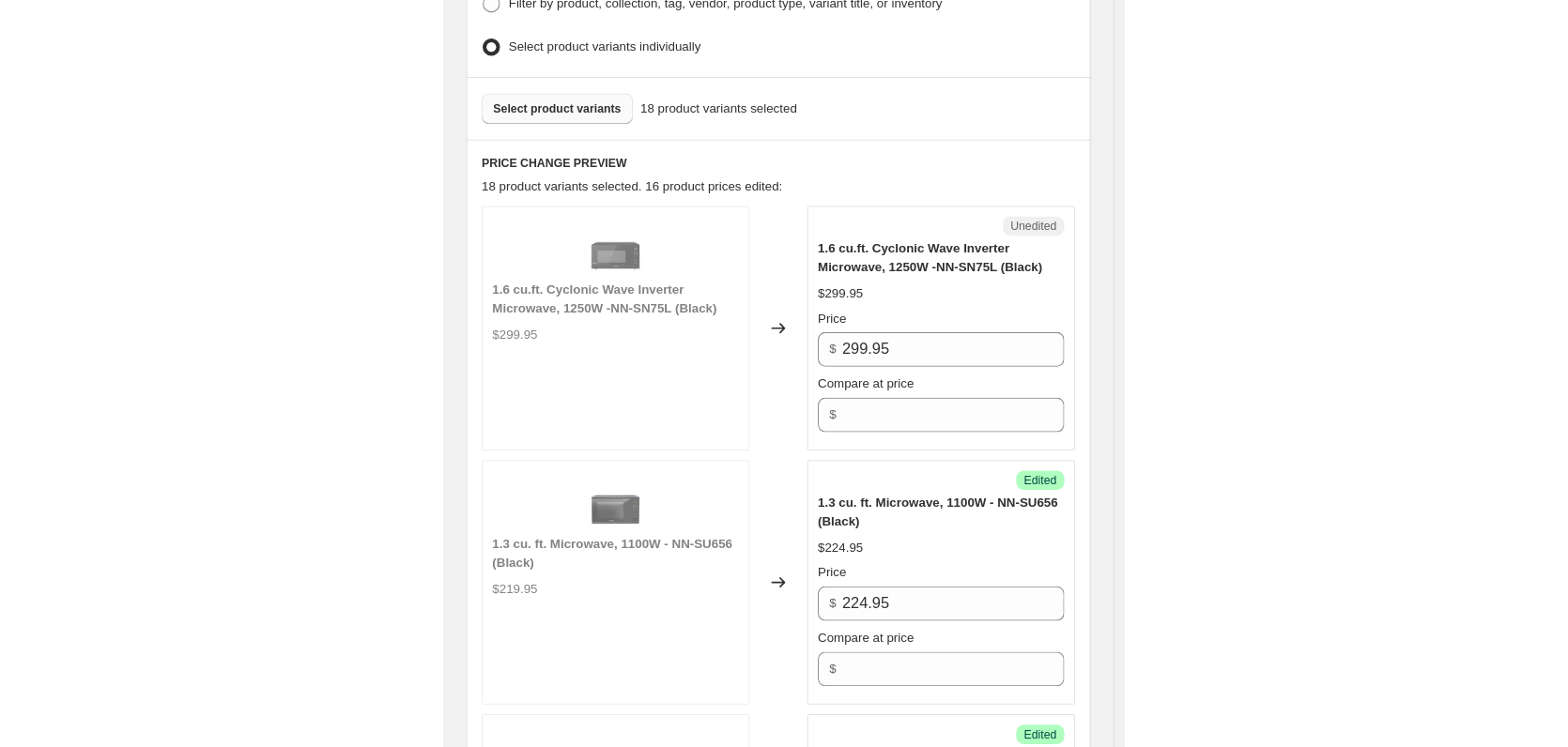 scroll, scrollTop: 582, scrollLeft: 0, axis: vertical 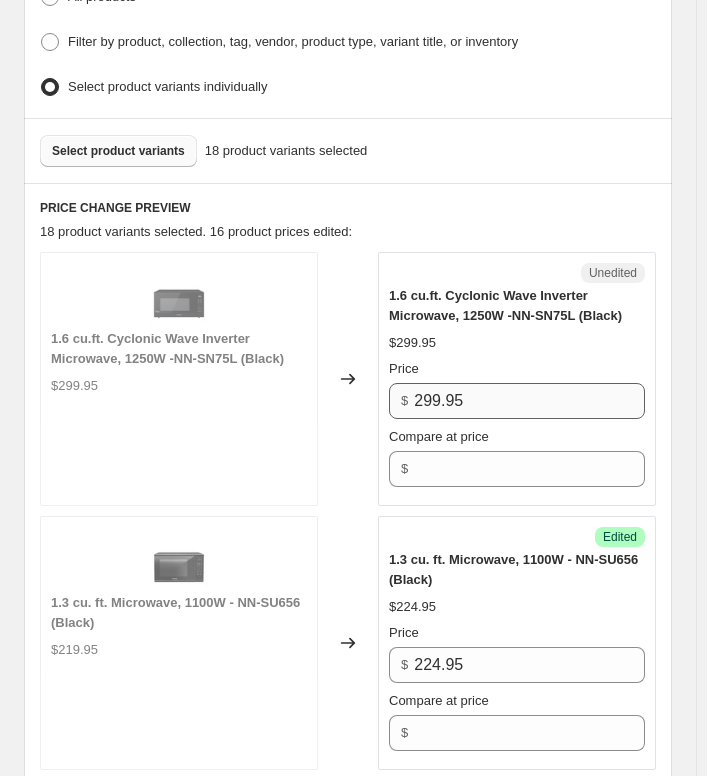 type on "344.95" 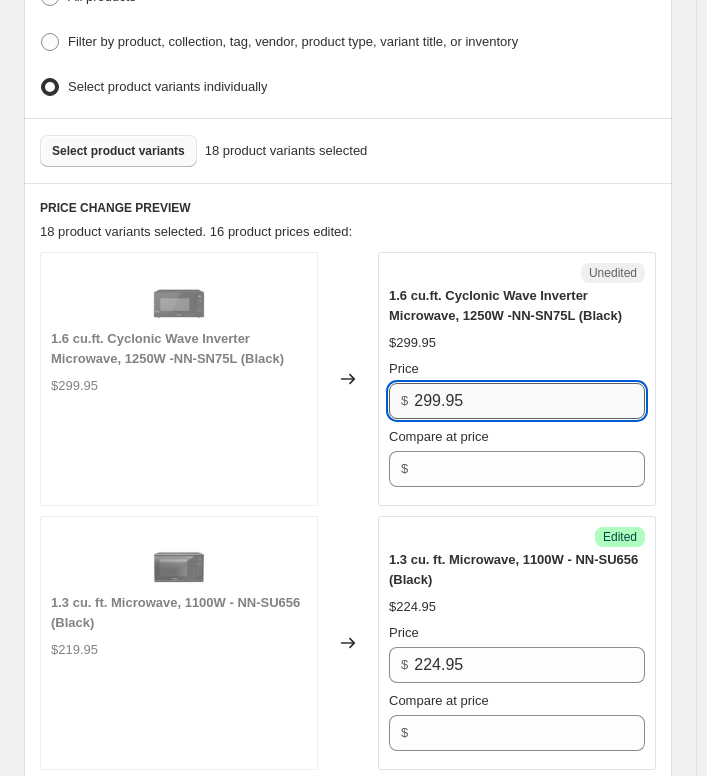 click on "299.95" at bounding box center (529, 401) 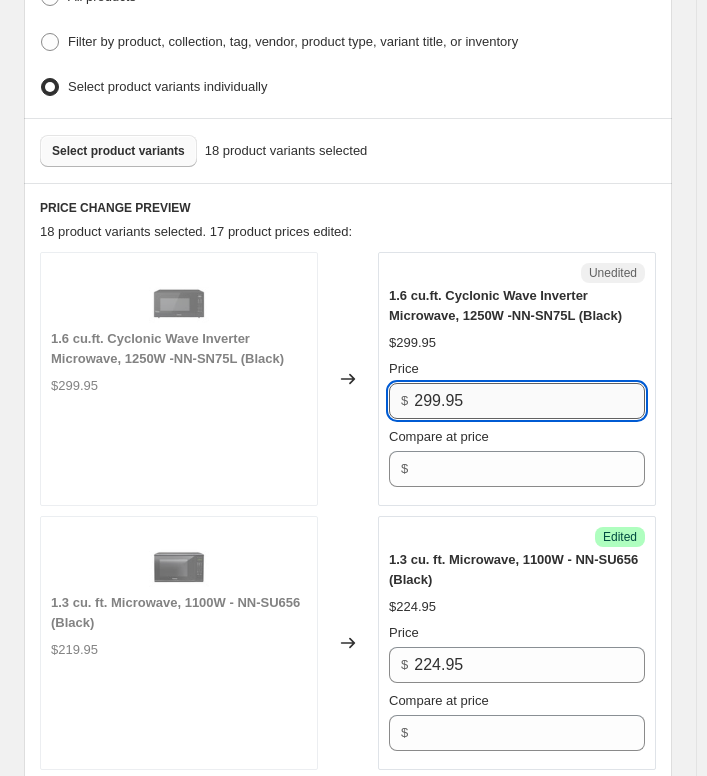 click on "299.95" at bounding box center (529, 401) 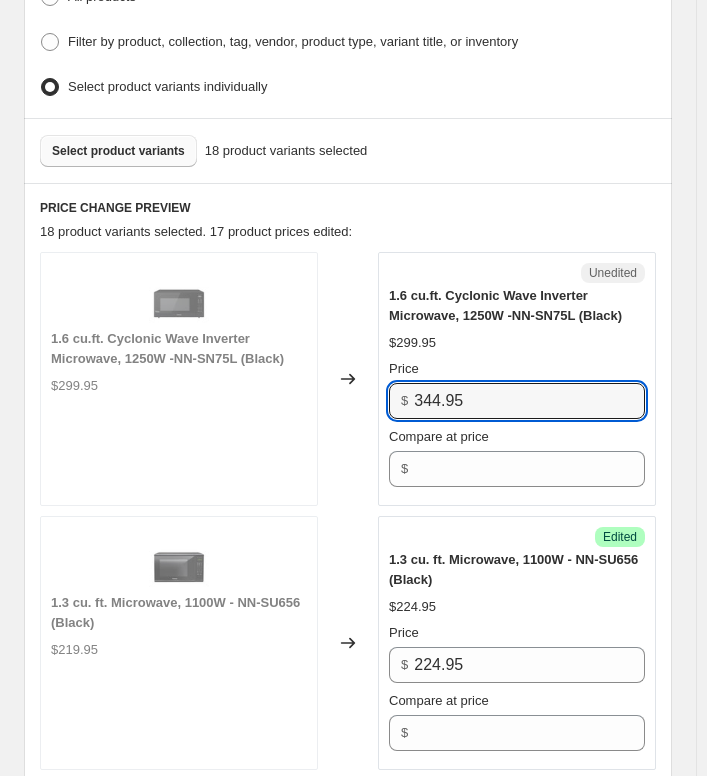 type on "344.95" 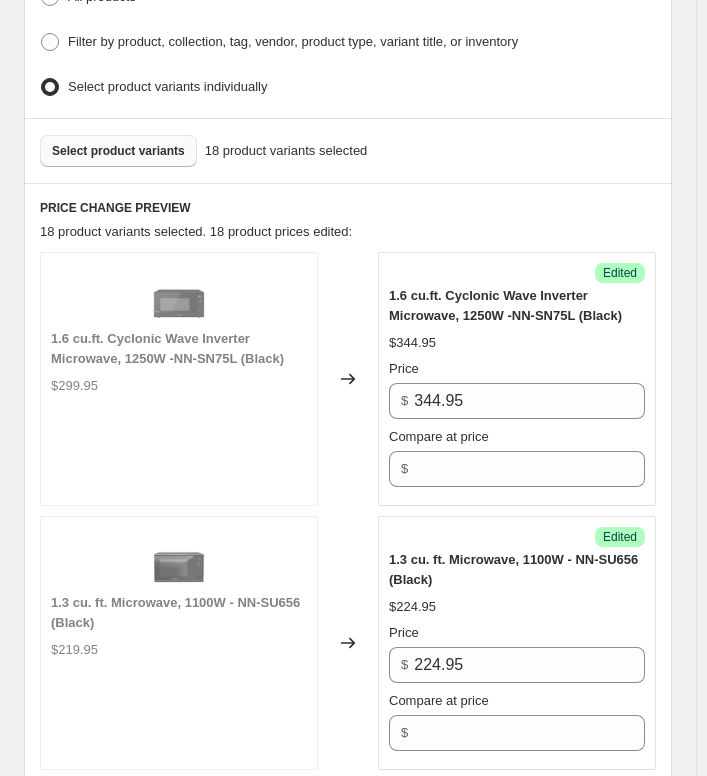click on "1.6 cu.ft. Cyclonic Wave Inverter Microwave, 1250W -NN-SN75L (Black)" at bounding box center [505, 305] 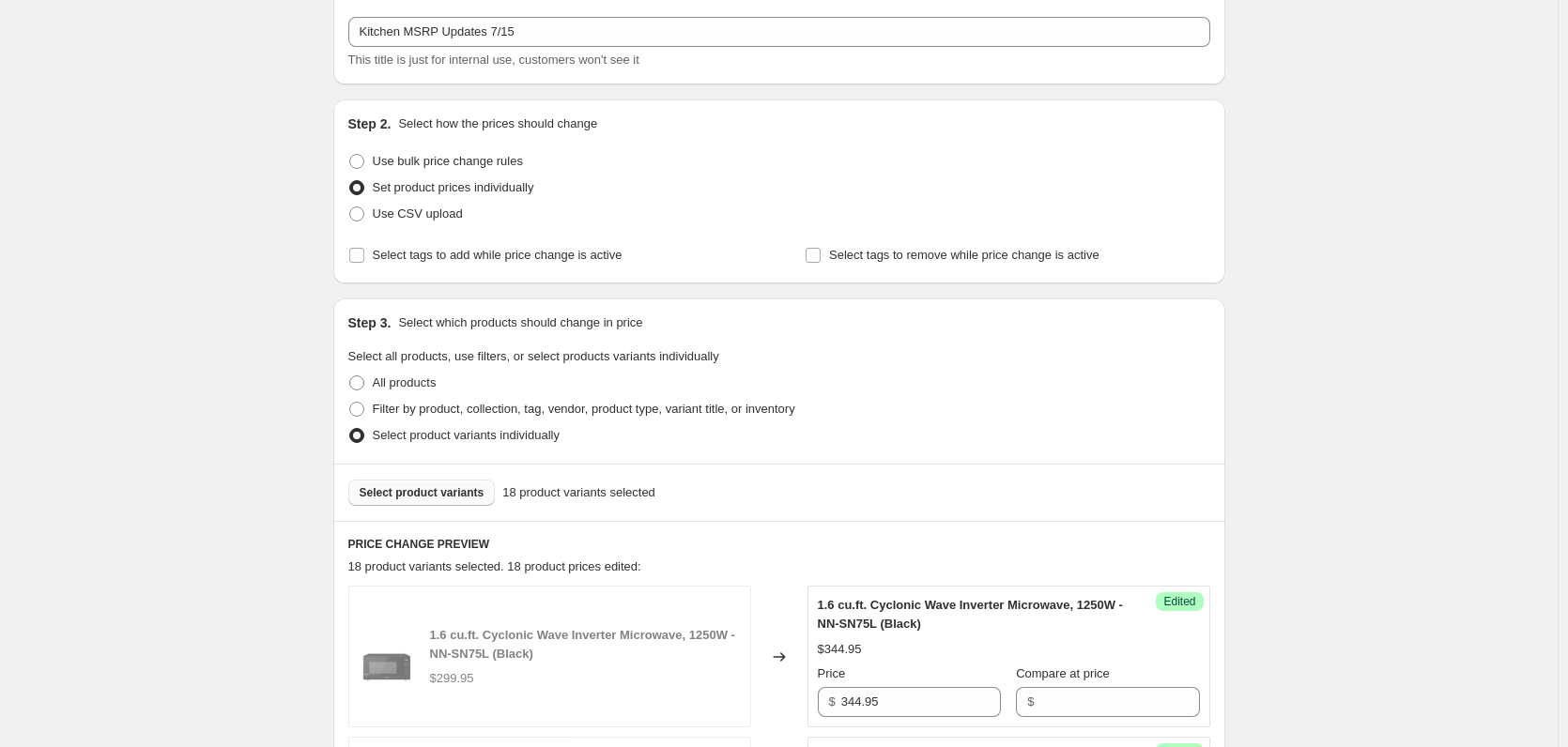 scroll, scrollTop: 0, scrollLeft: 0, axis: both 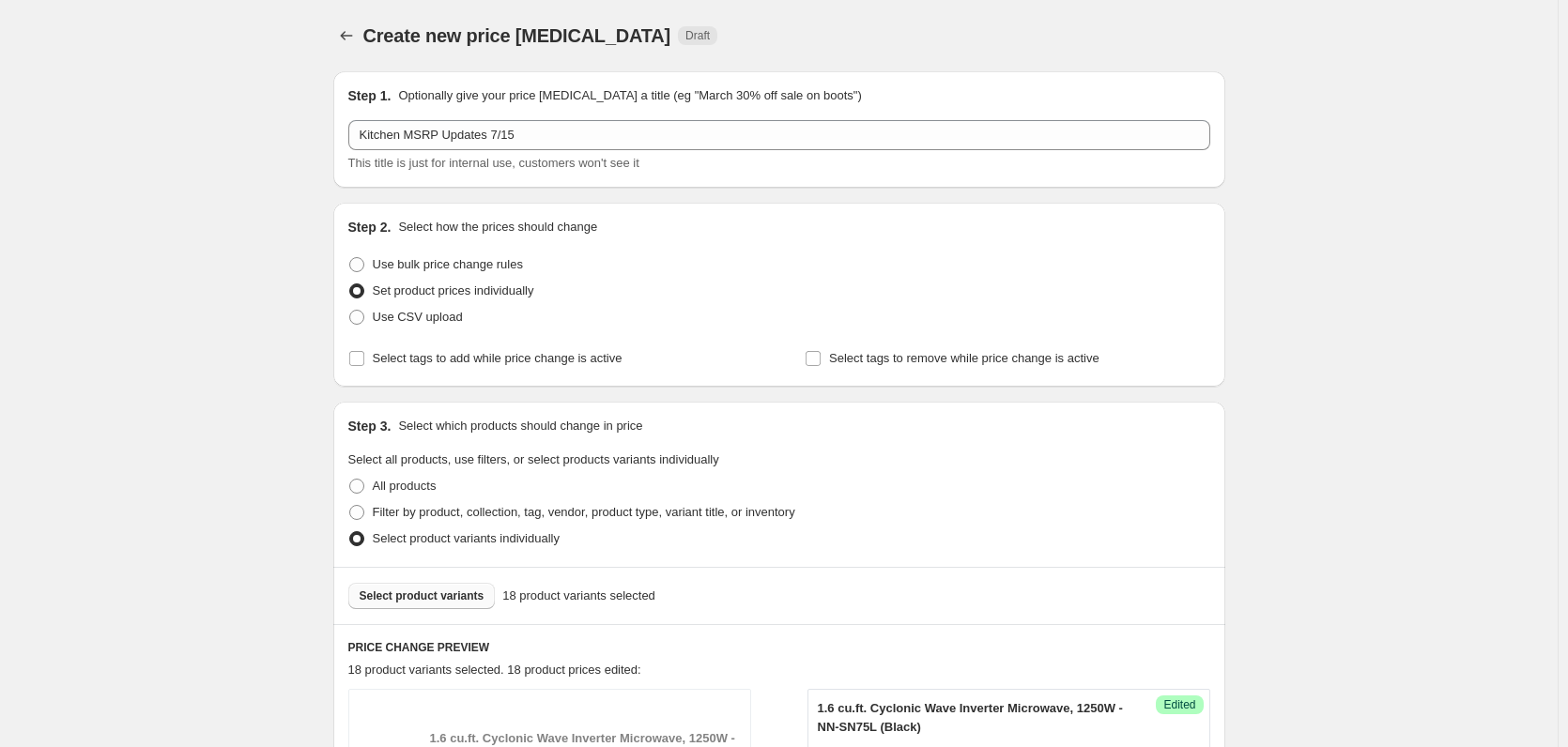 click on "Create new price [MEDICAL_DATA]. This page is ready Create new price [MEDICAL_DATA] Draft Step 1. Optionally give your price [MEDICAL_DATA] a title (eg "March 30% off sale on boots") Kitchen MSRP Updates 7/15 This title is just for internal use, customers won't see it Step 2. Select how the prices should change Use bulk price change rules Set product prices individually Use CSV upload Select tags to add while price change is active Select tags to remove while price change is active Step 3. Select which products should change in price Select all products, use filters, or select products variants individually All products Filter by product, collection, tag, vendor, product type, variant title, or inventory Select product variants individually Select product variants 18   product variants selected PRICE CHANGE PREVIEW 18 product variants selected. 18 product prices edited: 1.6 cu.ft. Cyclonic Wave Inverter Microwave, 1250W -NN-SN75L (Black) $299.95 Changed to Success Edited $344.95 Price $ 344.95 Compare at price $ $219.95" at bounding box center [778, 1843] 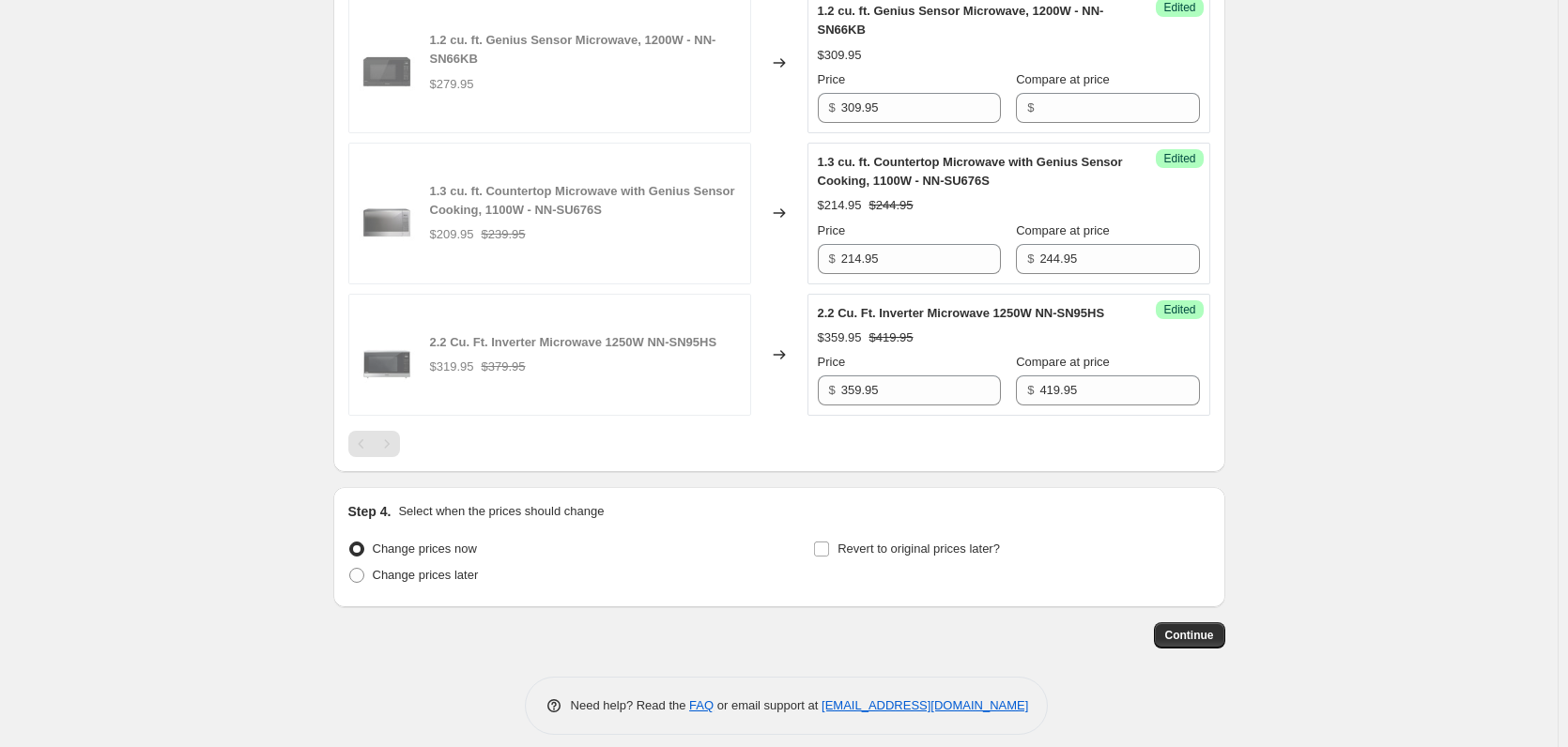 scroll, scrollTop: 2996, scrollLeft: 0, axis: vertical 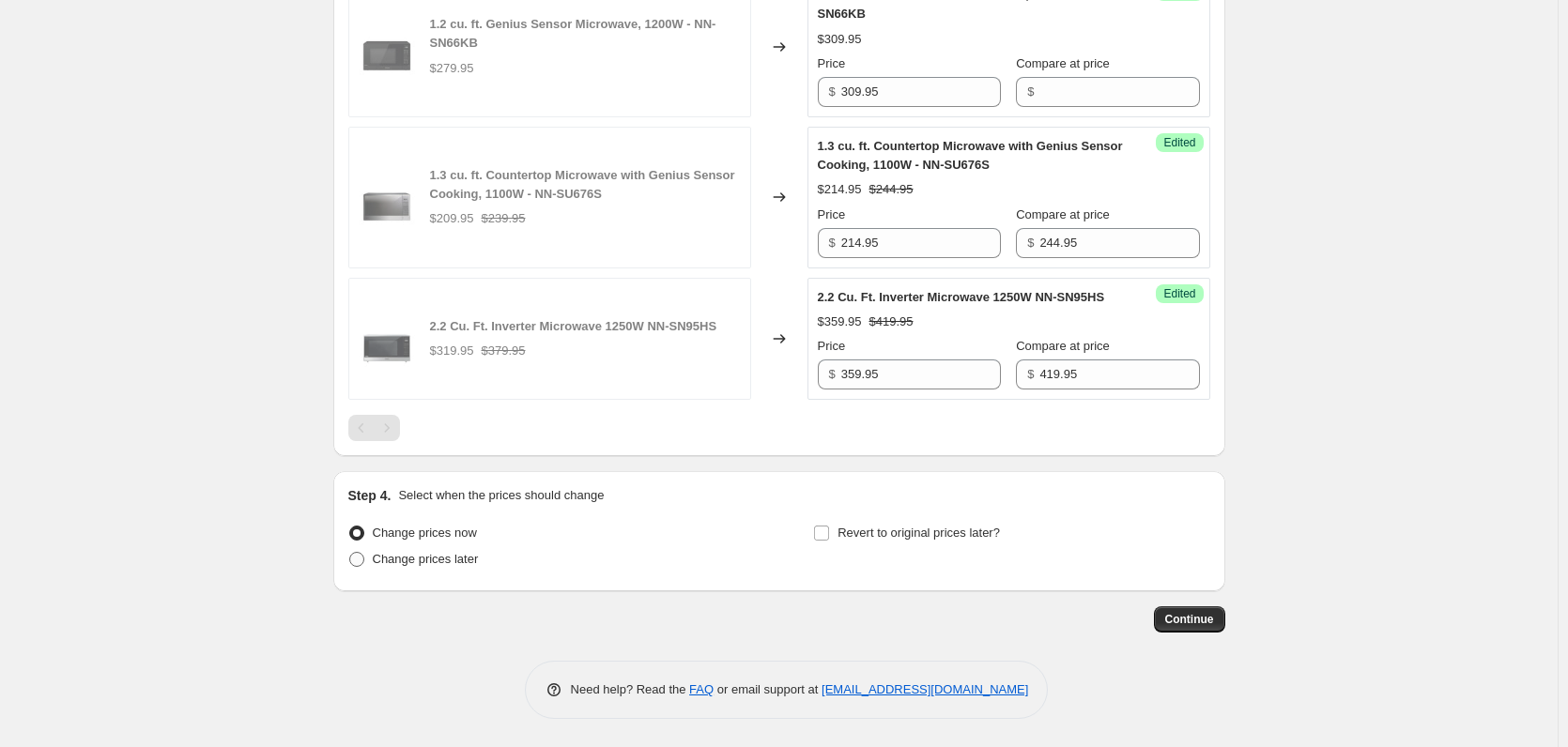 click on "Change prices later" at bounding box center [425, 558] 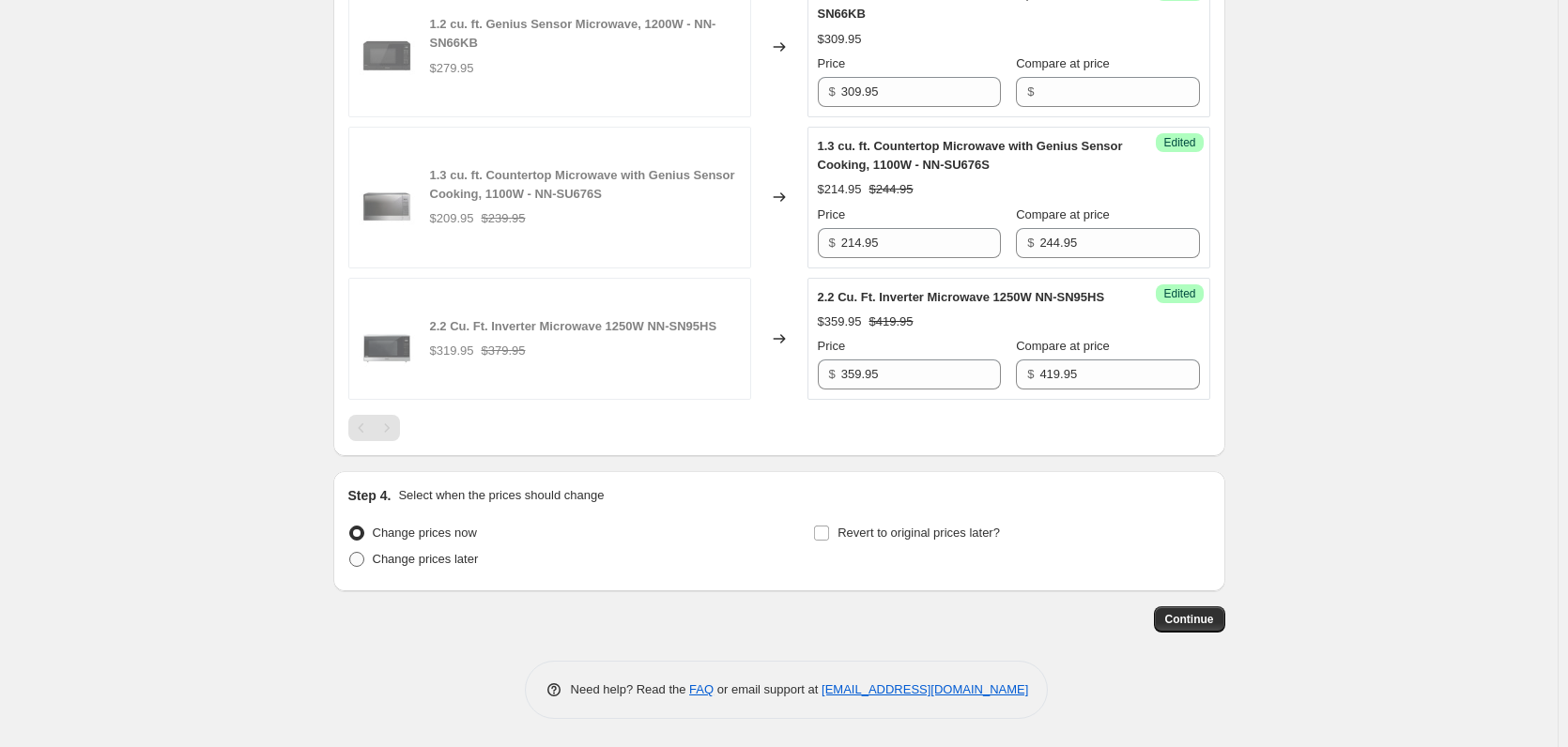 radio on "true" 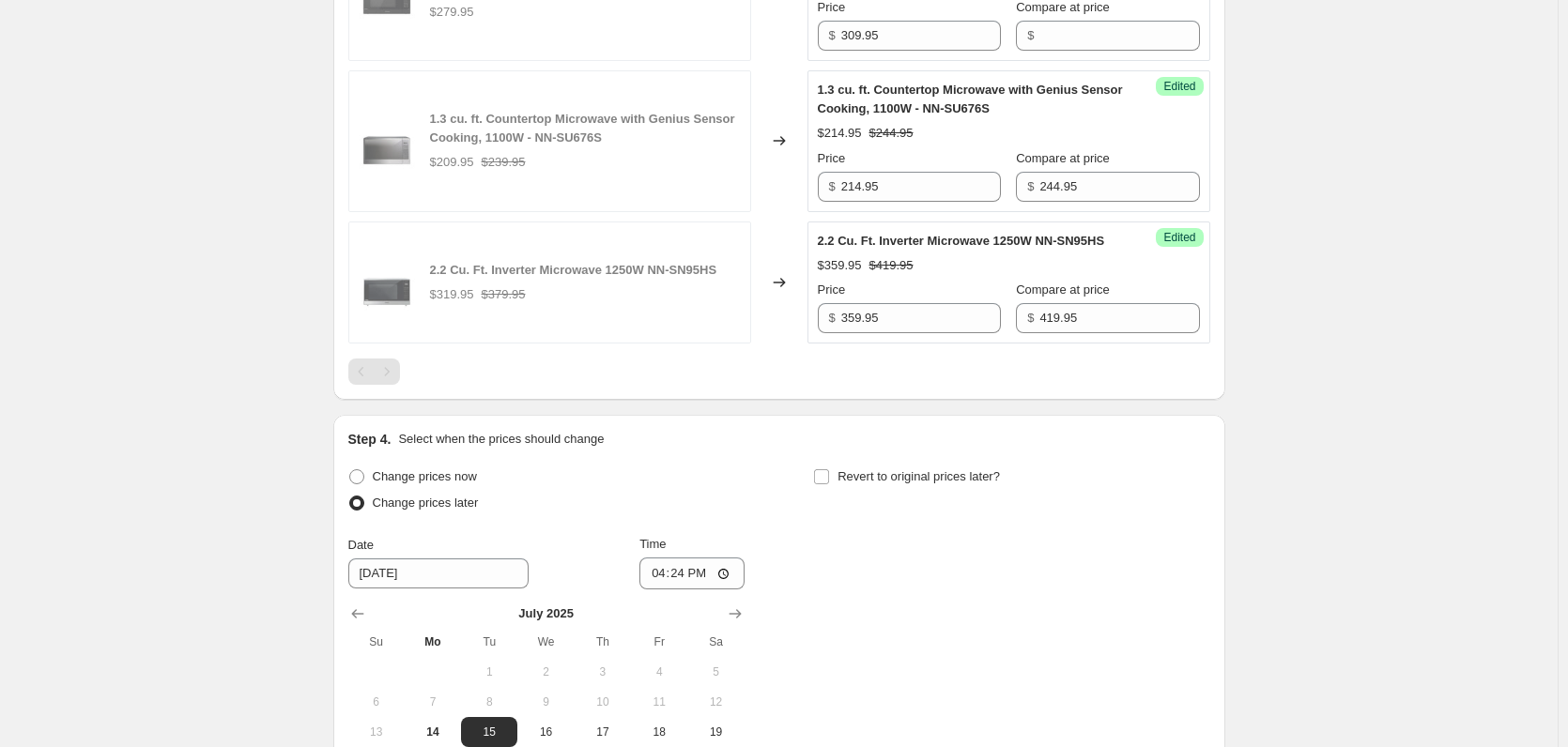 scroll, scrollTop: 3316, scrollLeft: 0, axis: vertical 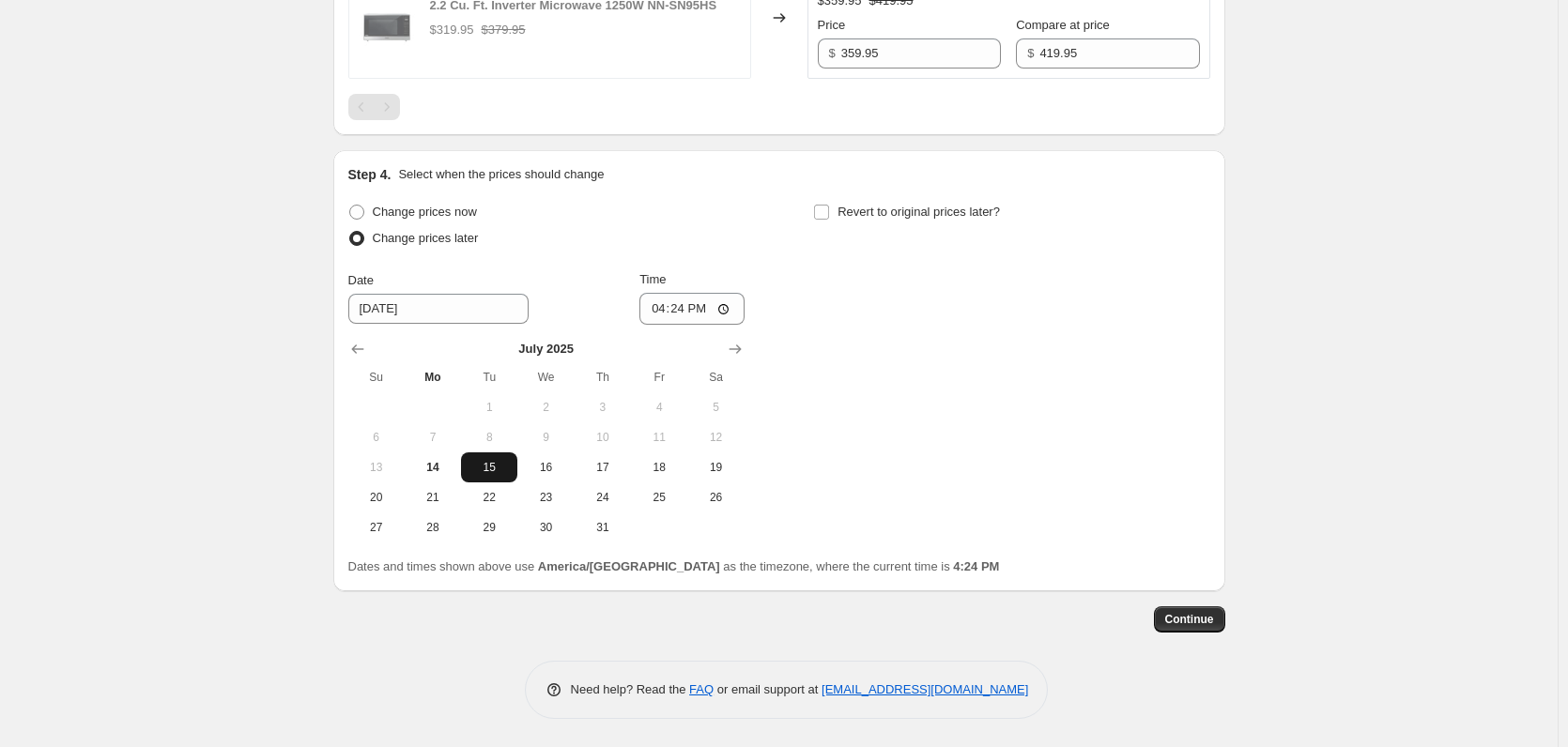 click on "15" at bounding box center (489, 467) 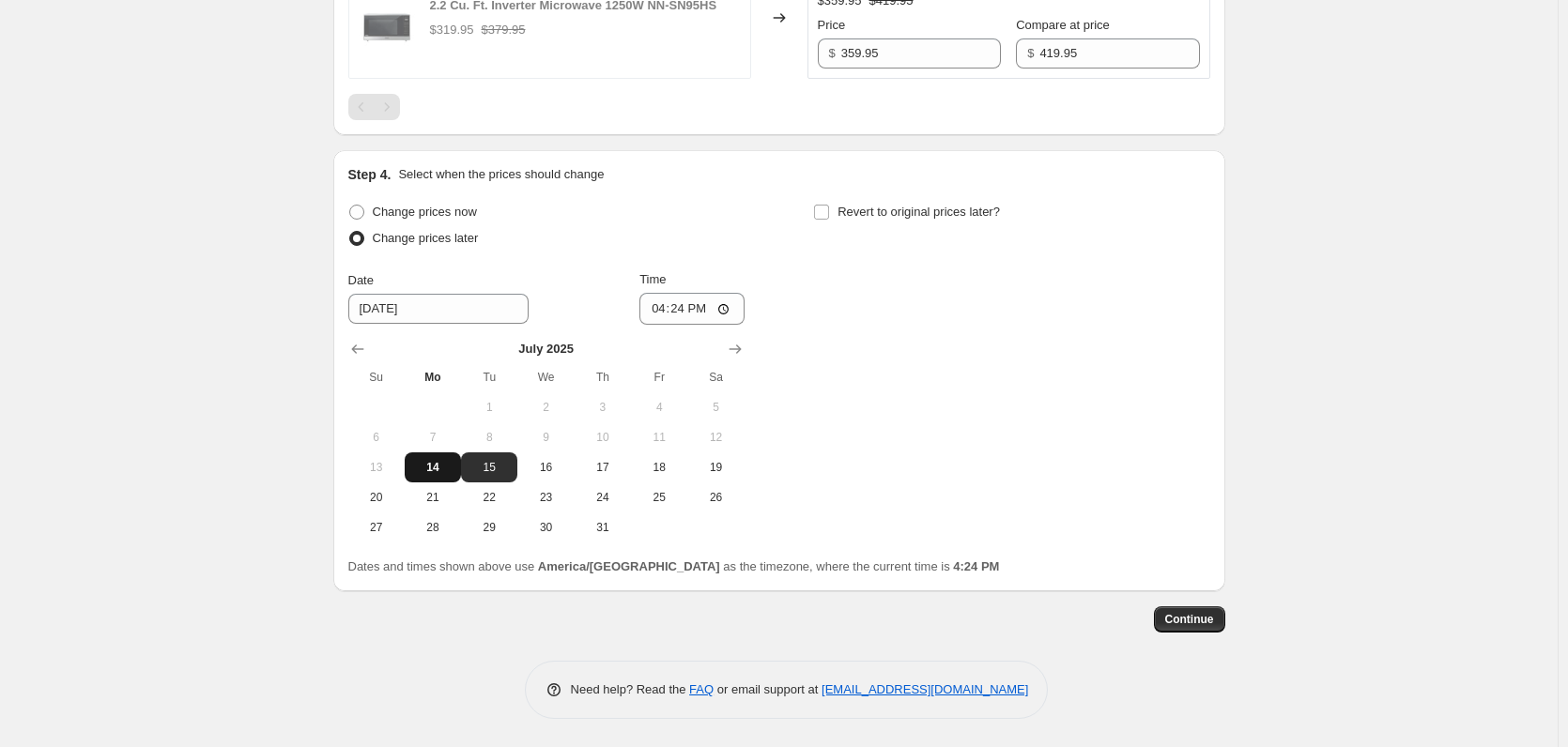 click on "14" at bounding box center [433, 467] 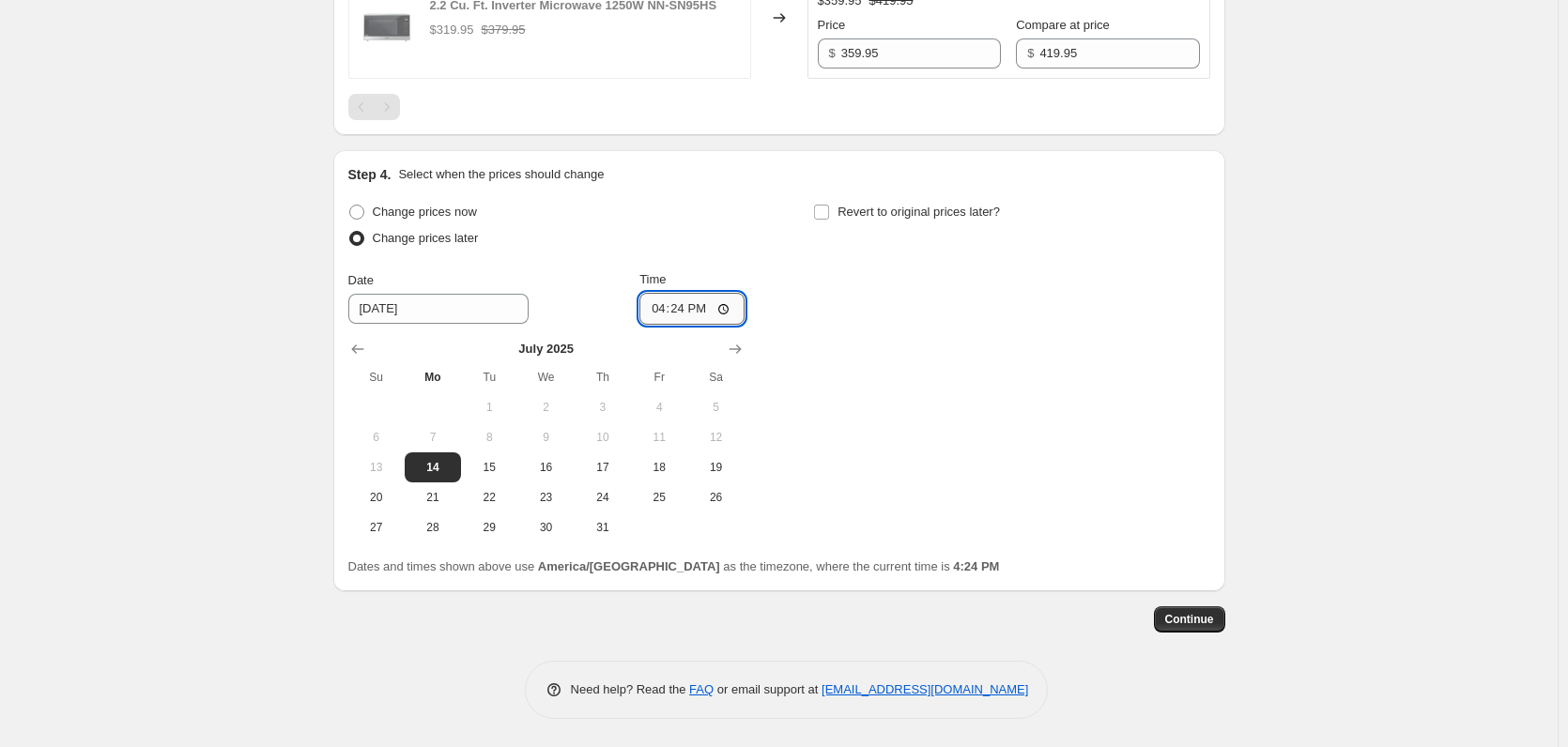 click on "16:24" at bounding box center [692, 309] 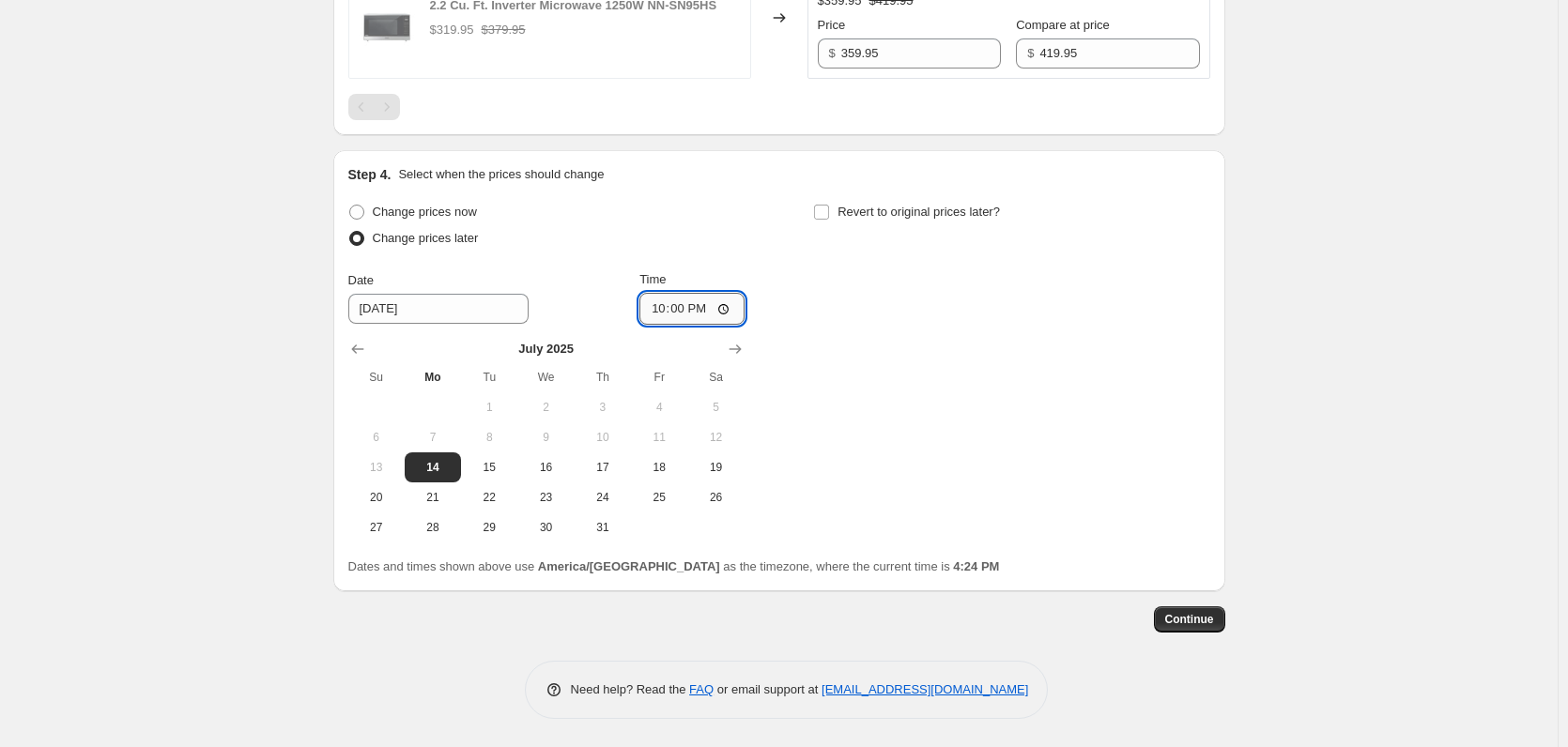 click on "22:00" at bounding box center (692, 309) 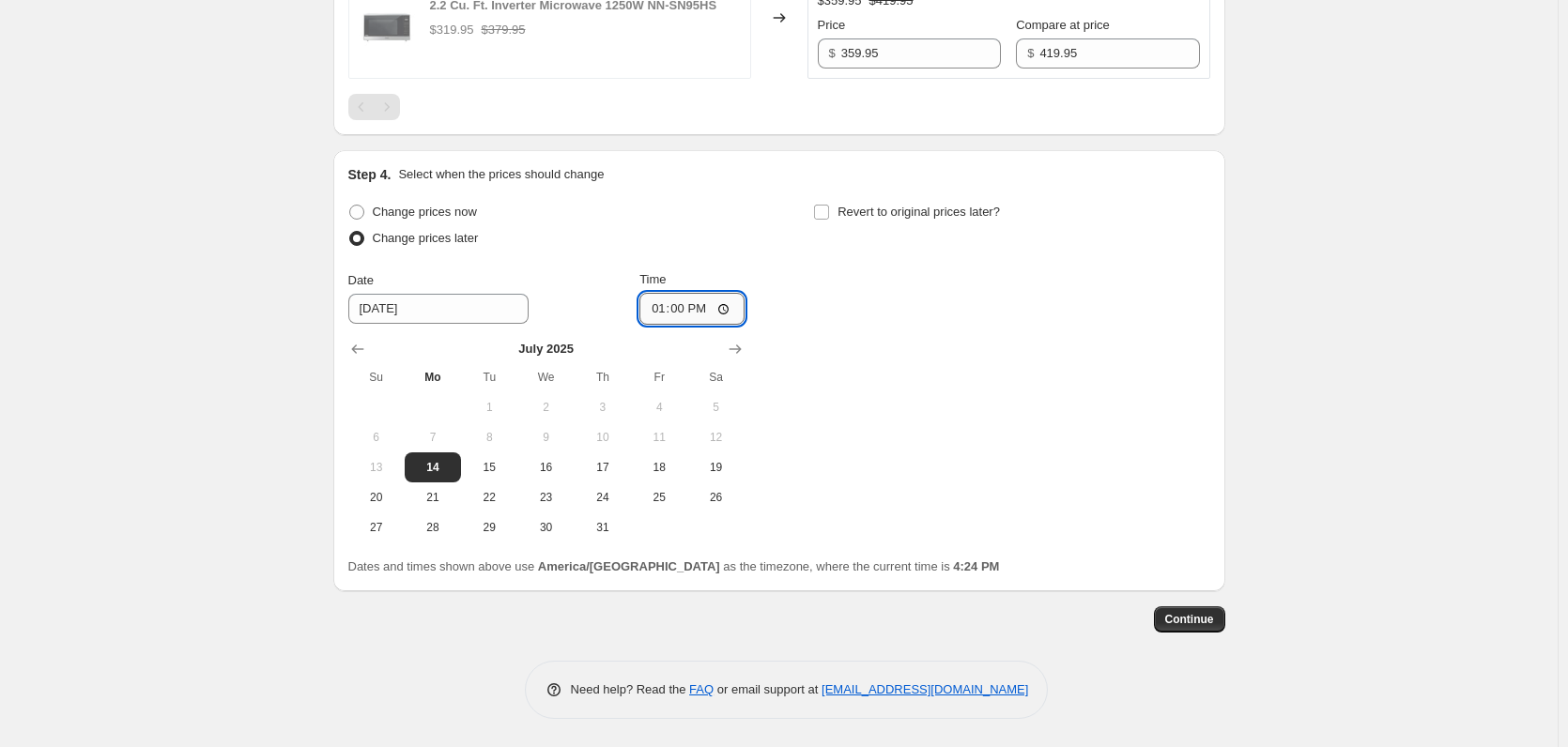 type on "23:00" 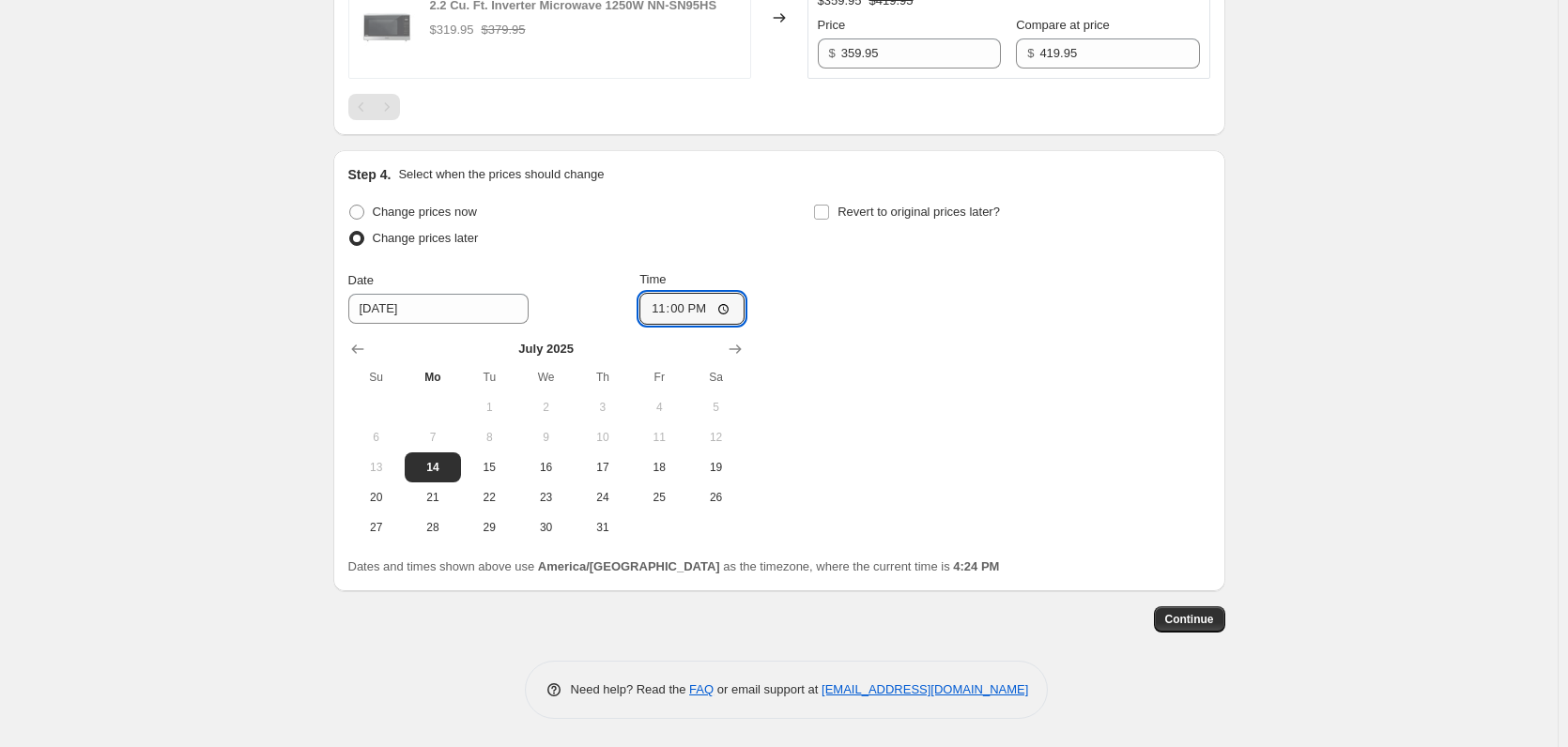 click on "Change prices now Change prices later Date [DATE] Time 23:00 [DATE] Su Mo Tu We Th Fr Sa 1 2 3 4 5 6 7 8 9 10 11 12 13 14 15 16 17 18 19 20 21 22 23 24 25 26 27 28 29 30 31 Revert to original prices later?" at bounding box center (779, 371) 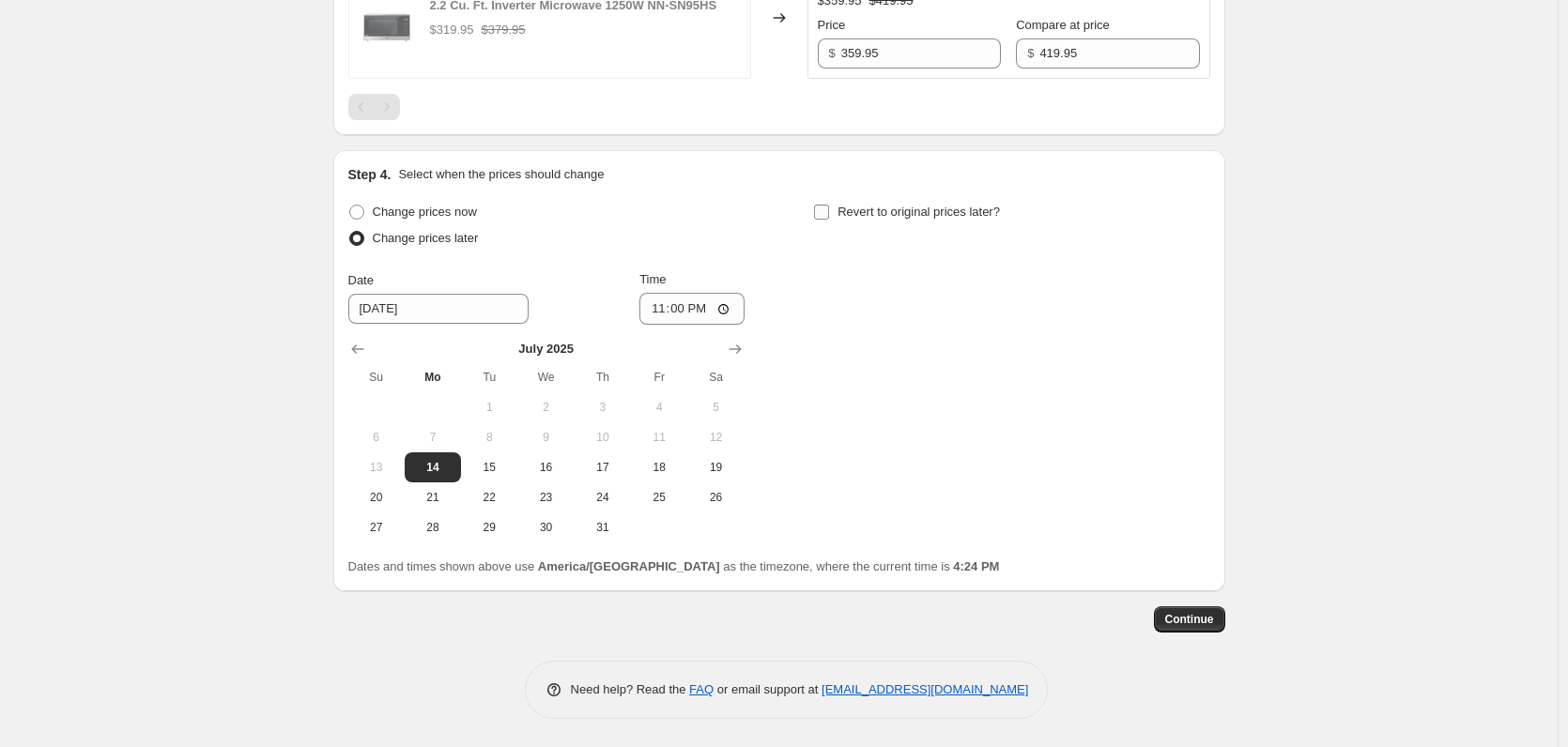 click on "Revert to original prices later?" at bounding box center [918, 211] 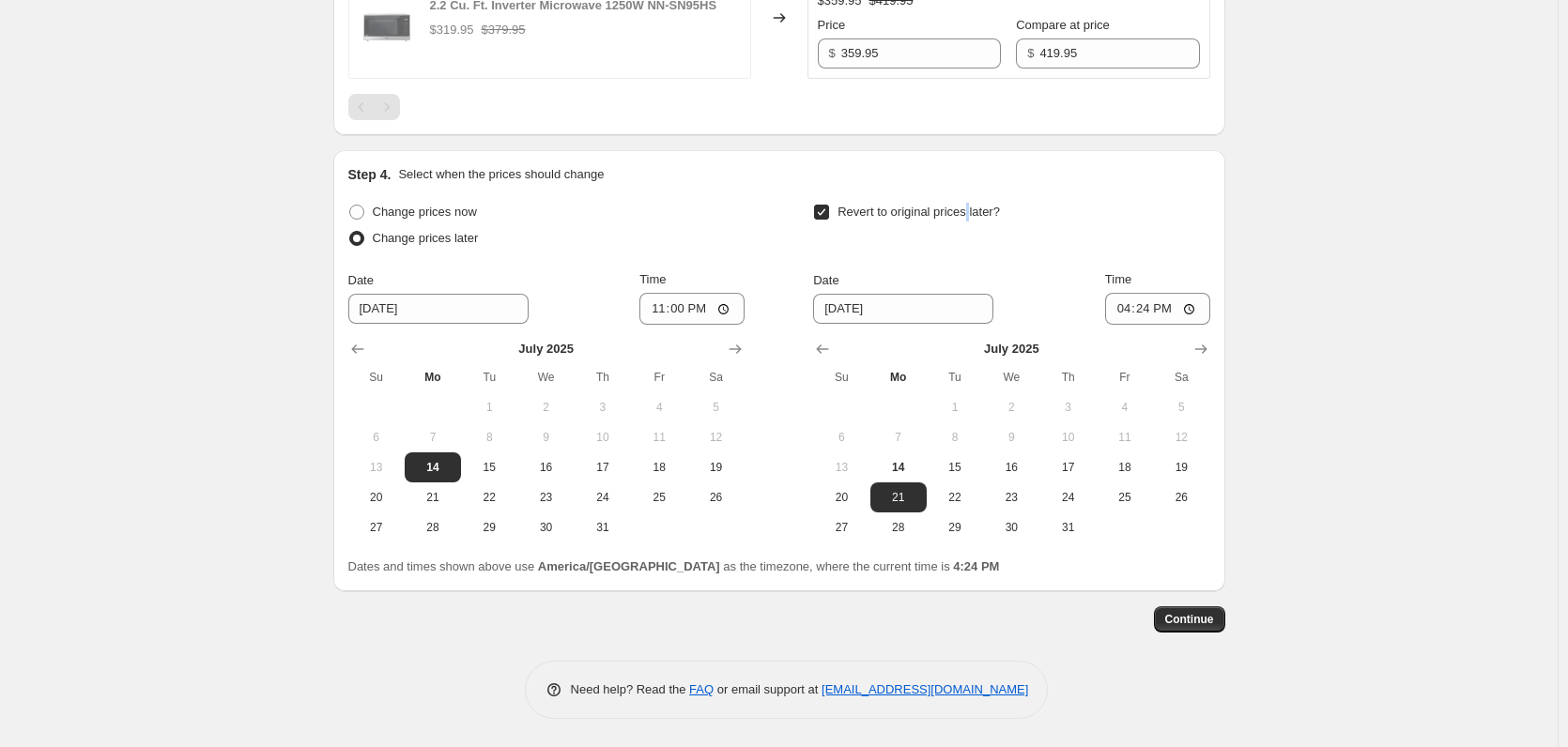 click on "Revert to original prices later?" at bounding box center (918, 211) 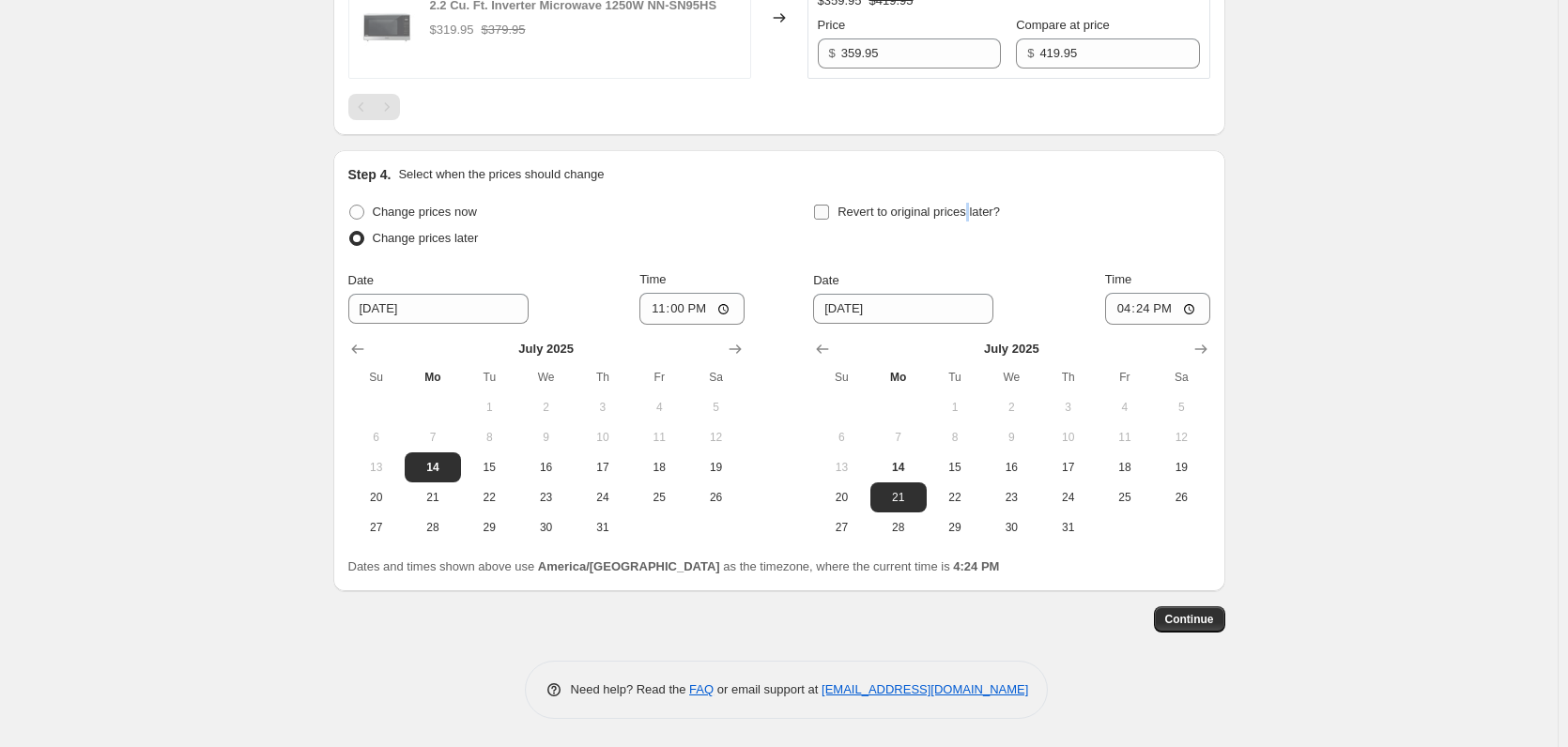 checkbox on "false" 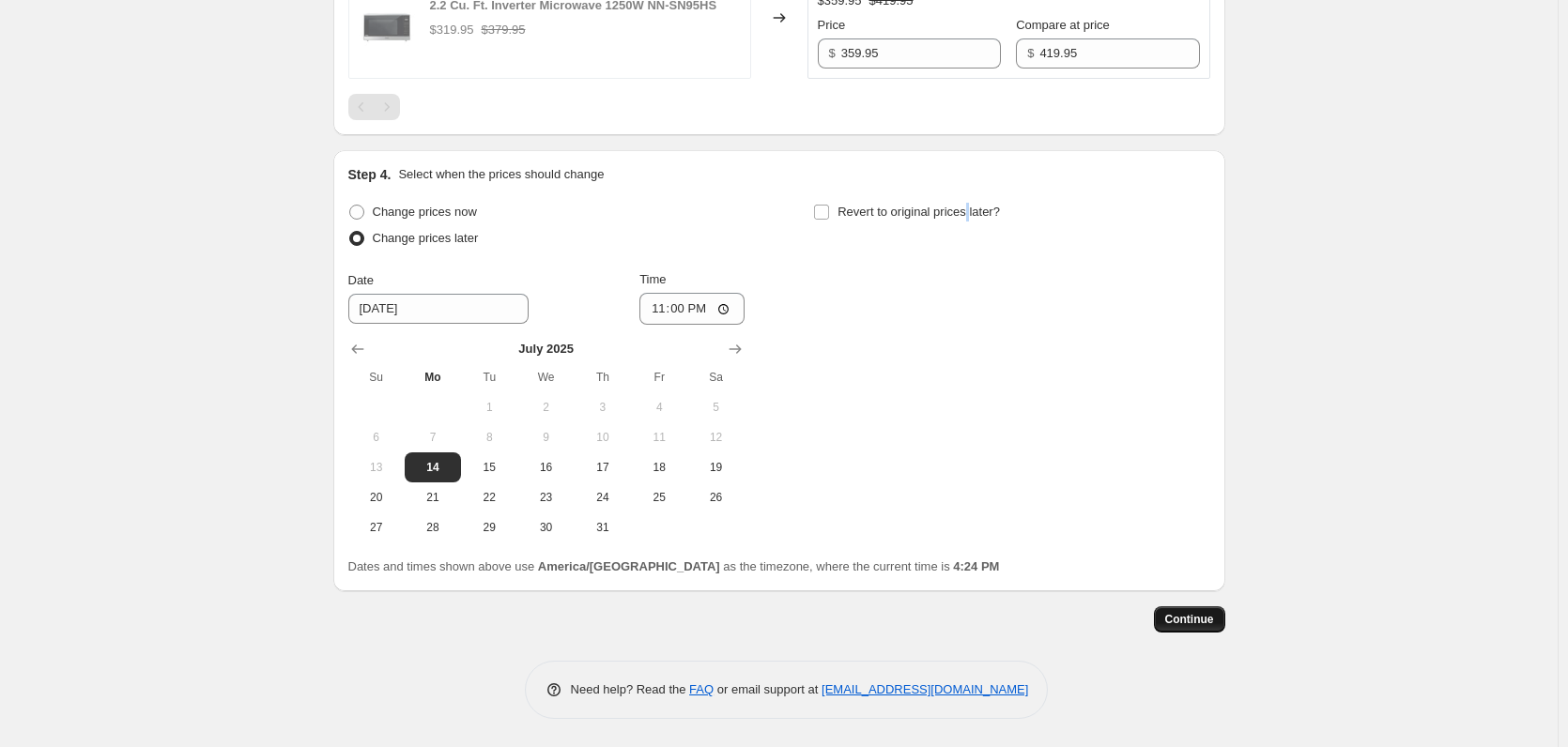 click on "Continue" at bounding box center (1190, 619) 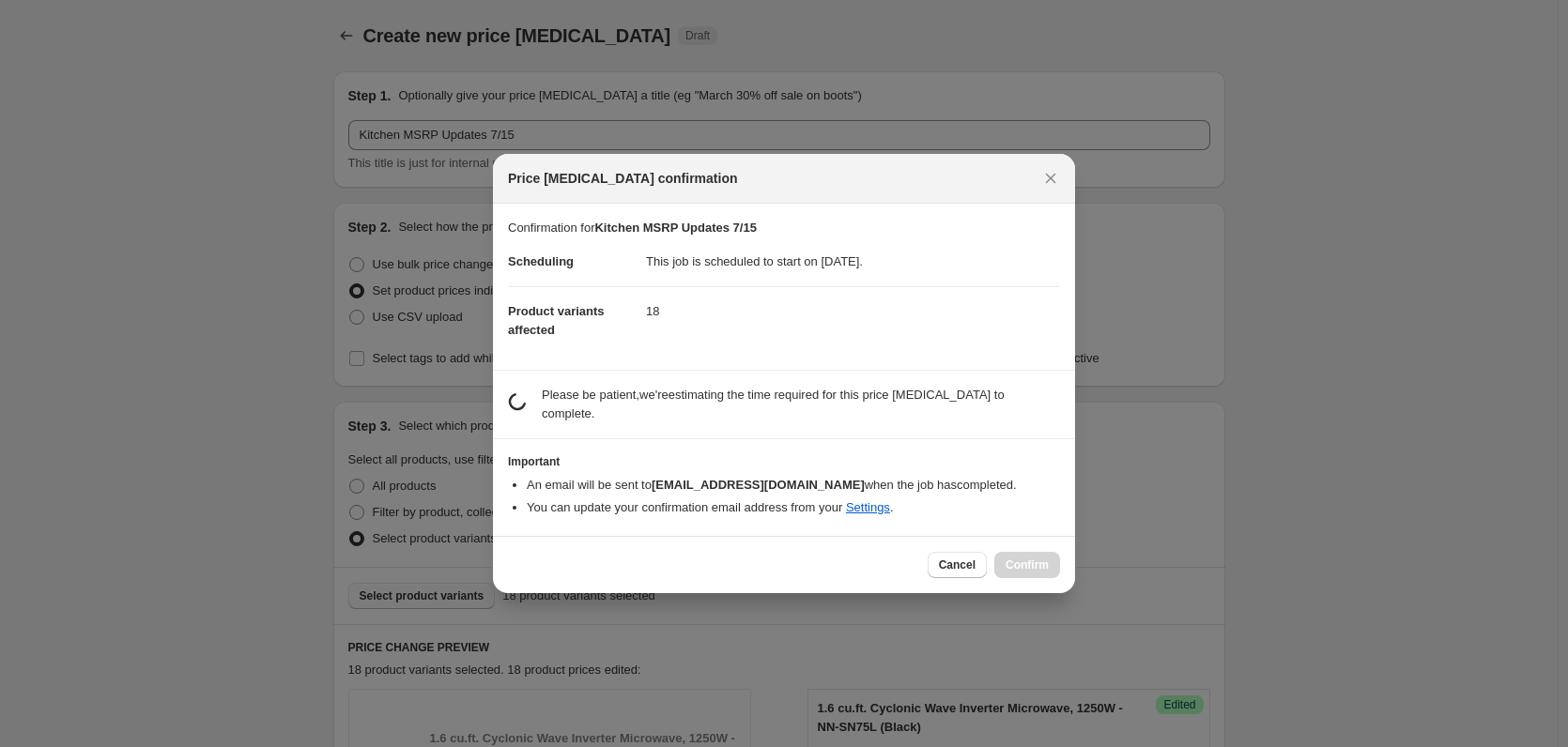 scroll, scrollTop: 3316, scrollLeft: 0, axis: vertical 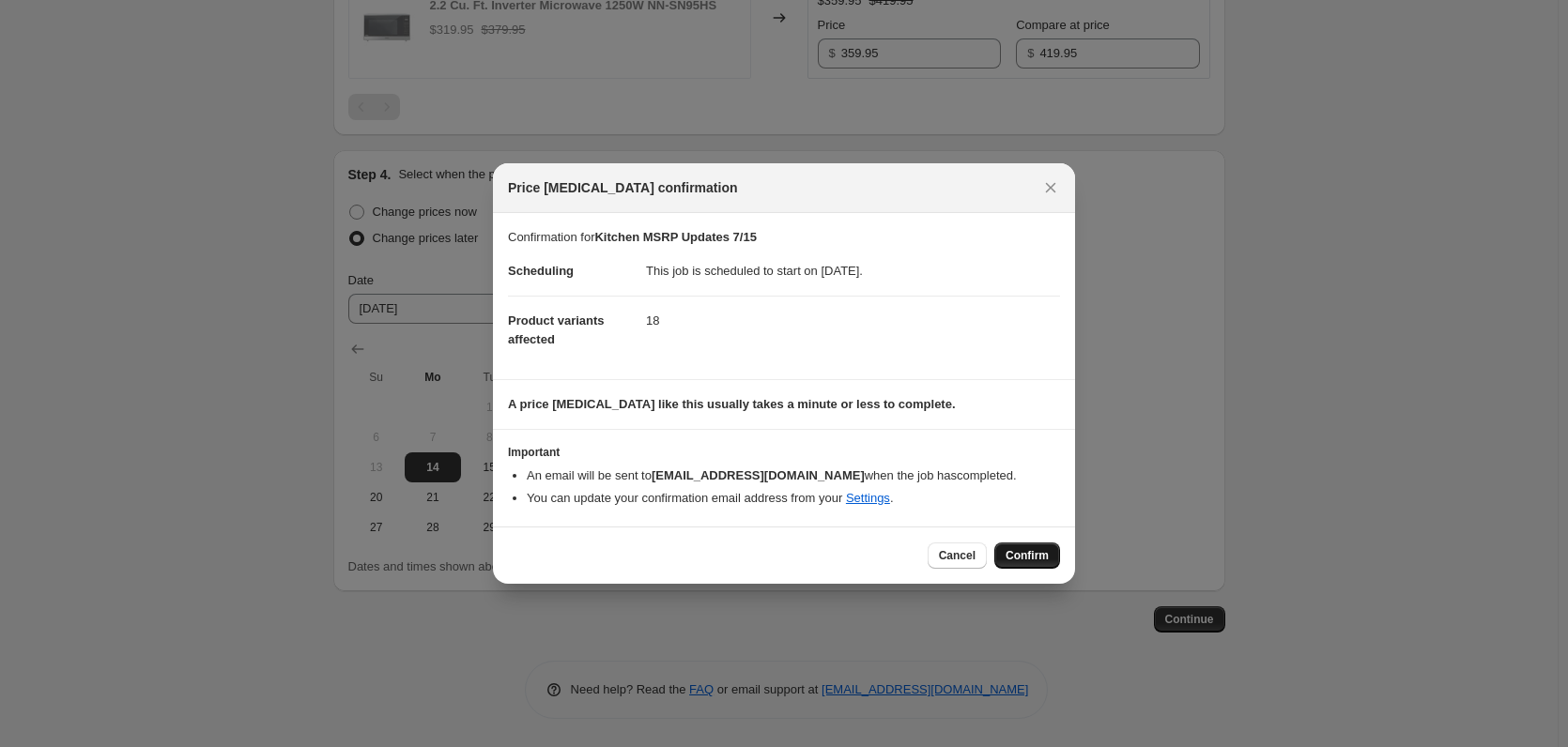 click on "Confirm" at bounding box center [1027, 556] 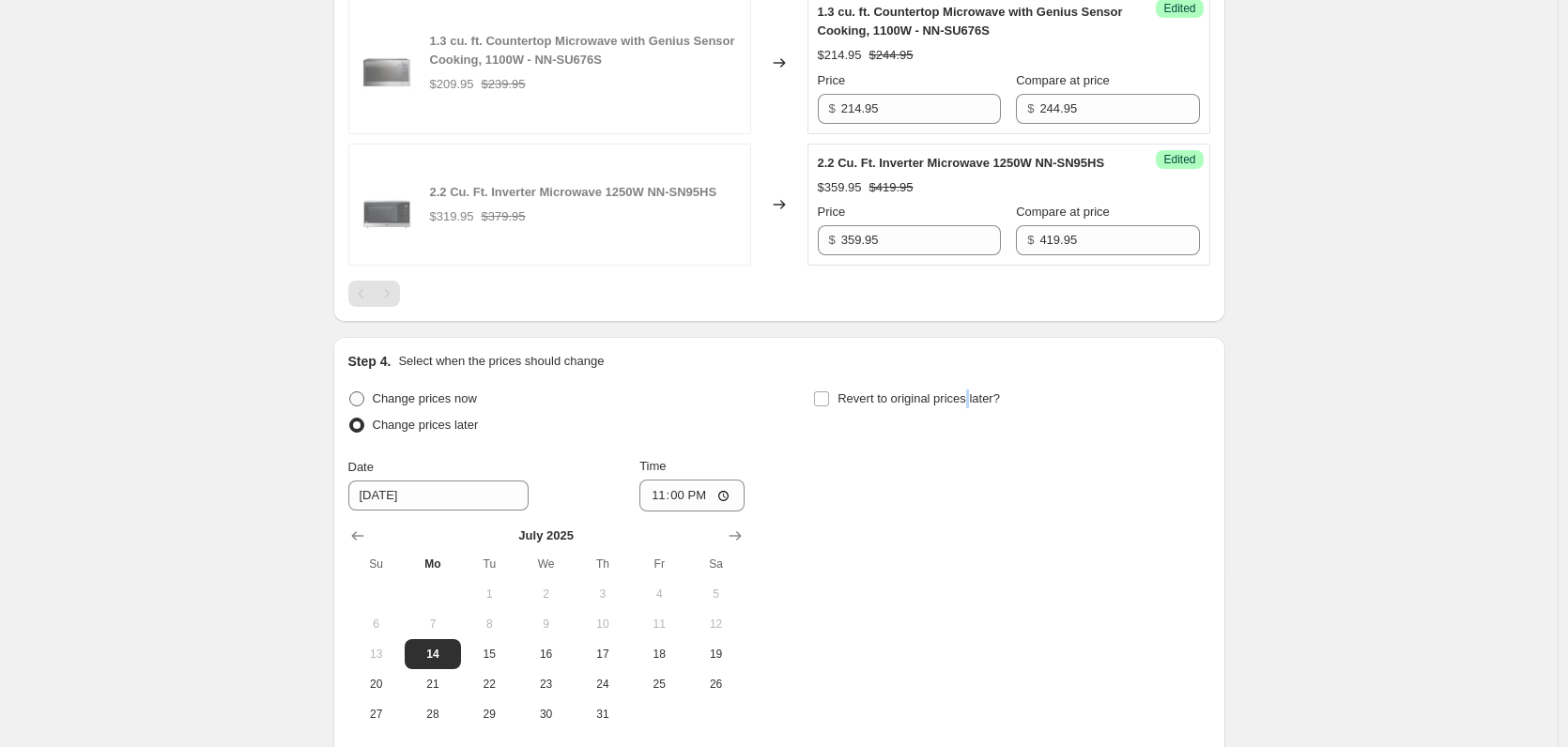 scroll, scrollTop: 3316, scrollLeft: 0, axis: vertical 